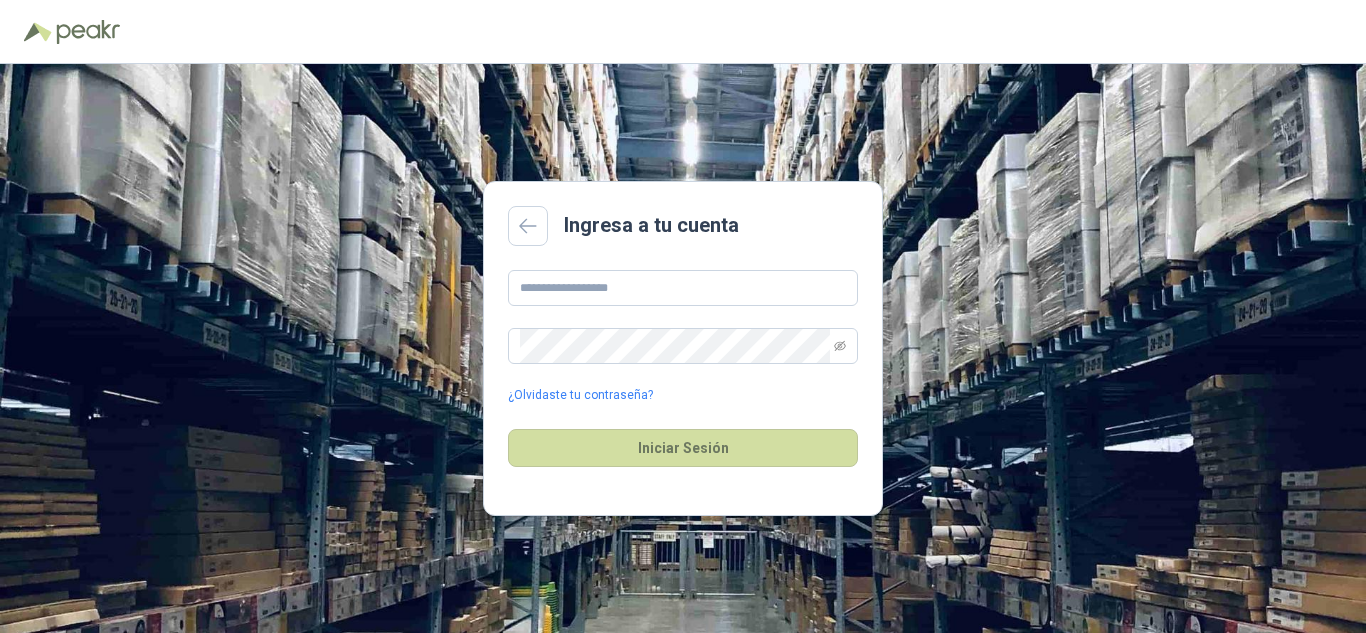 scroll, scrollTop: 0, scrollLeft: 0, axis: both 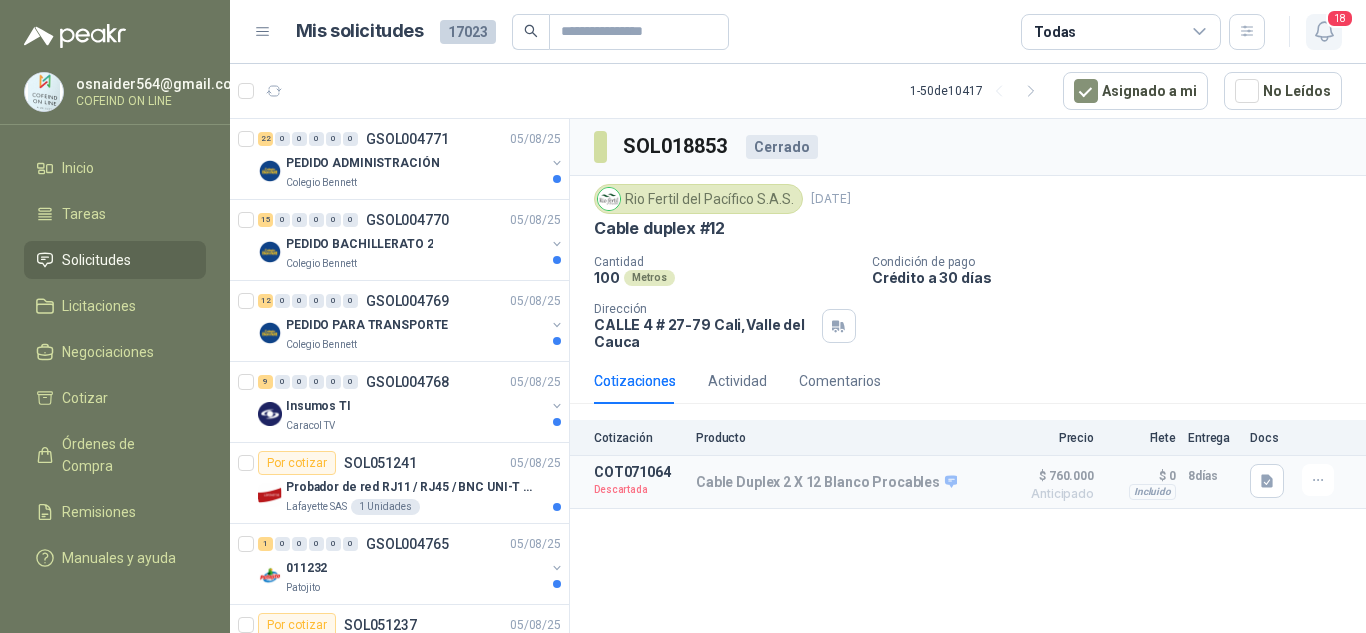 click on "18" at bounding box center [1340, 18] 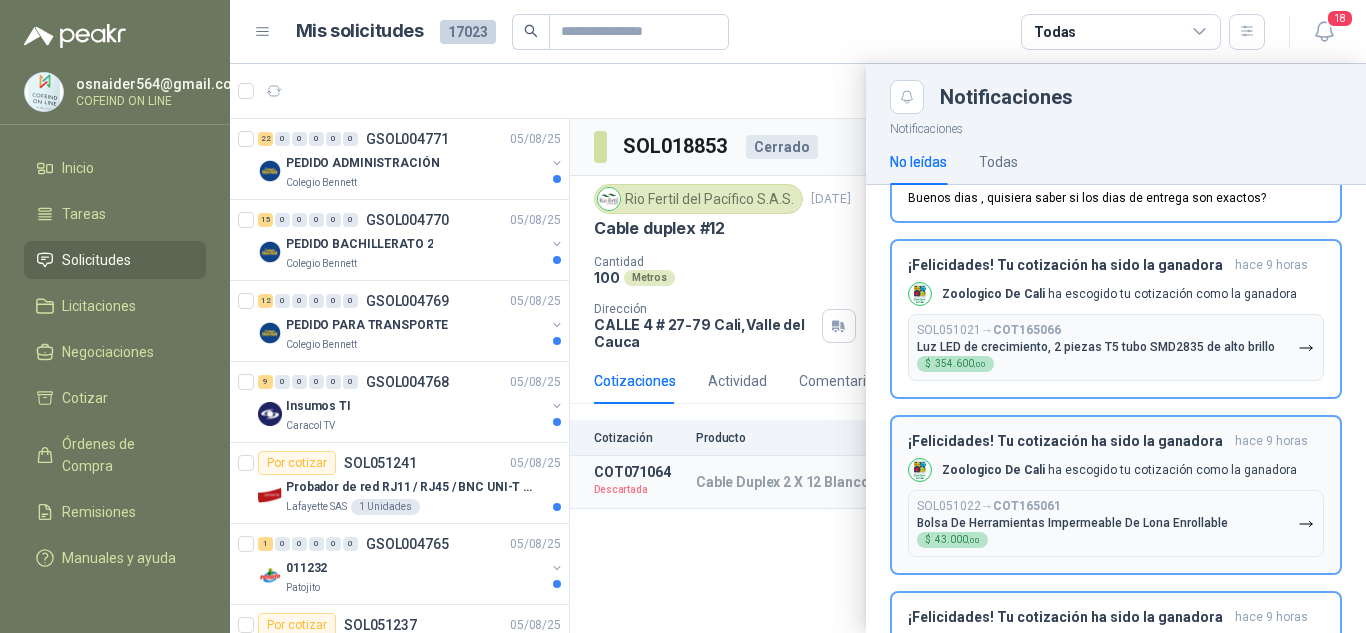scroll, scrollTop: 500, scrollLeft: 0, axis: vertical 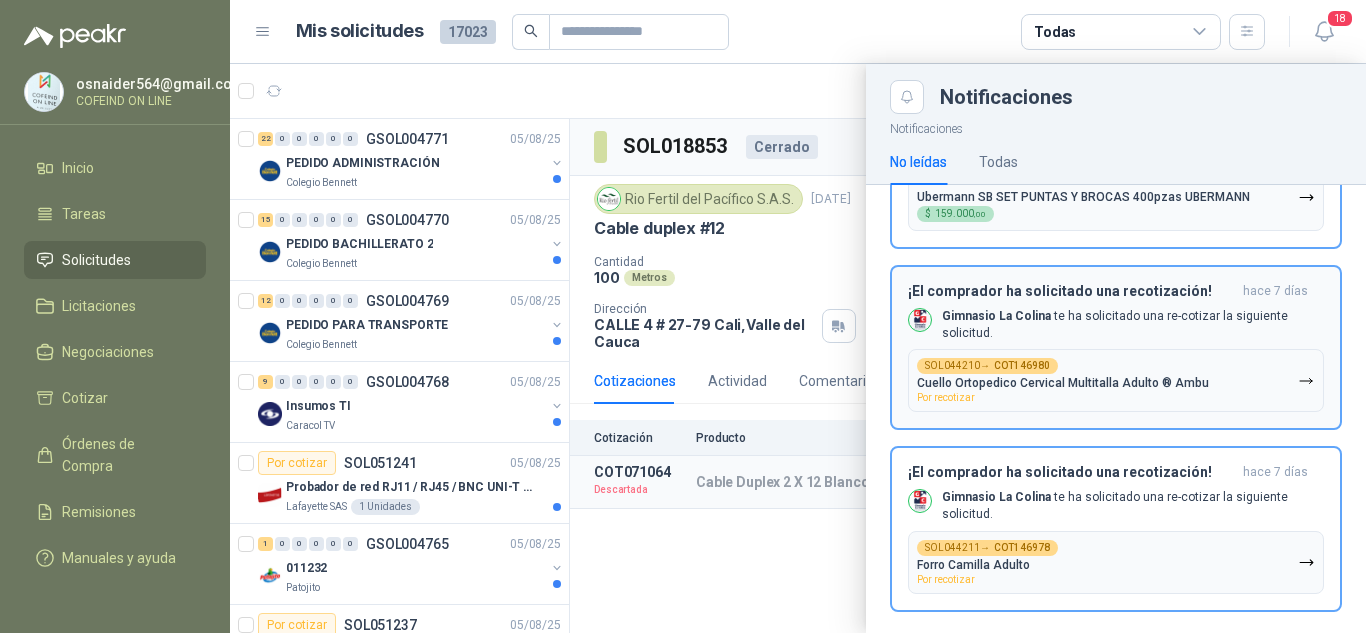 click on "SOL044211  →  COT146978 Forro Camilla Adulto Por recotizar" at bounding box center (1116, 562) 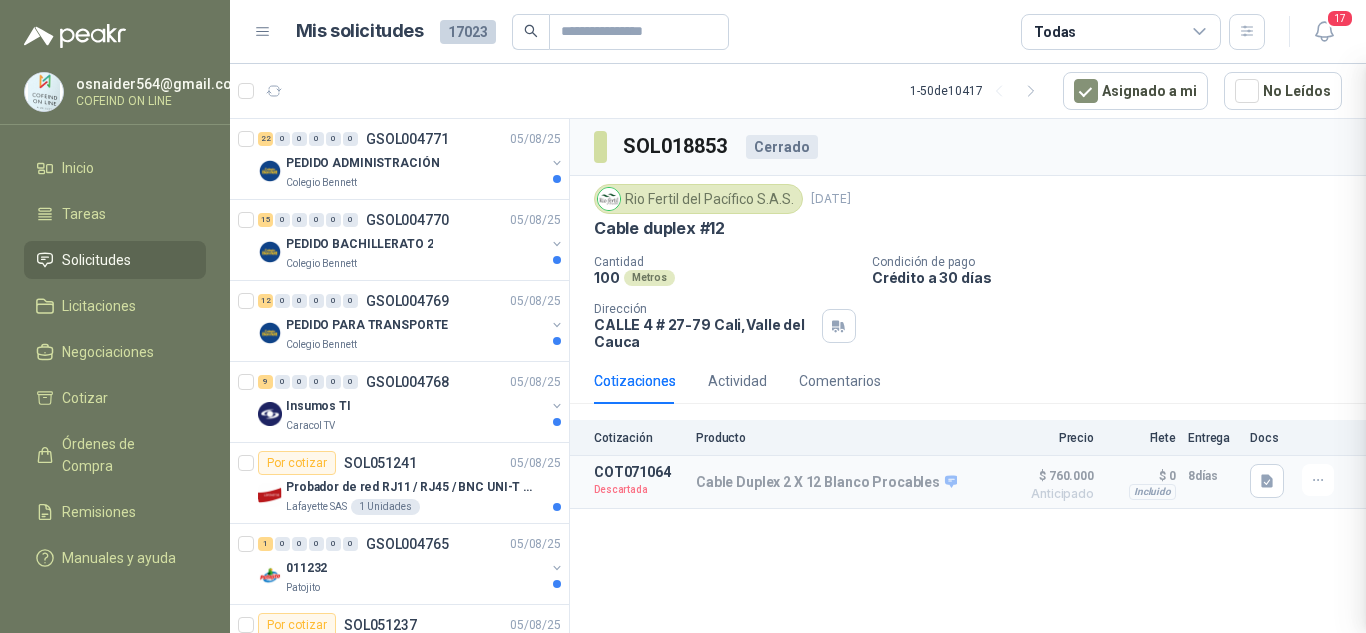 scroll, scrollTop: 2767, scrollLeft: 0, axis: vertical 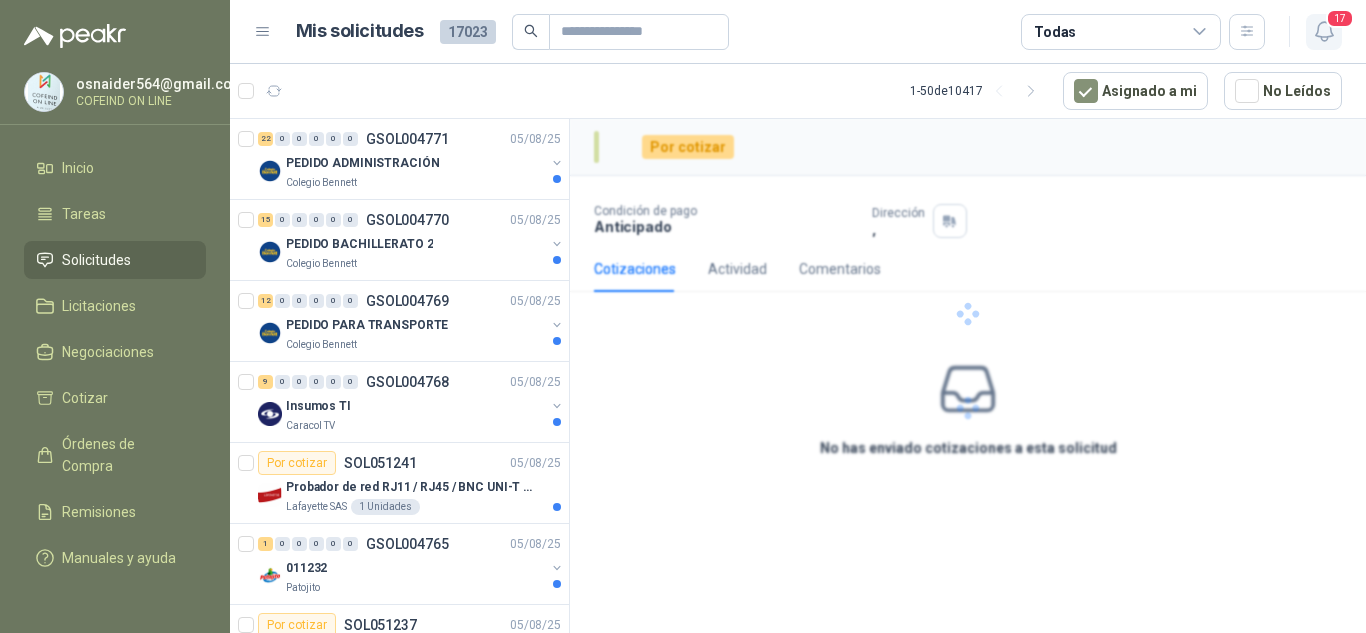 click 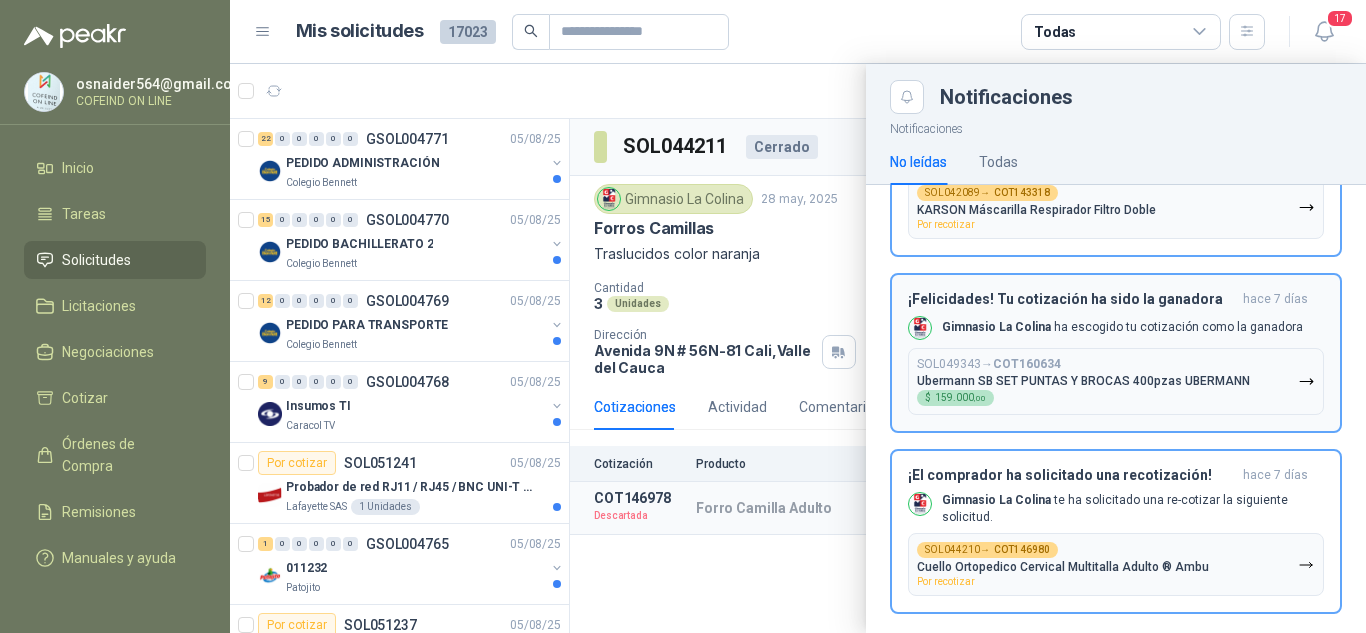 click on "Cuello Ortopedico Cervical Multitalla Adulto ® Ambu" at bounding box center (1063, 567) 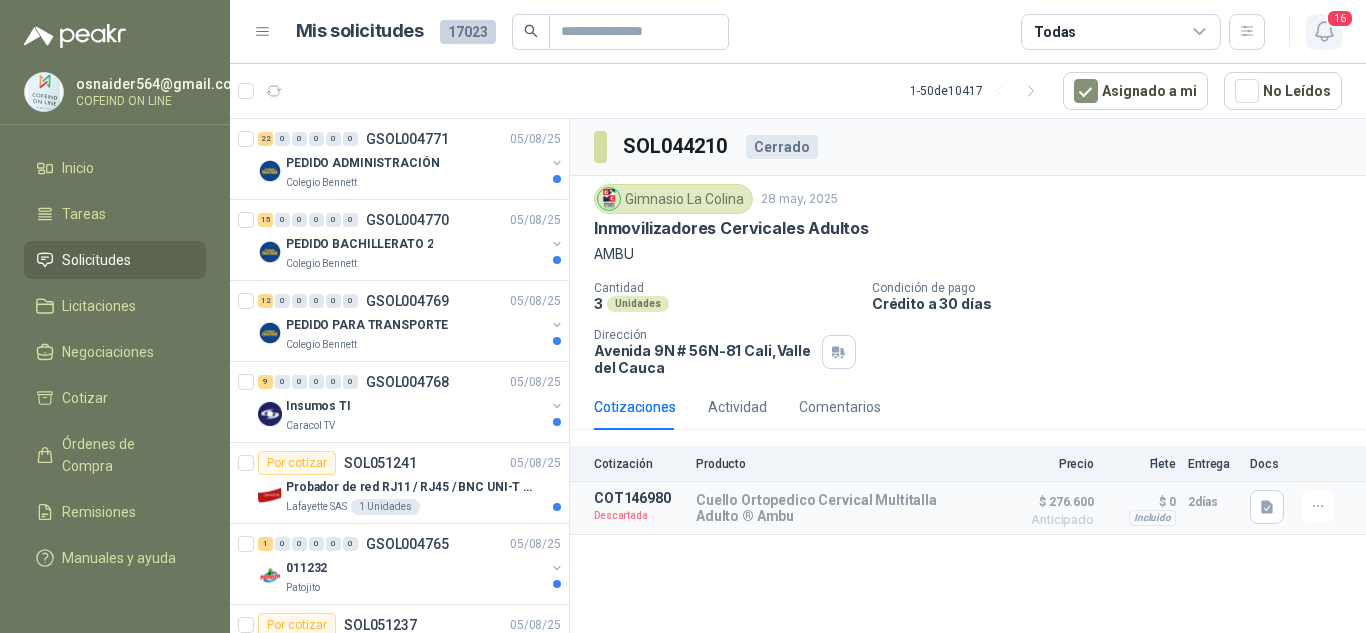 click 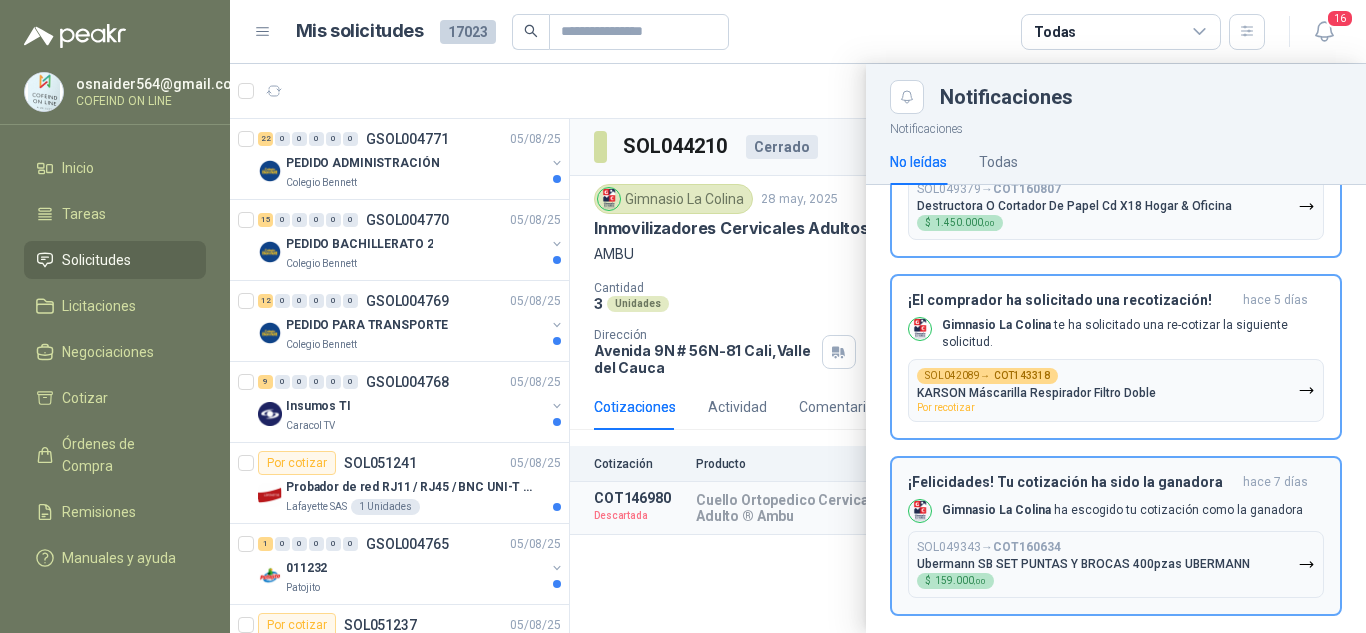 click on "SOL049343  →  COT160634  Ubermann SB SET PUNTAS Y BROCAS 400pzas UBERMANN $  159.000 ,00" at bounding box center [1083, 564] 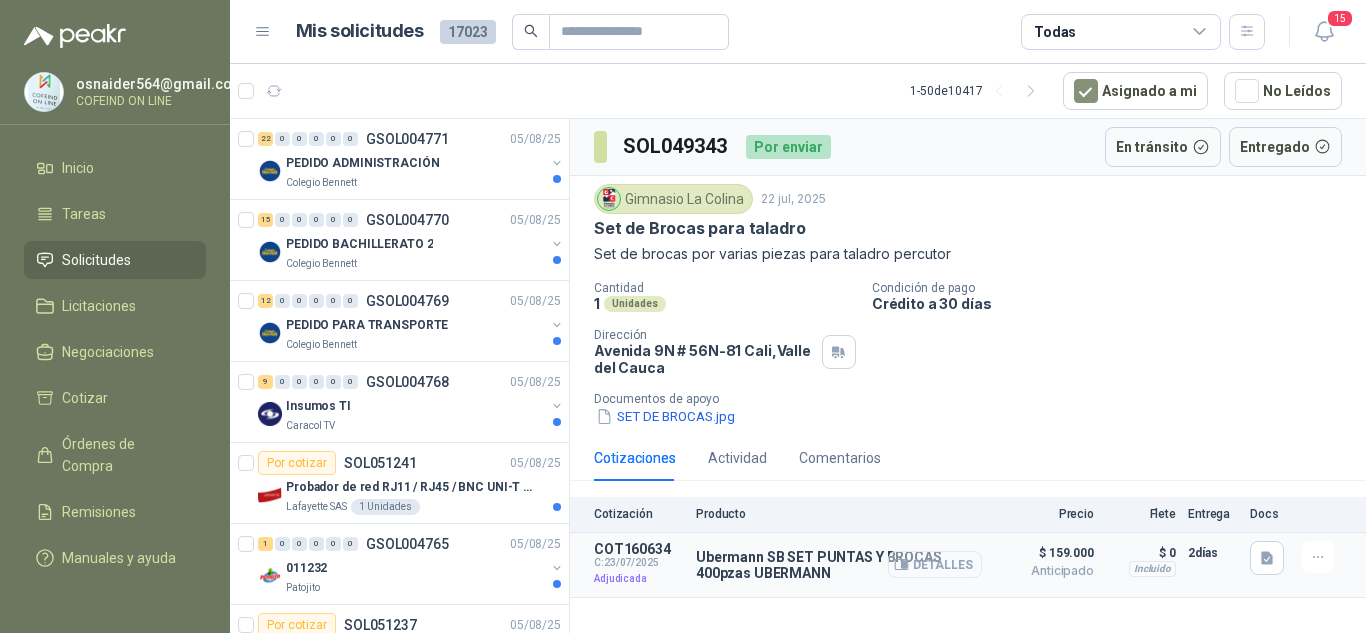 click on "Detalles" at bounding box center (935, 564) 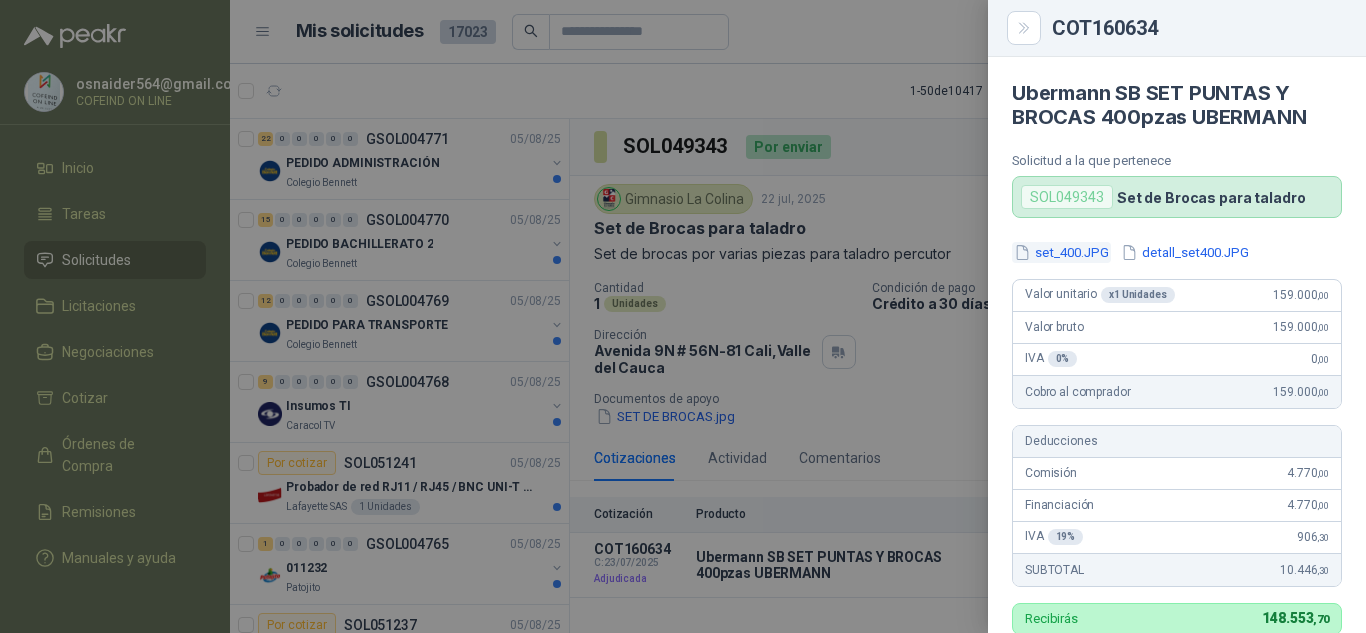 click on "set_400.JPG" at bounding box center [1061, 252] 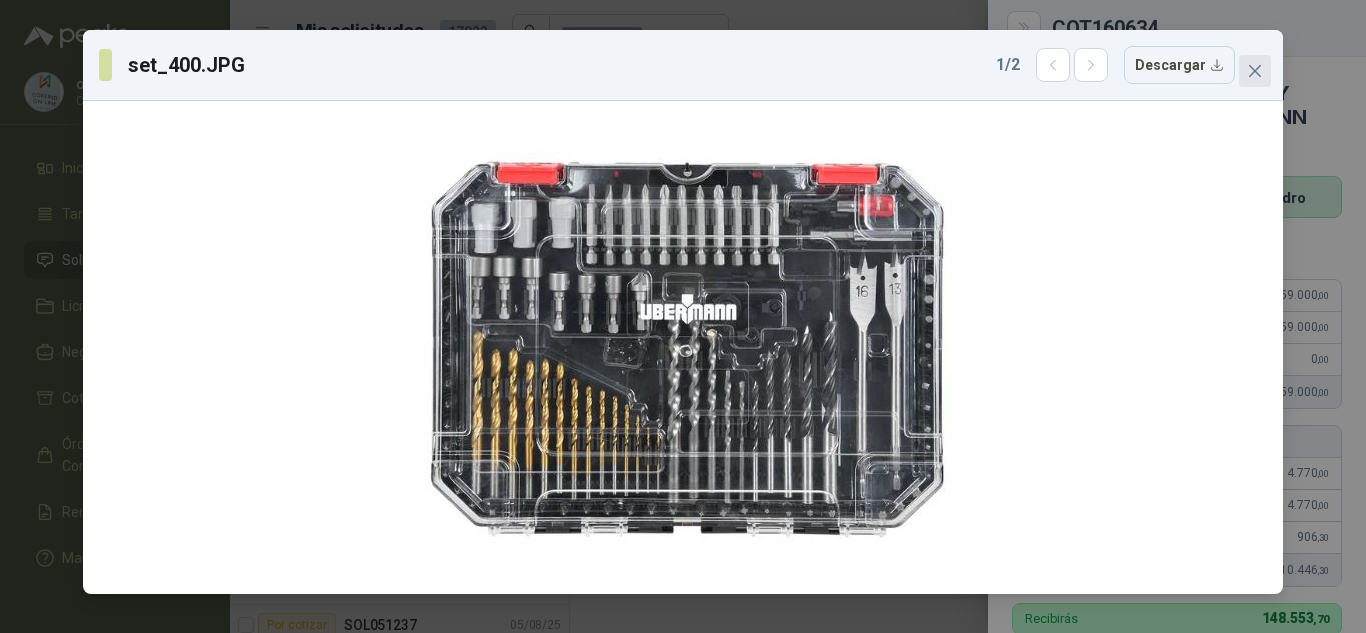 click at bounding box center (1255, 71) 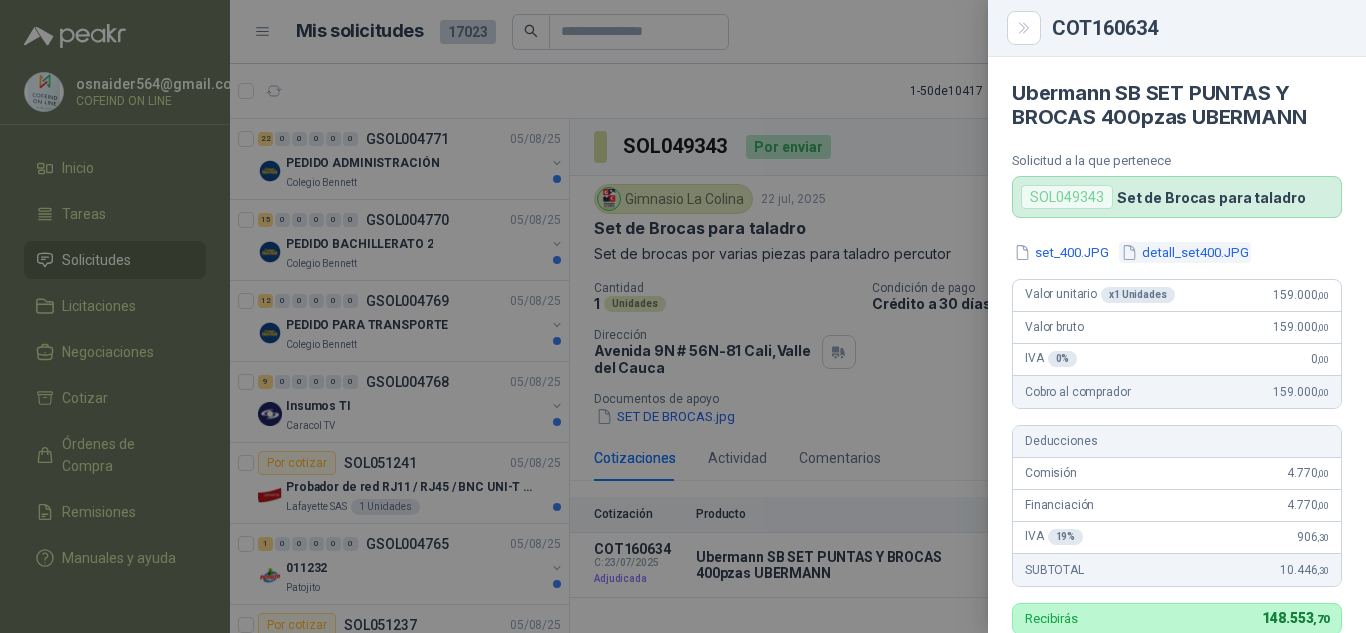 click on "detall_set400.JPG" at bounding box center [1185, 252] 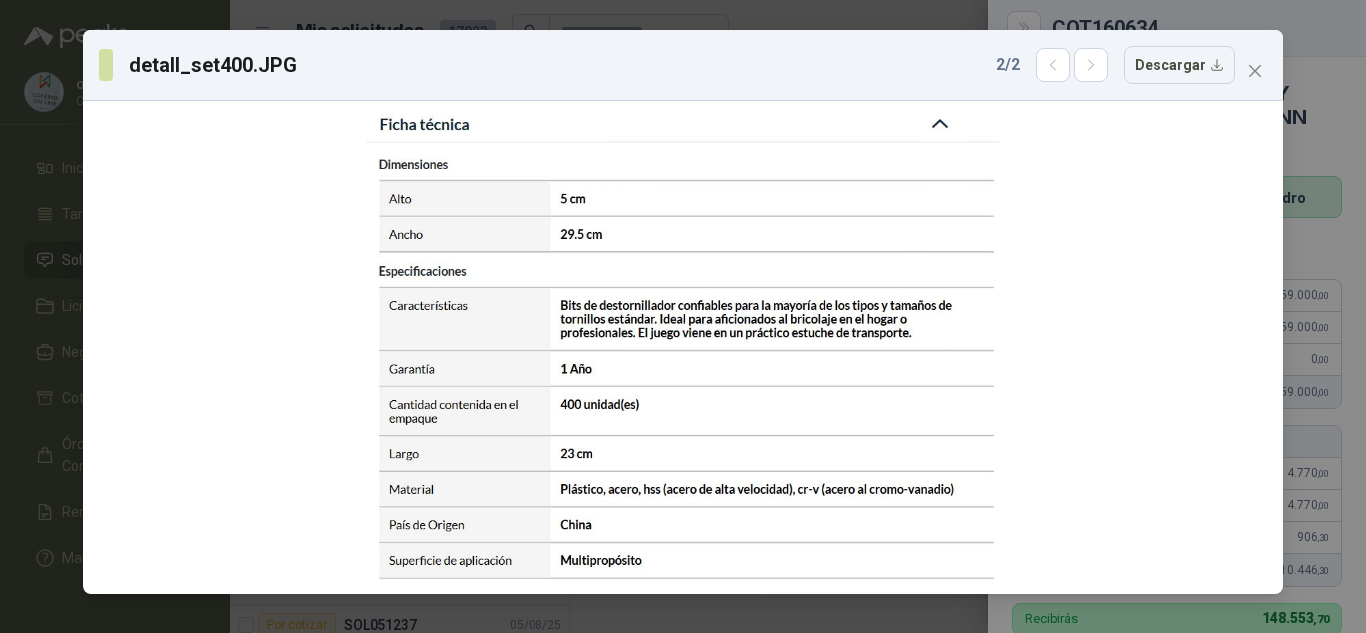 drag, startPoint x: 1254, startPoint y: 73, endPoint x: 1240, endPoint y: 87, distance: 19.79899 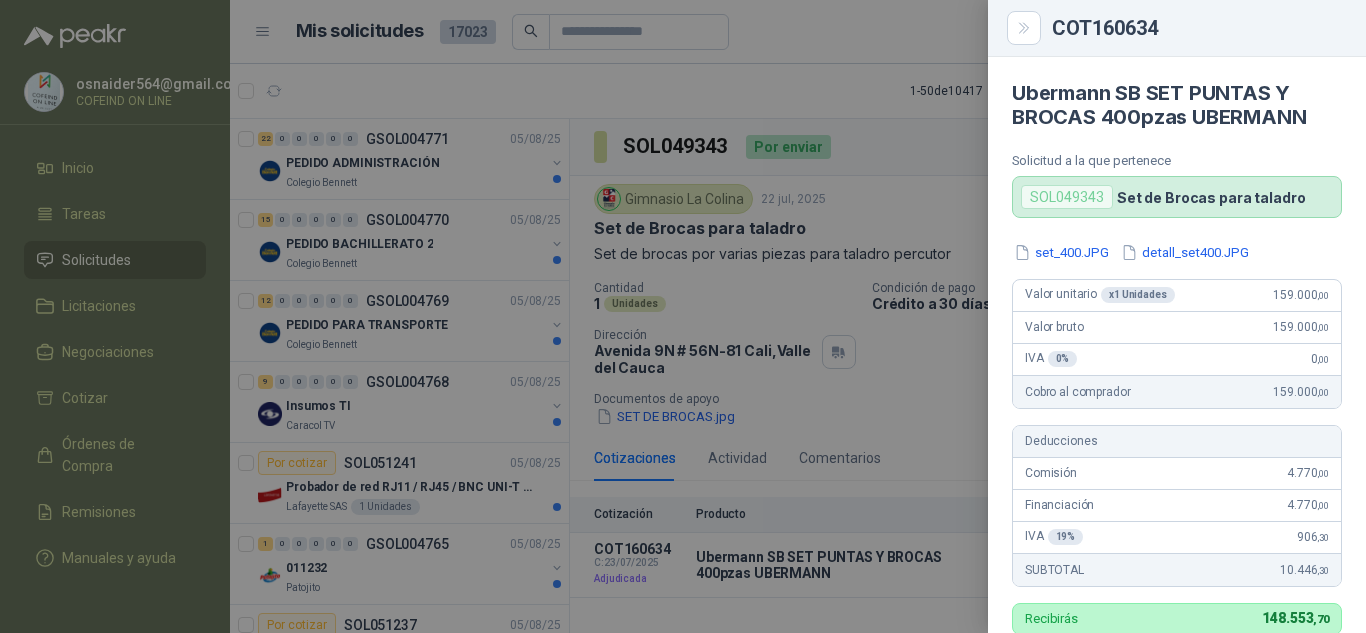 drag, startPoint x: 904, startPoint y: 203, endPoint x: 916, endPoint y: 200, distance: 12.369317 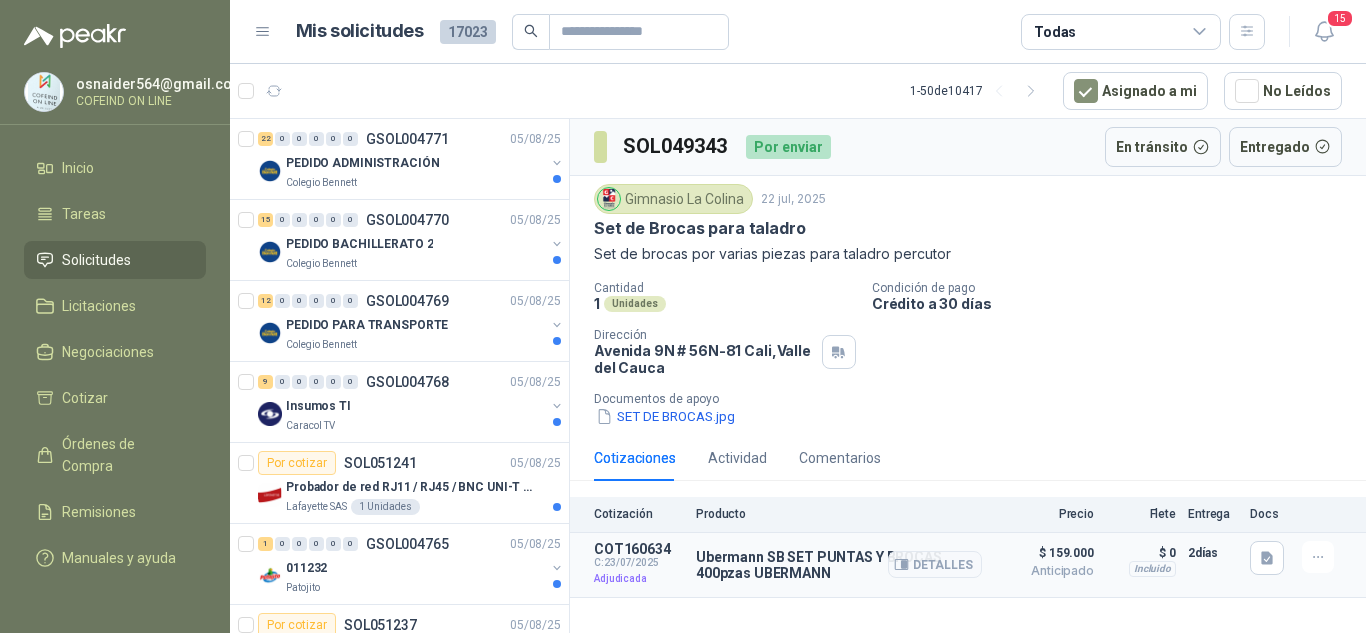 click on "COT160634 C:  23/07/2025 Adjudicada  Ubermann SB SET PUNTAS Y BROCAS 400pzas UBERMANN Detalles $ 159.000 Anticipado $ 159.000 Anticipado Incluido   $ 0 Entrega:    2  días $ 0 Incluido   2  días" at bounding box center (968, 565) 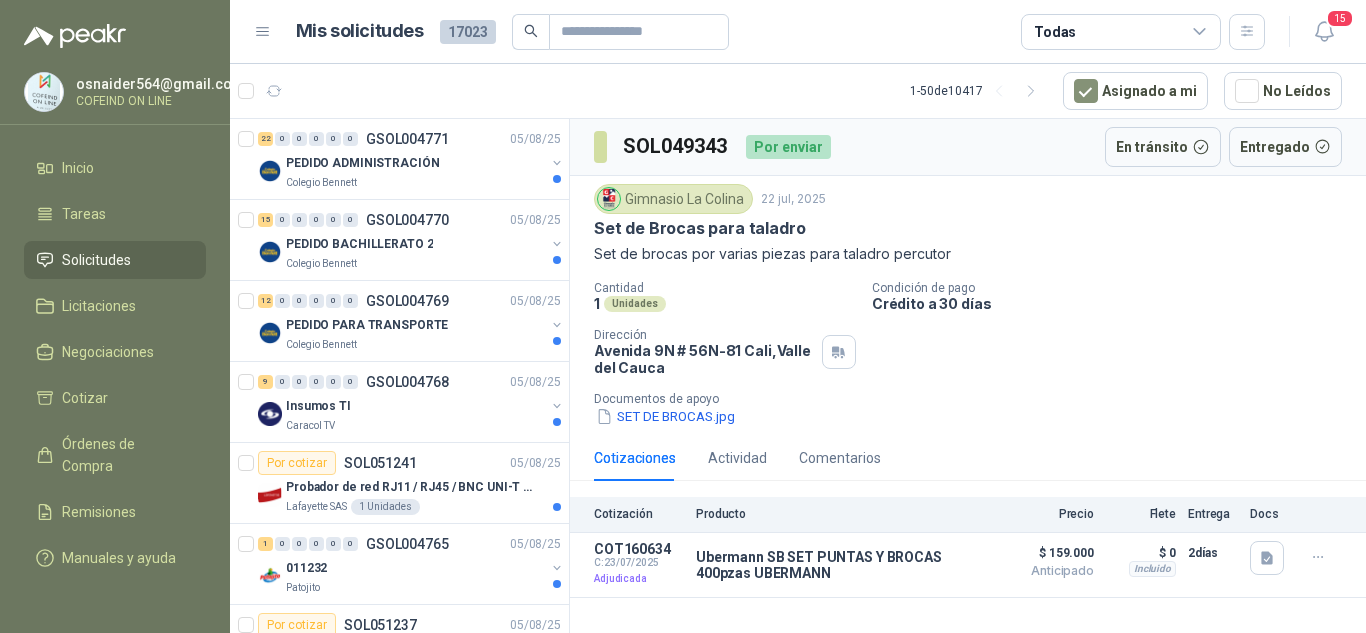 copy on "Ubermann SB SET PUNTAS Y BROCAS 400pzas UBERMANN" 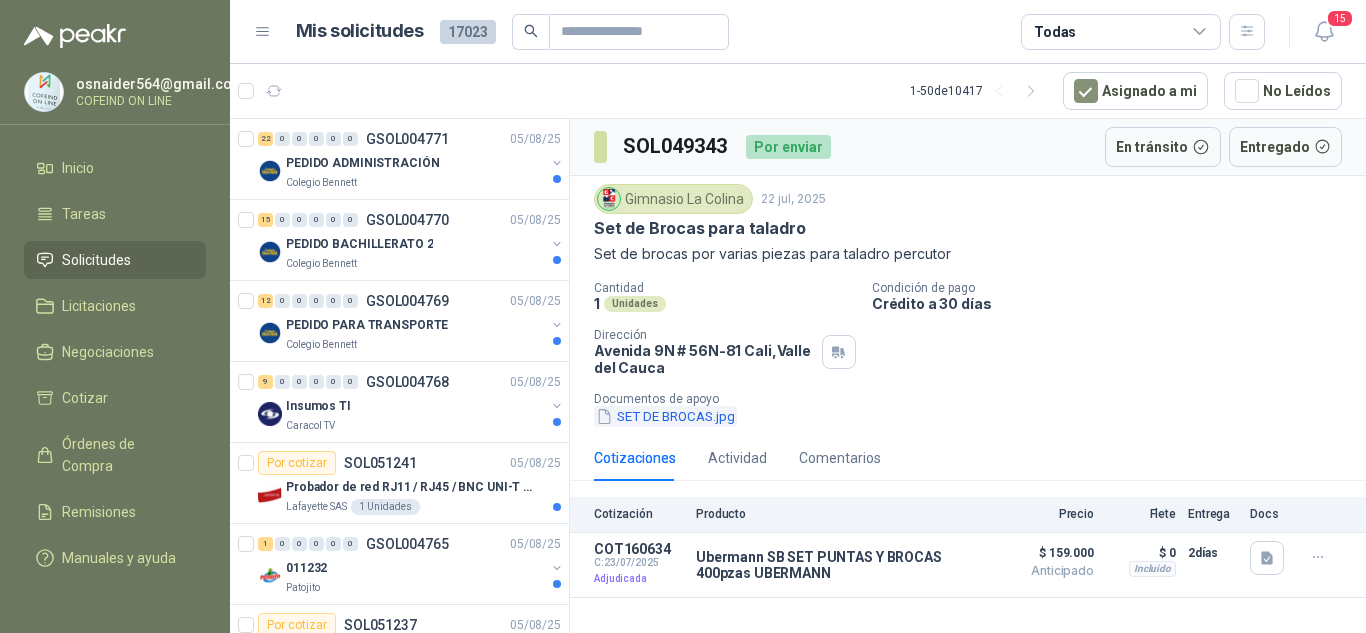 click on "SET DE BROCAS.jpg" at bounding box center [665, 416] 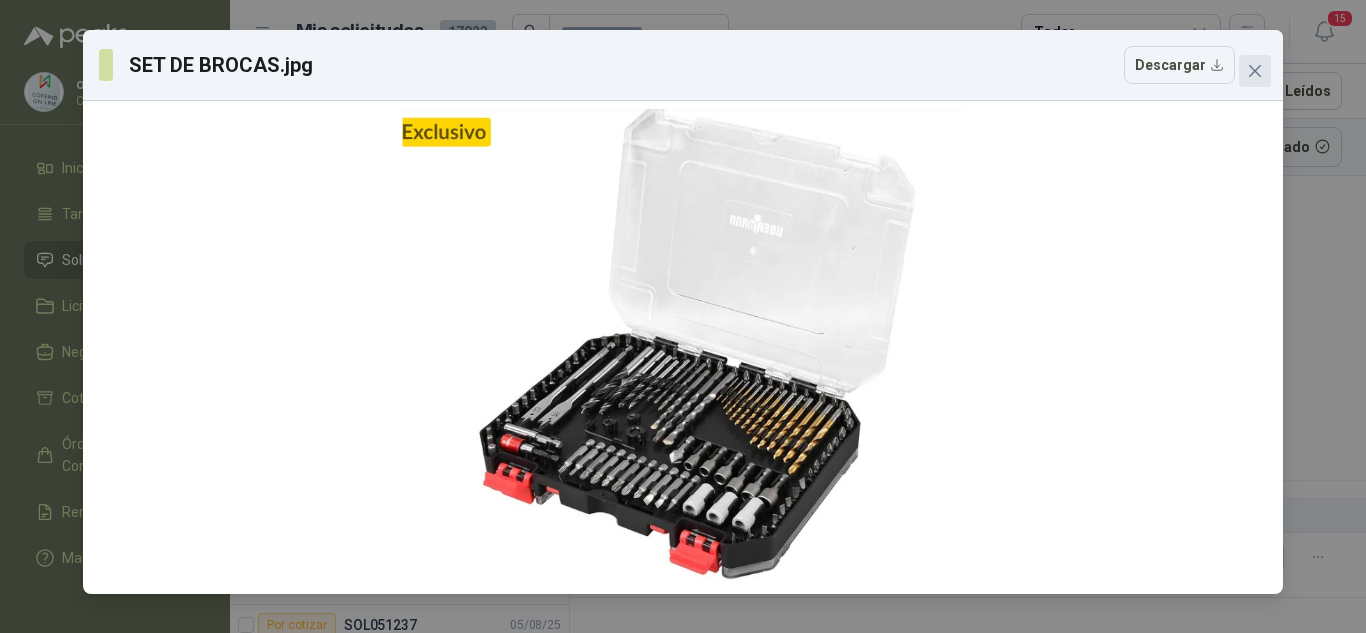 click at bounding box center (1255, 71) 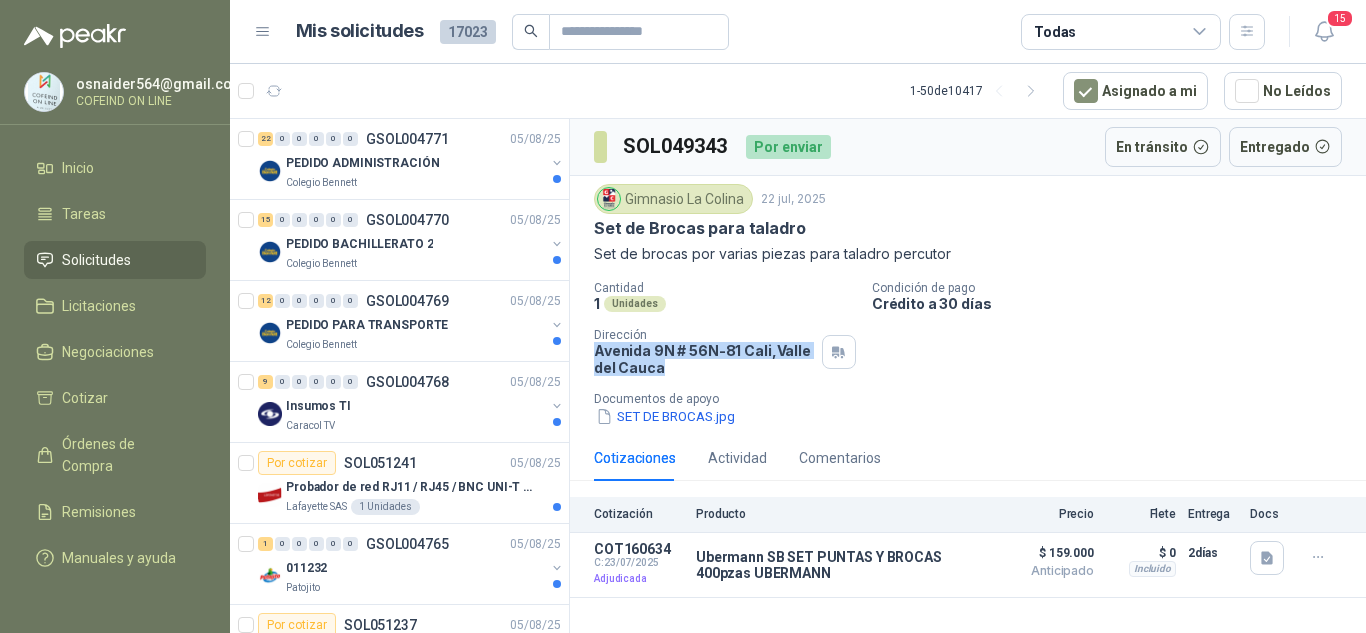 drag, startPoint x: 680, startPoint y: 370, endPoint x: 580, endPoint y: 347, distance: 102.610916 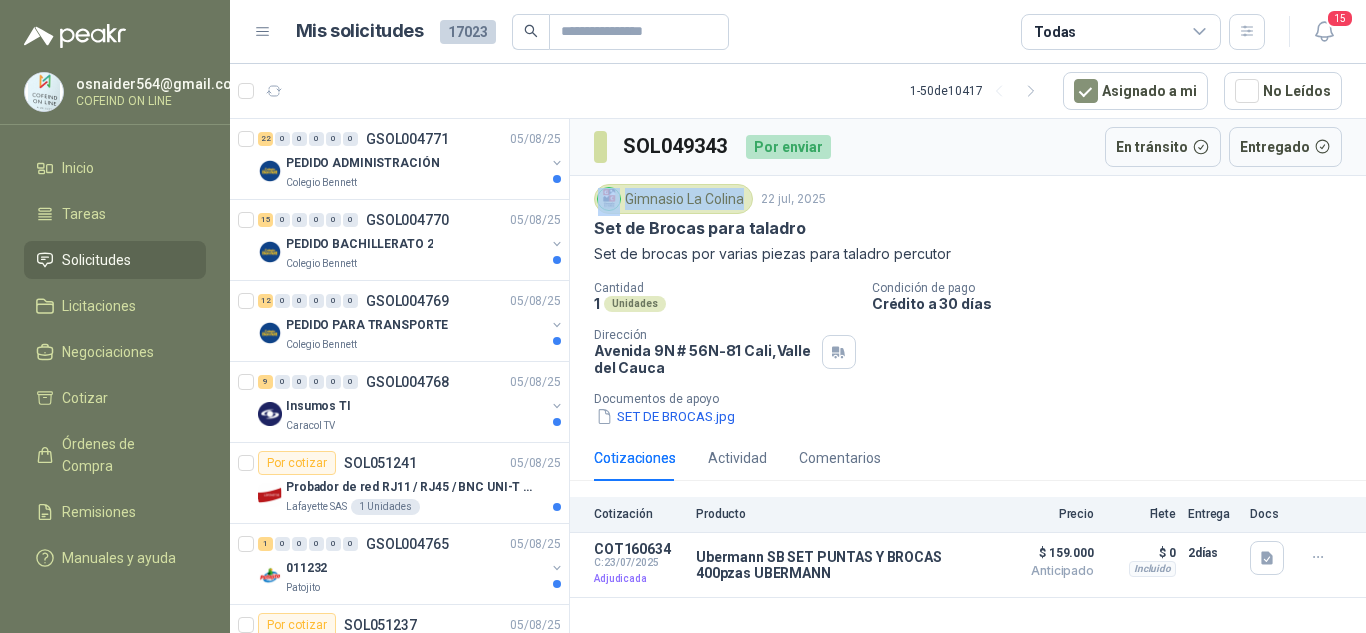 drag, startPoint x: 662, startPoint y: 215, endPoint x: 743, endPoint y: 199, distance: 82.565125 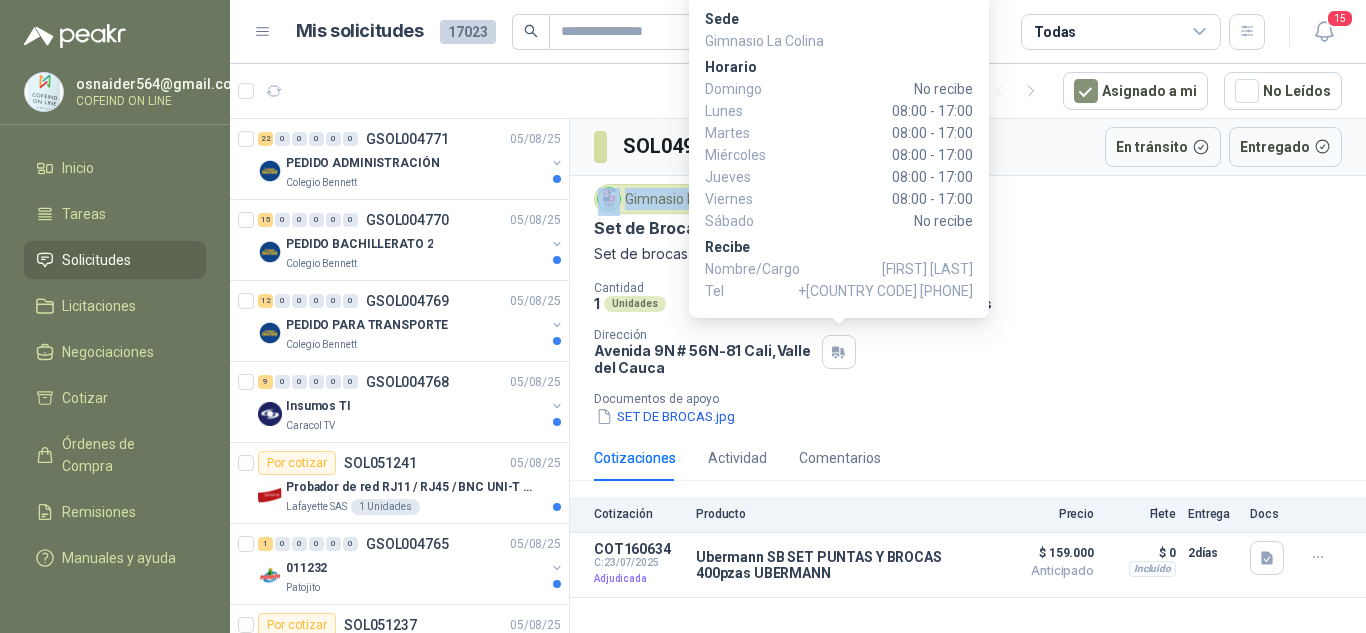 drag, startPoint x: 852, startPoint y: 262, endPoint x: 970, endPoint y: 278, distance: 119.0798 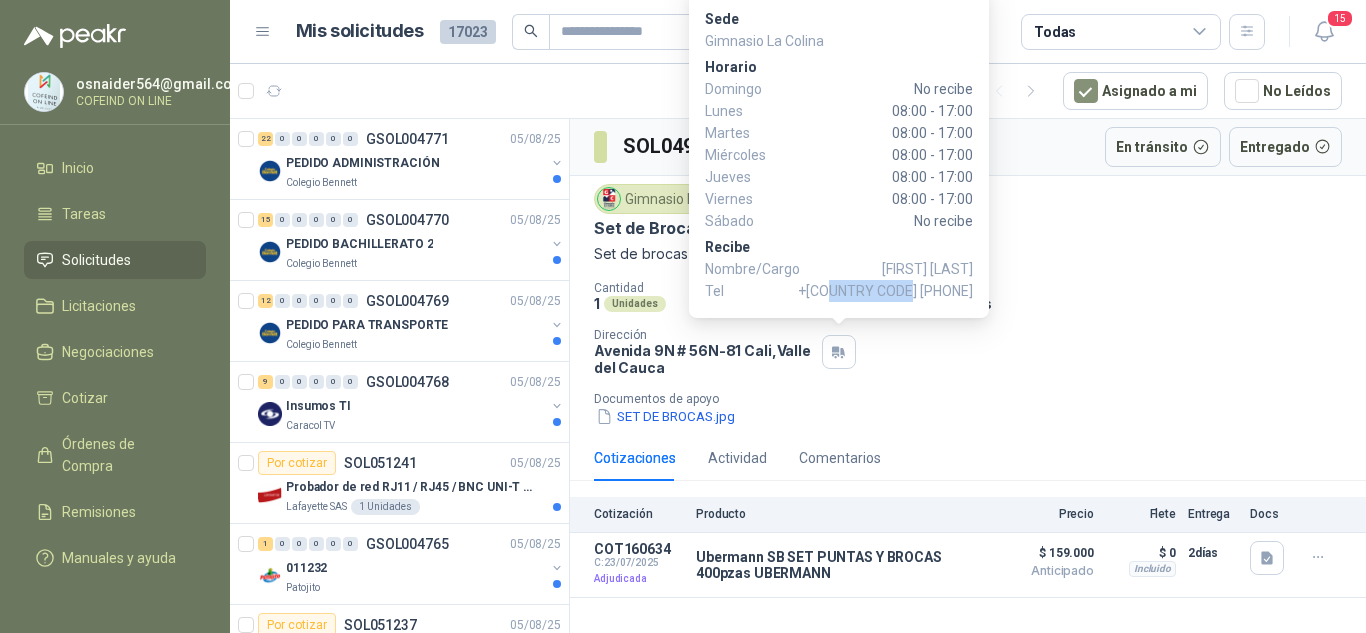 drag, startPoint x: 892, startPoint y: 292, endPoint x: 971, endPoint y: 301, distance: 79.51101 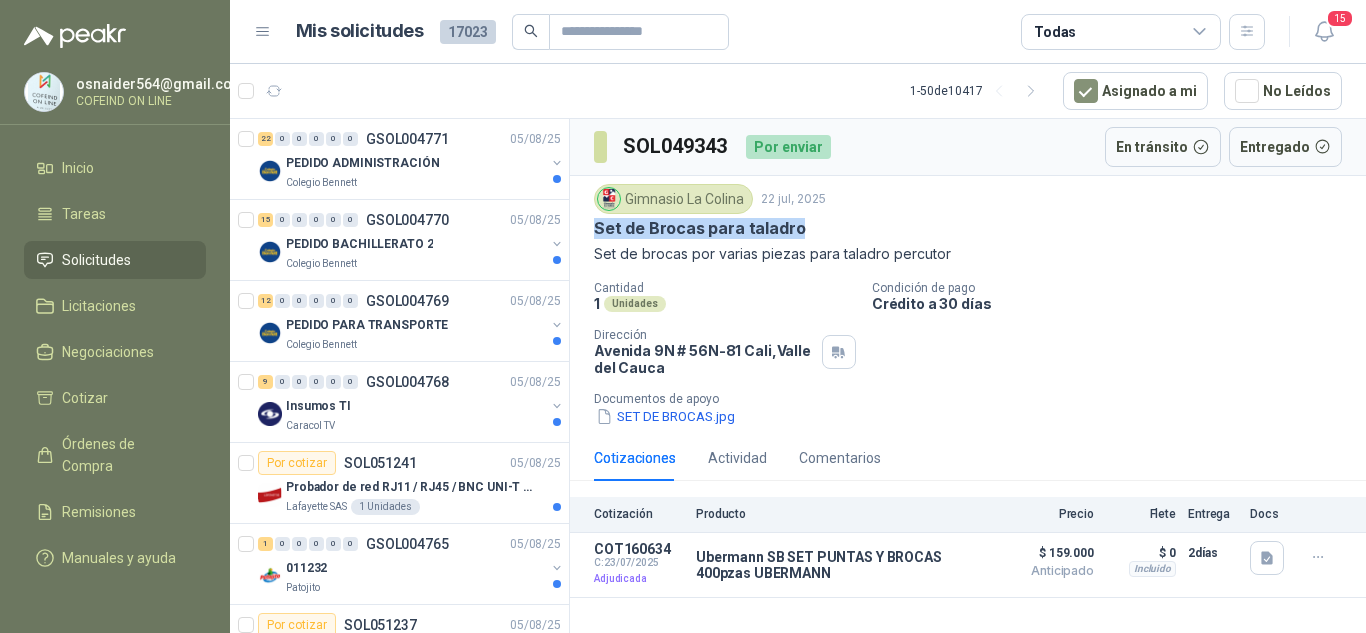 drag, startPoint x: 801, startPoint y: 230, endPoint x: 584, endPoint y: 222, distance: 217.14742 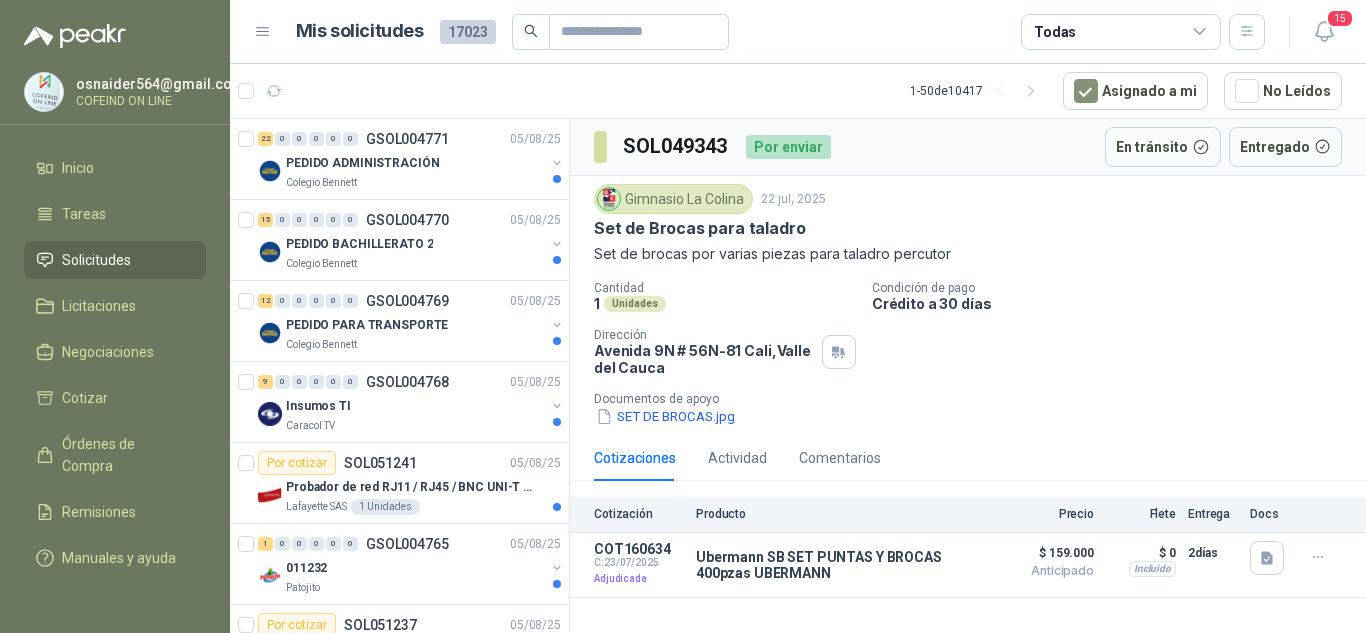 click on "SOL049343 Por enviar" at bounding box center [712, 147] 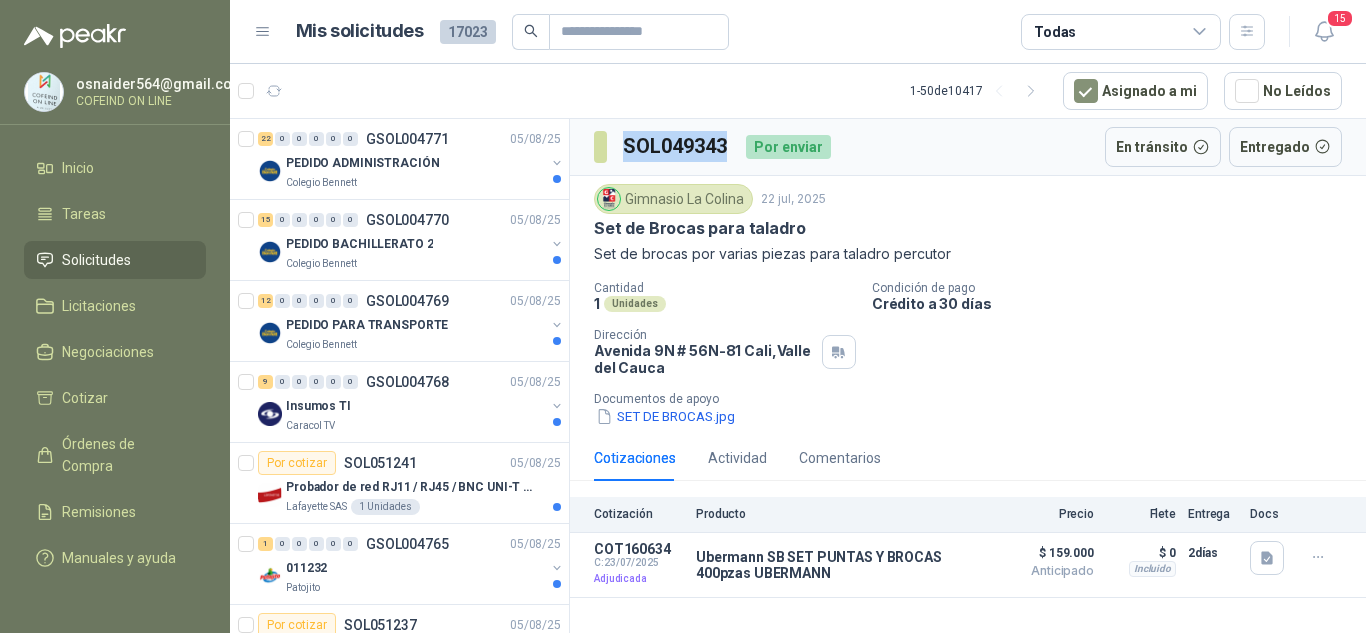 drag, startPoint x: 724, startPoint y: 148, endPoint x: 613, endPoint y: 157, distance: 111.364265 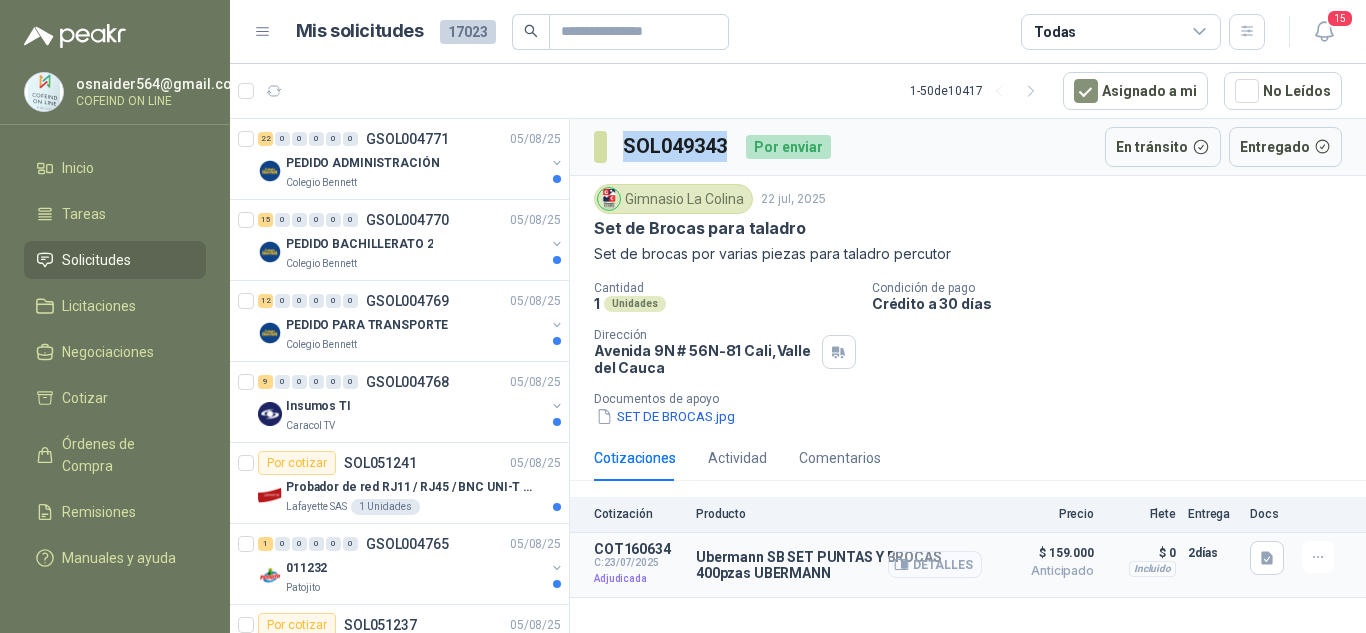 click on "Detalles" at bounding box center (935, 564) 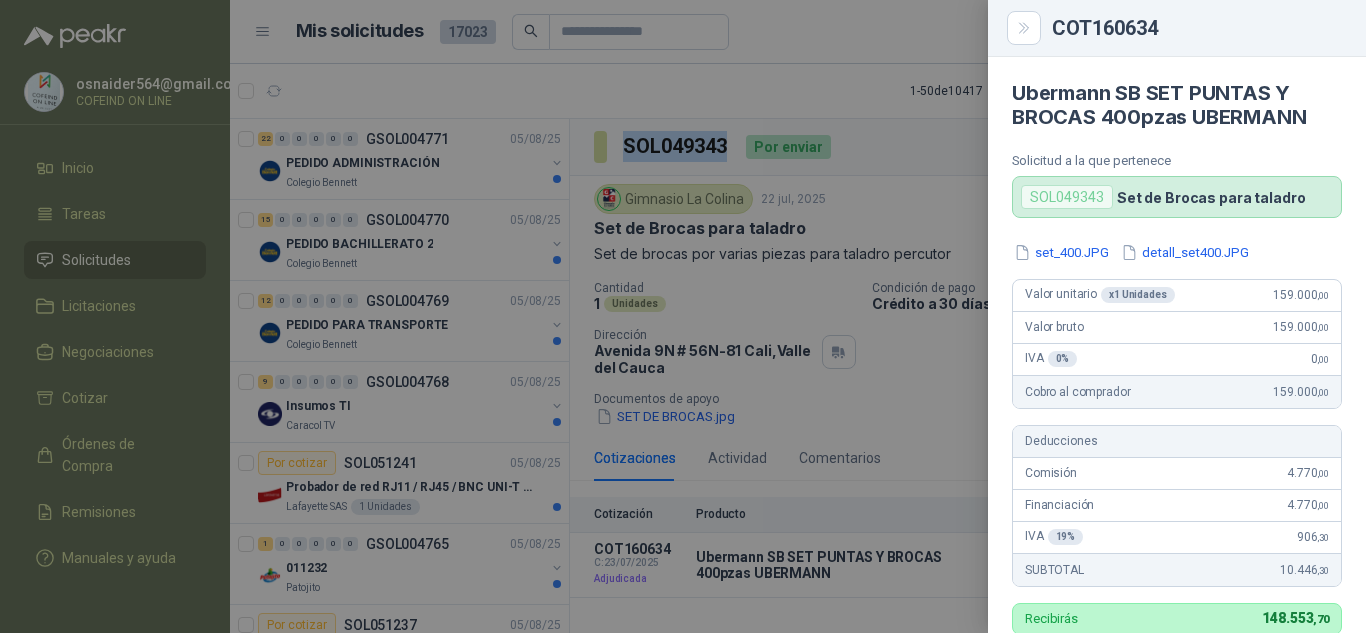 scroll, scrollTop: 100, scrollLeft: 0, axis: vertical 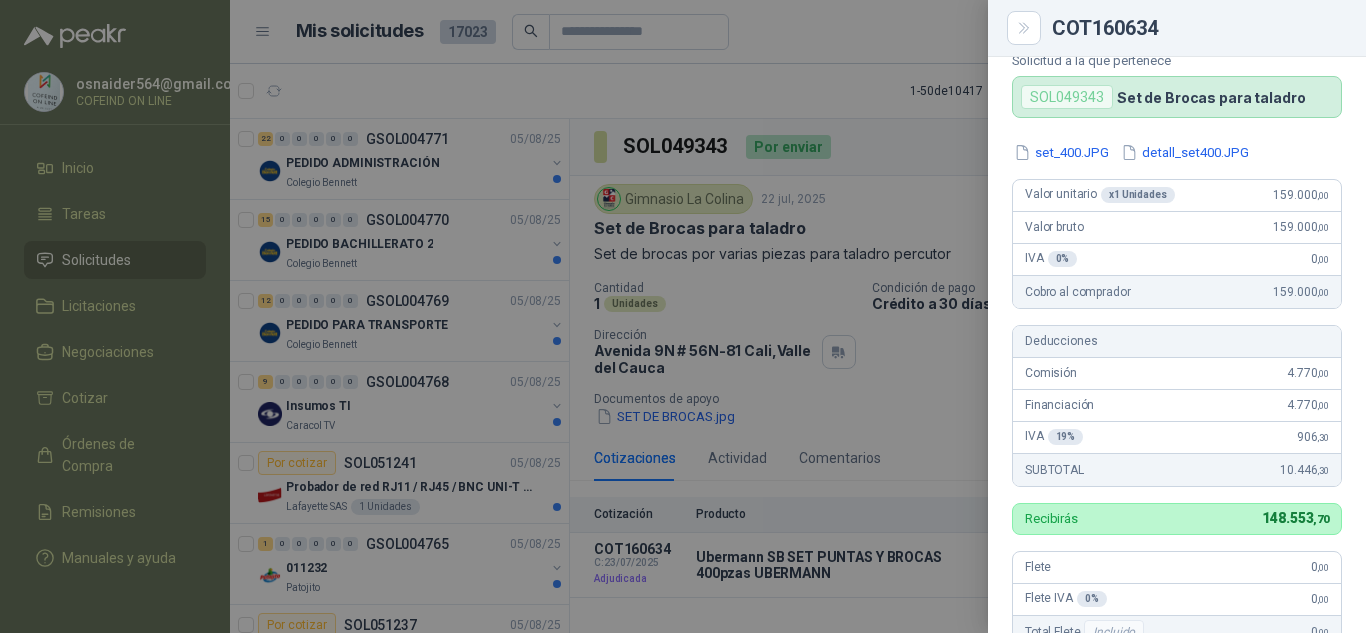 click at bounding box center (683, 316) 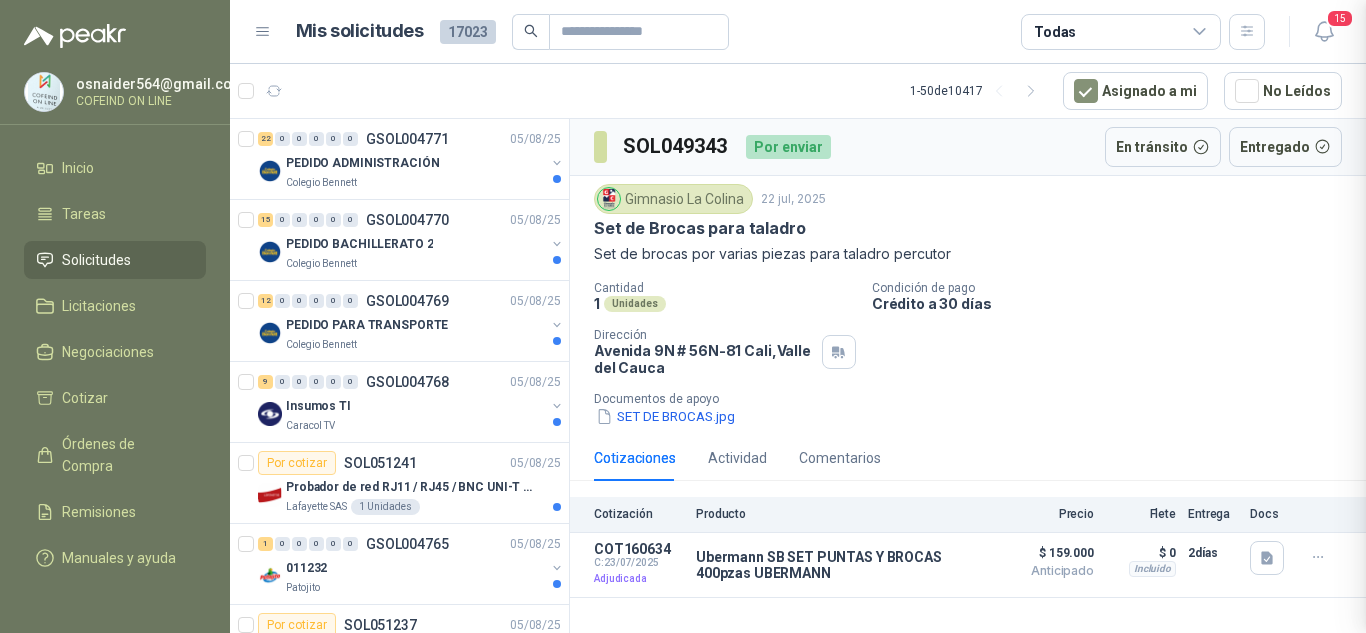 type 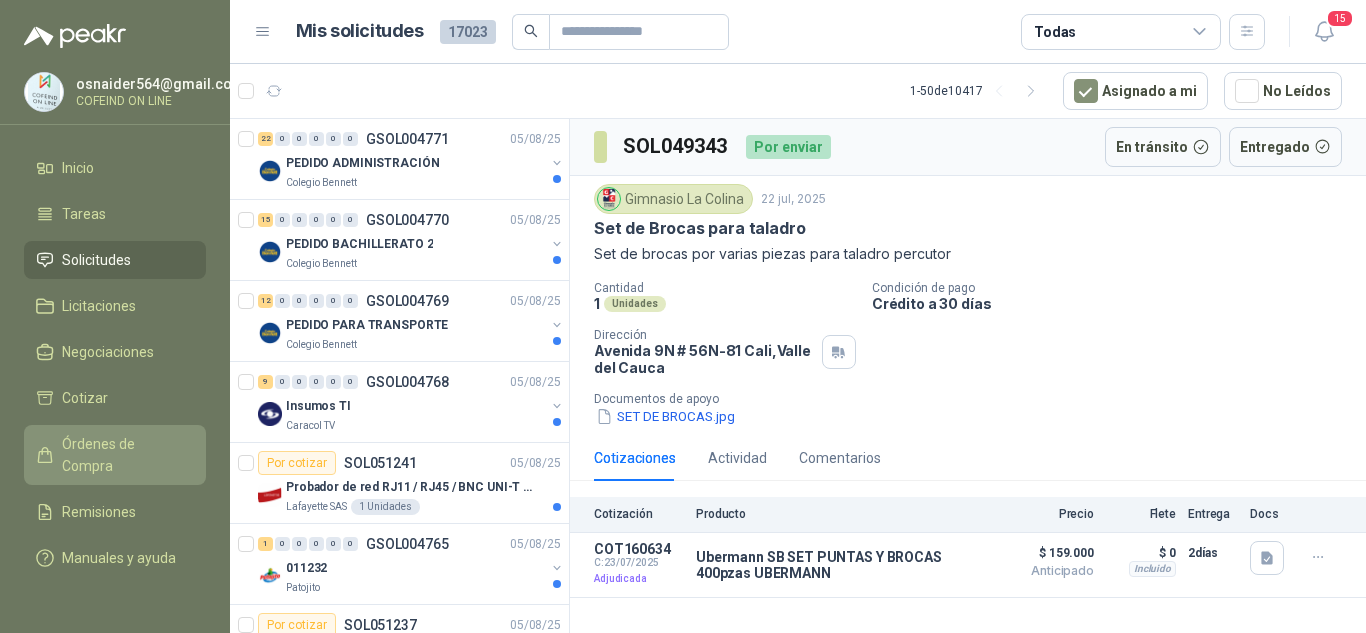 click on "Órdenes de Compra" at bounding box center (124, 455) 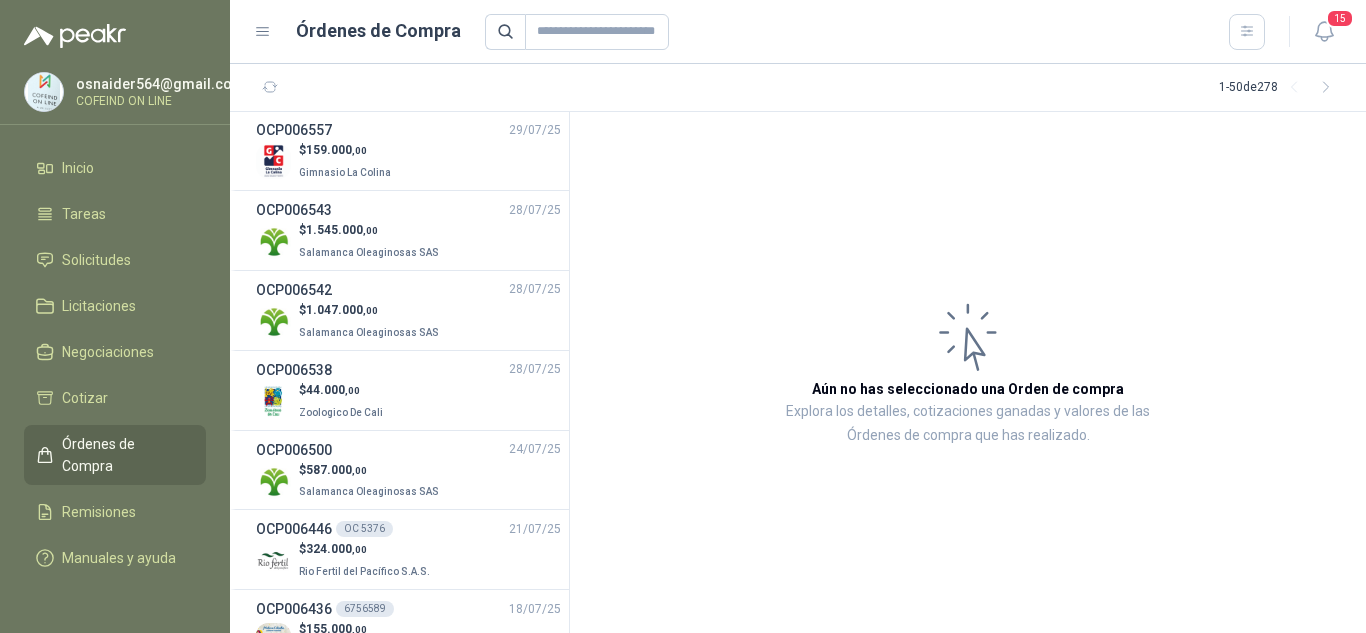 scroll, scrollTop: 300, scrollLeft: 0, axis: vertical 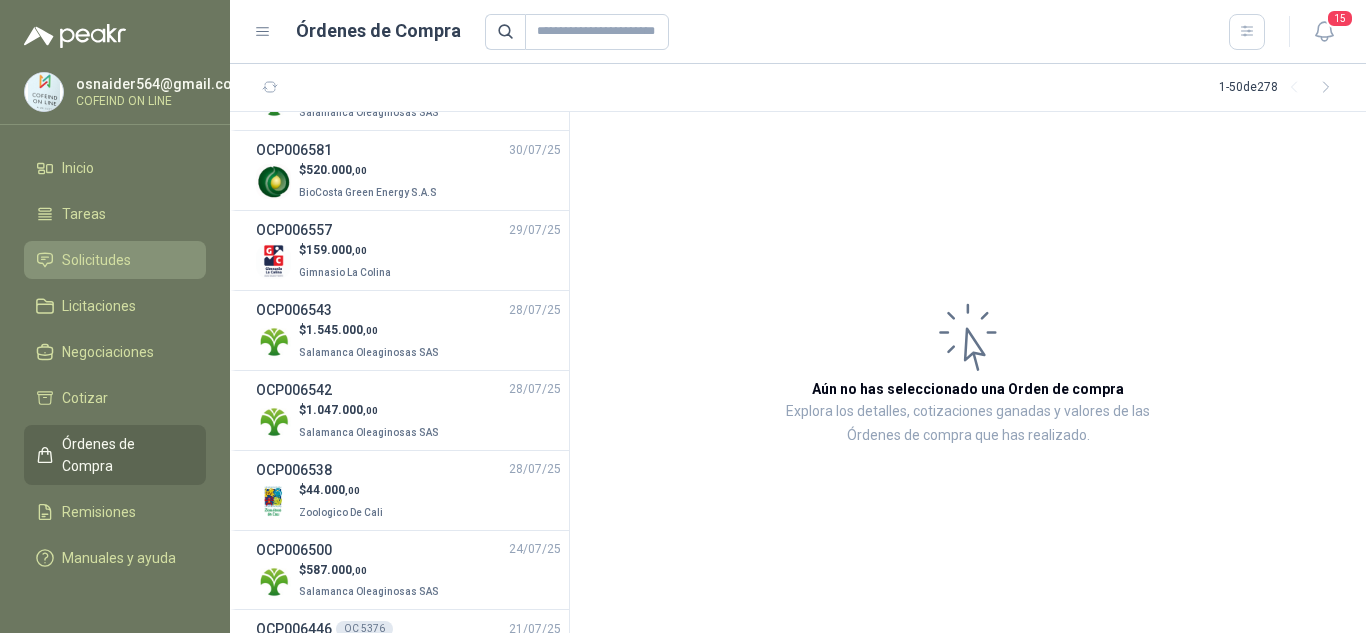 click on "Solicitudes" at bounding box center (96, 260) 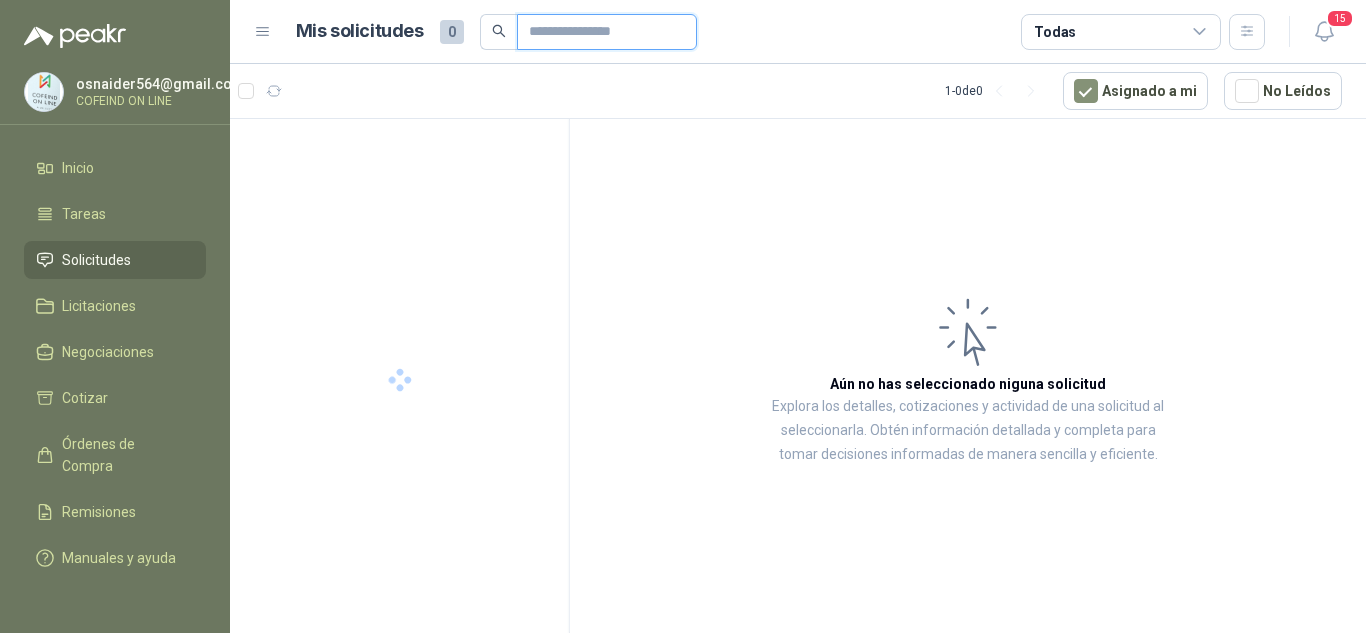 click at bounding box center (599, 32) 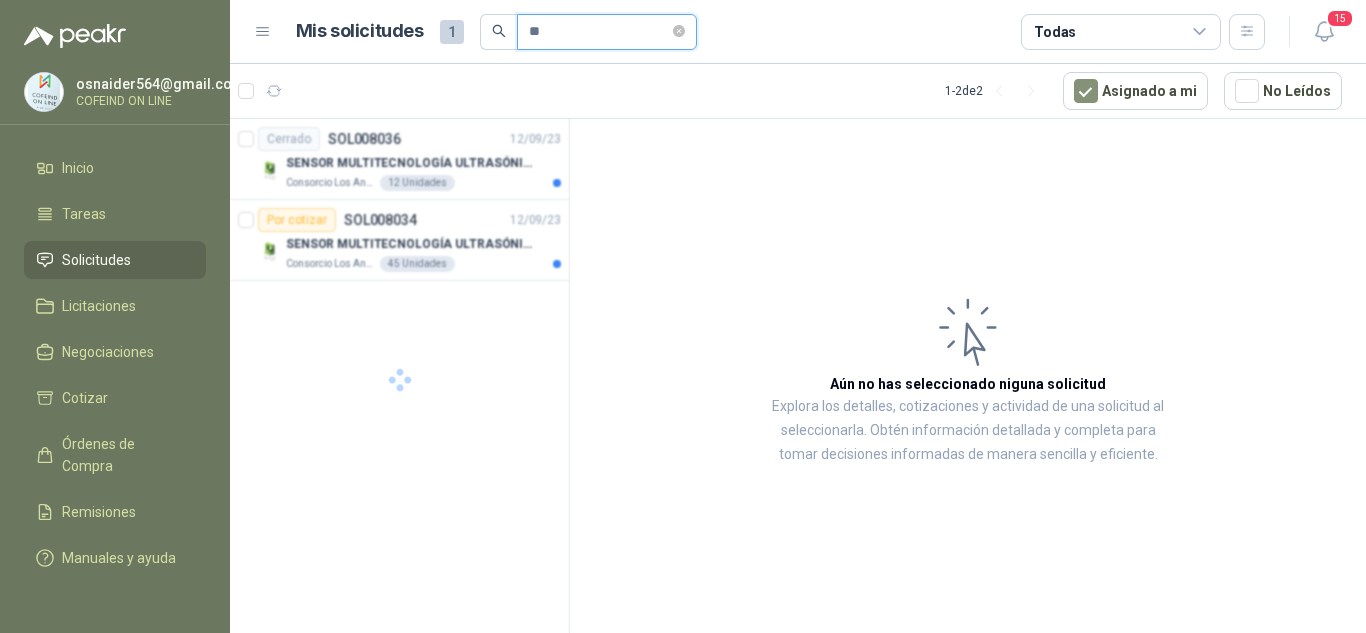type on "*" 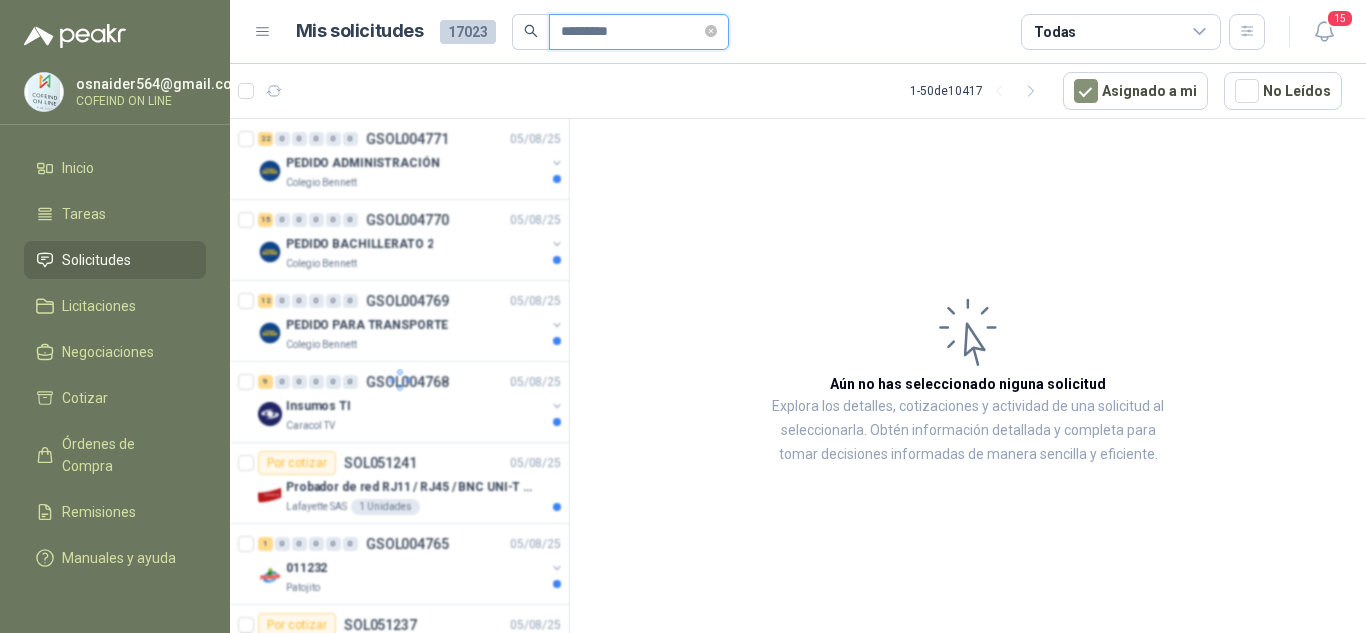 type on "*********" 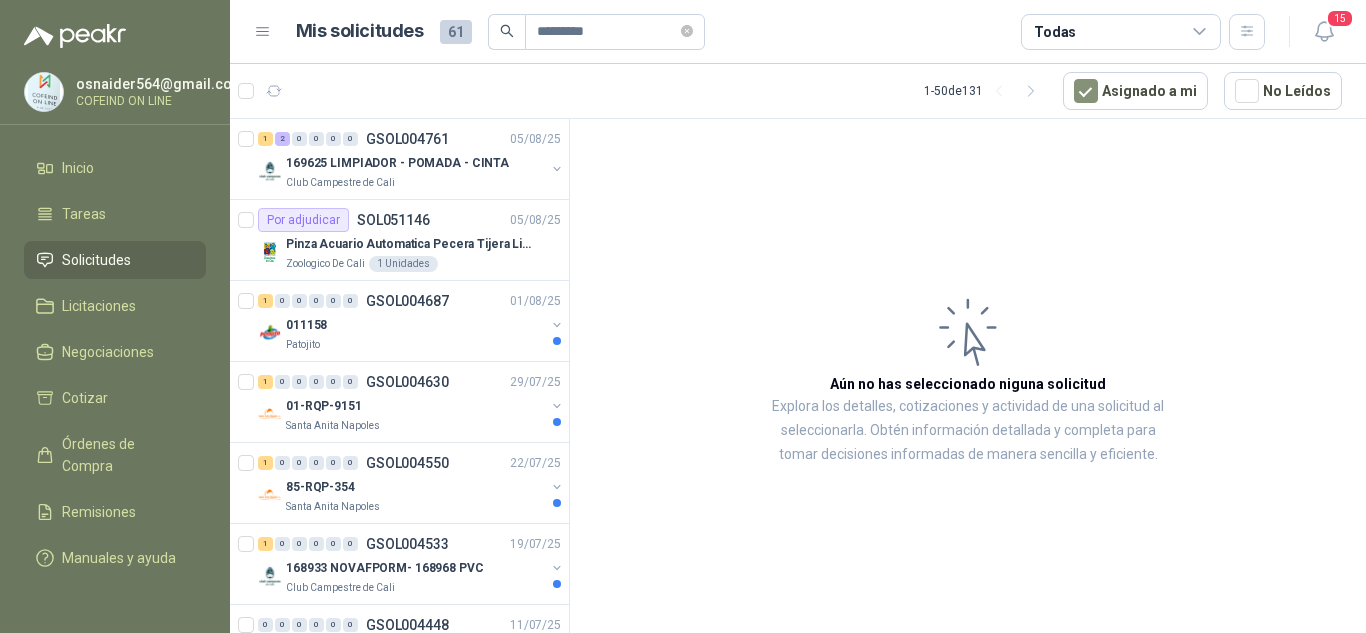 click on "Todas" at bounding box center (1121, 32) 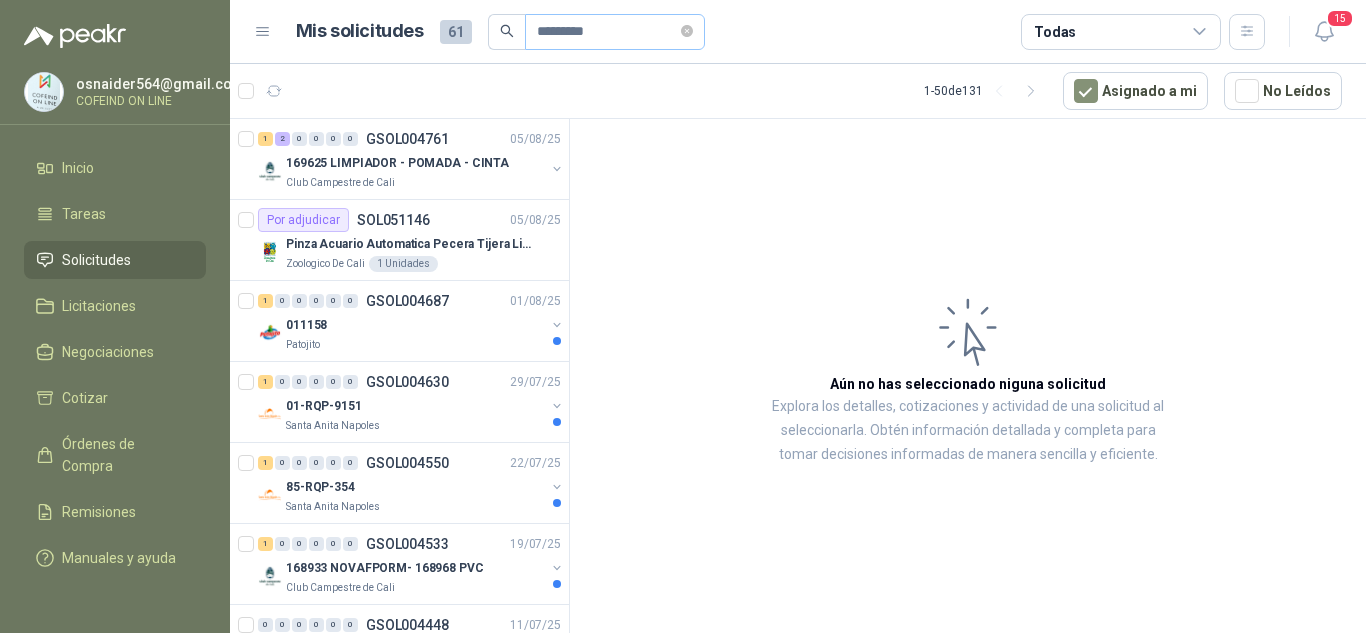 click on "*********" at bounding box center [615, 32] 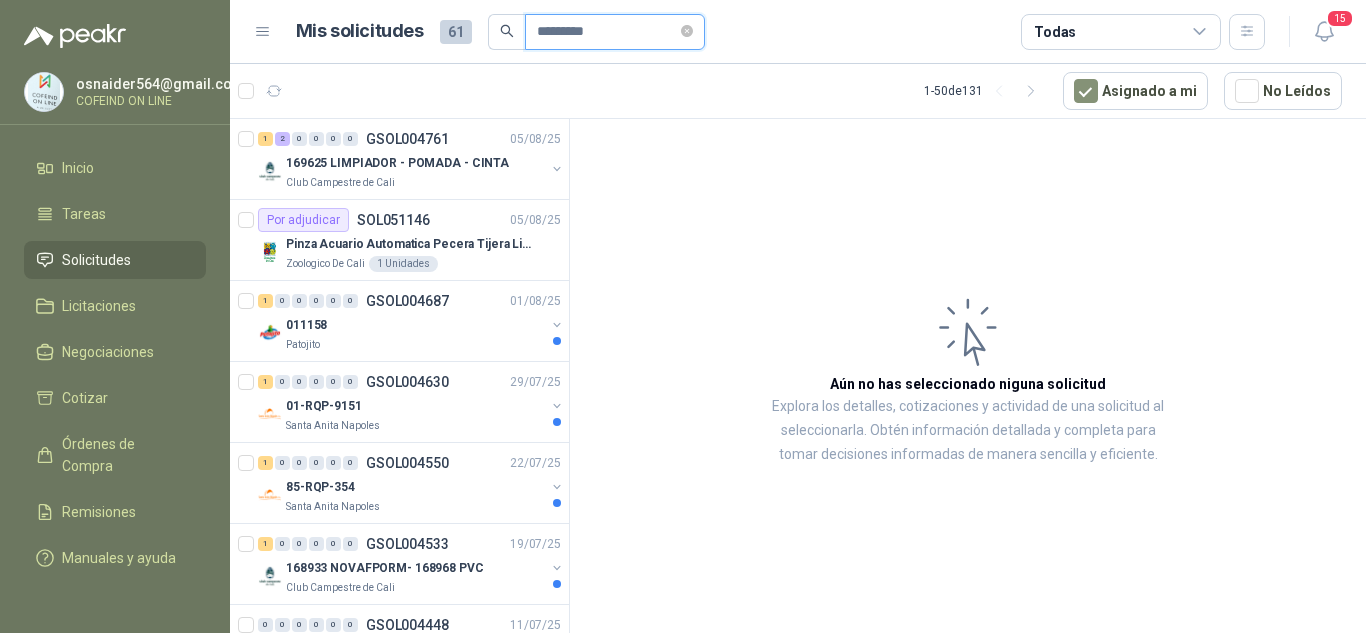 click 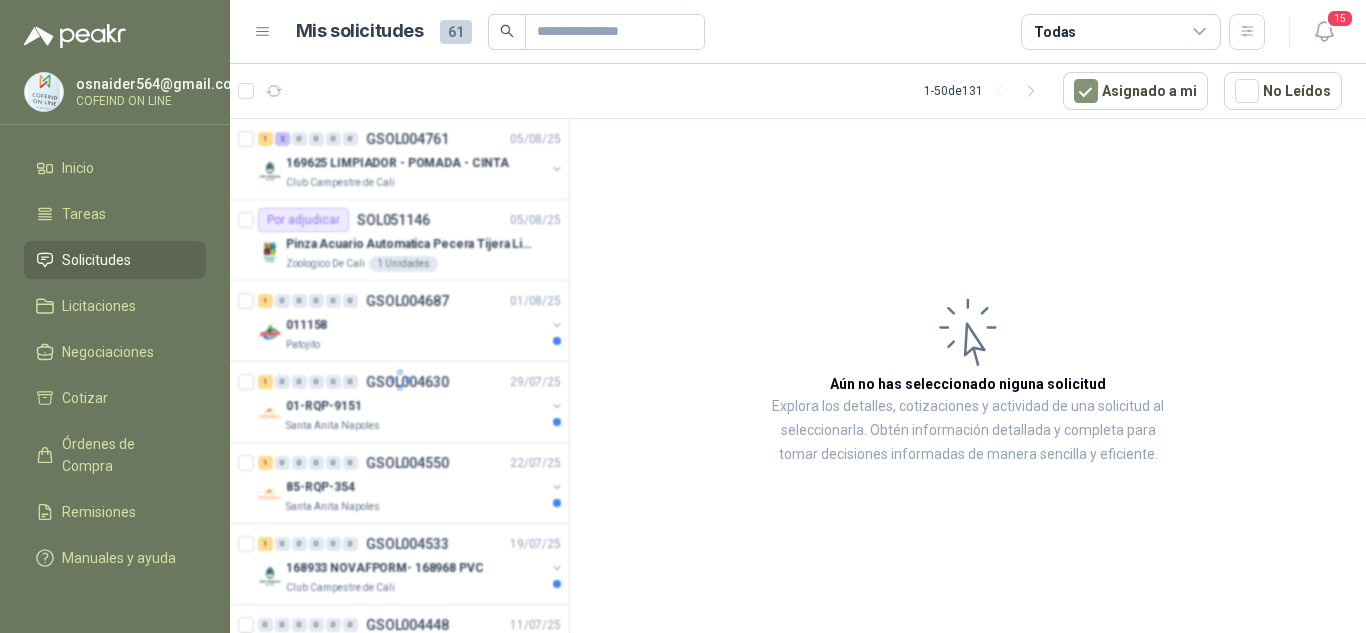 click on "Todas" at bounding box center (1121, 32) 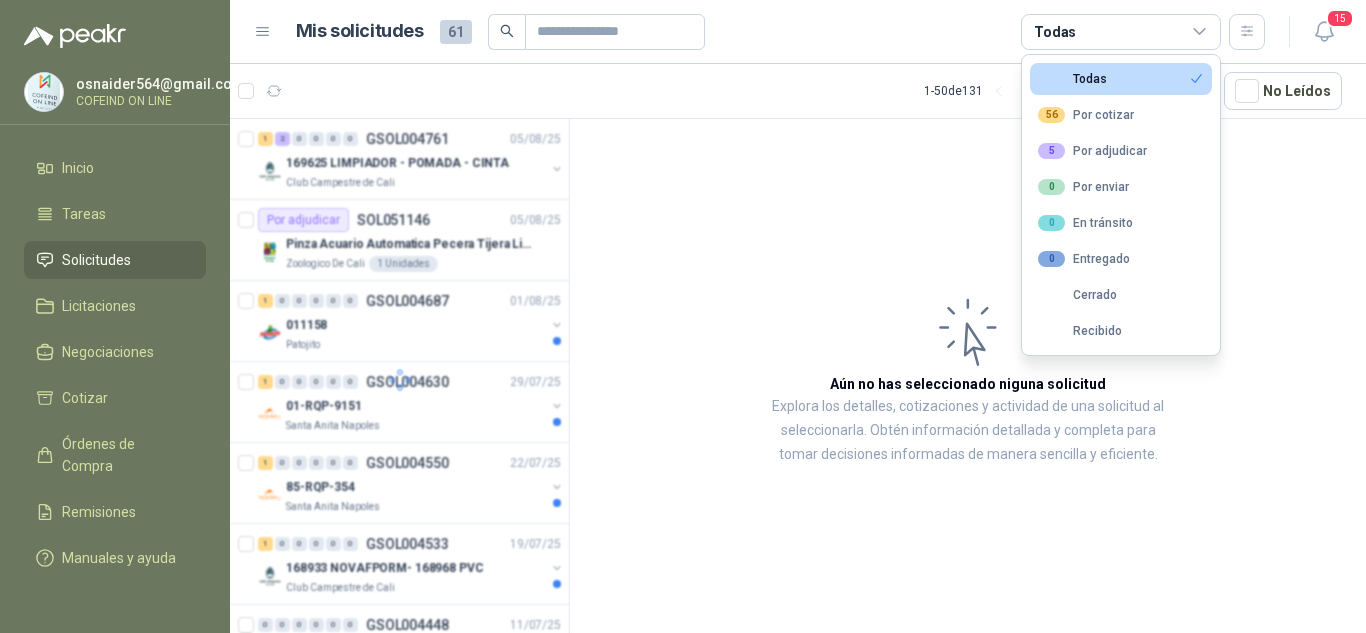 click on "Aún no has seleccionado niguna solicitud Explora los detalles, cotizaciones y actividad de una solicitud al seleccionarla. Obtén información detallada y   completa para tomar decisiones informadas de manera sencilla y eficiente." at bounding box center [968, 379] 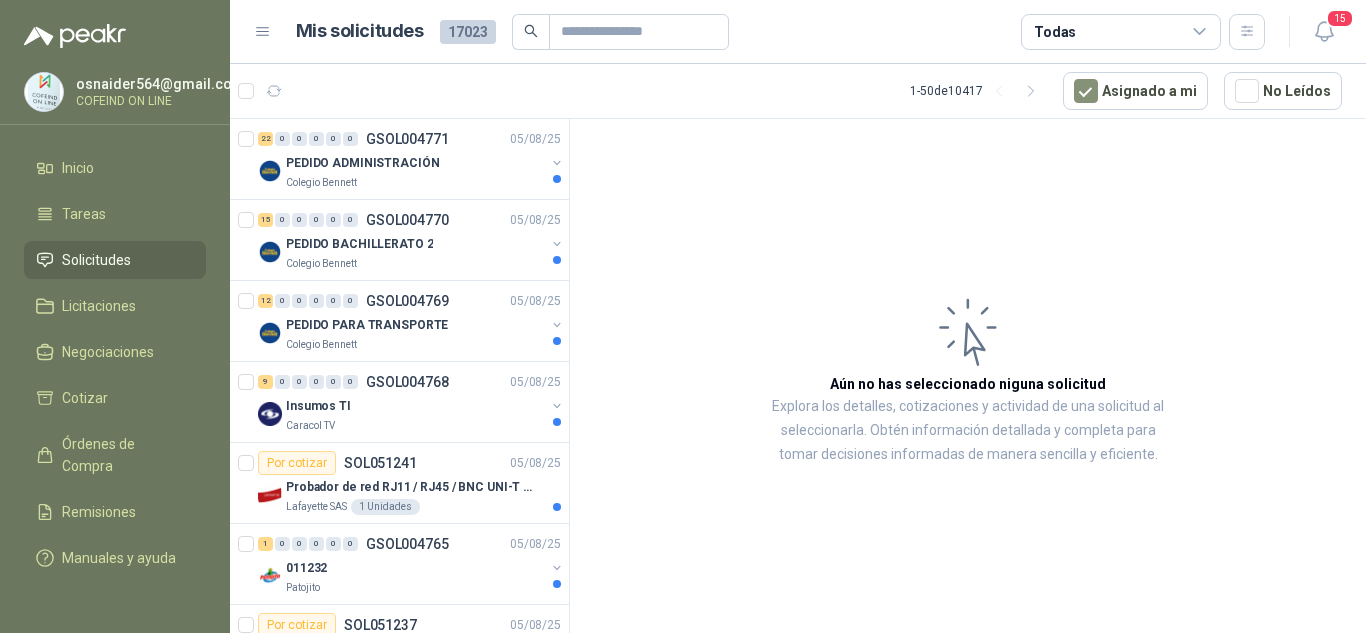click on "Todas" at bounding box center [1121, 32] 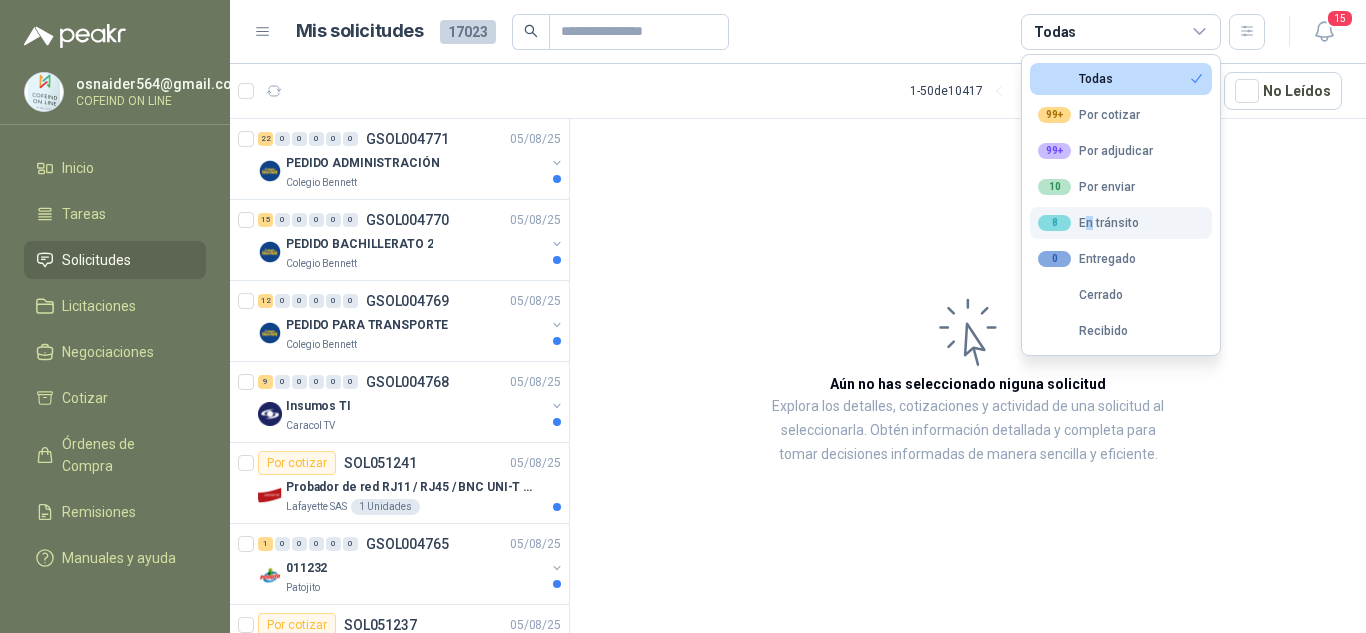 click on "8 En tránsito" at bounding box center [1088, 223] 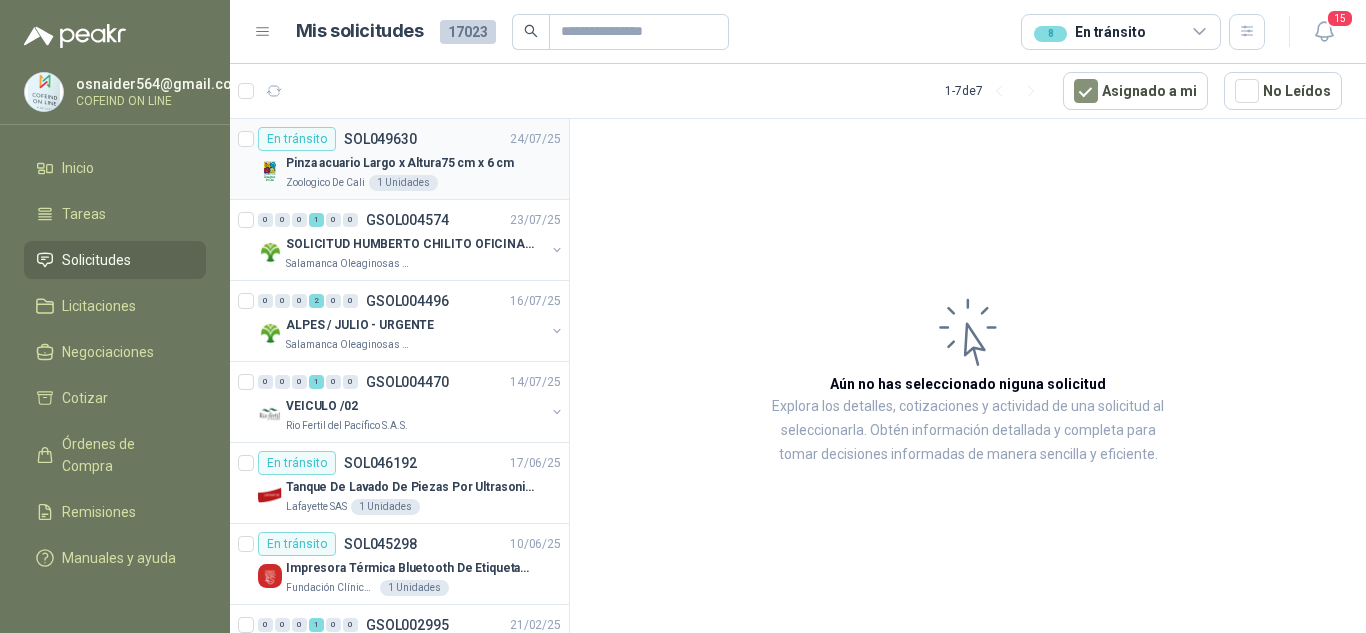 click on "Pinza acuario Largo x Altura75 cm x 6 cm" at bounding box center (400, 163) 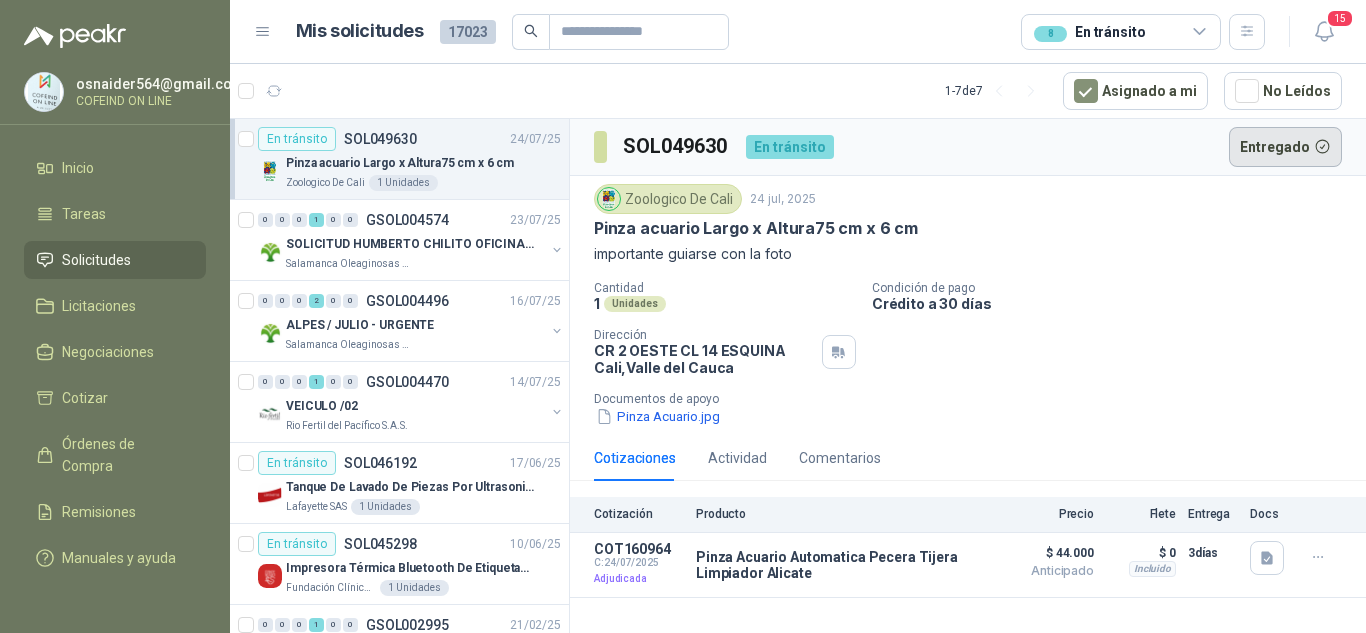 click on "Entregado" at bounding box center (1286, 147) 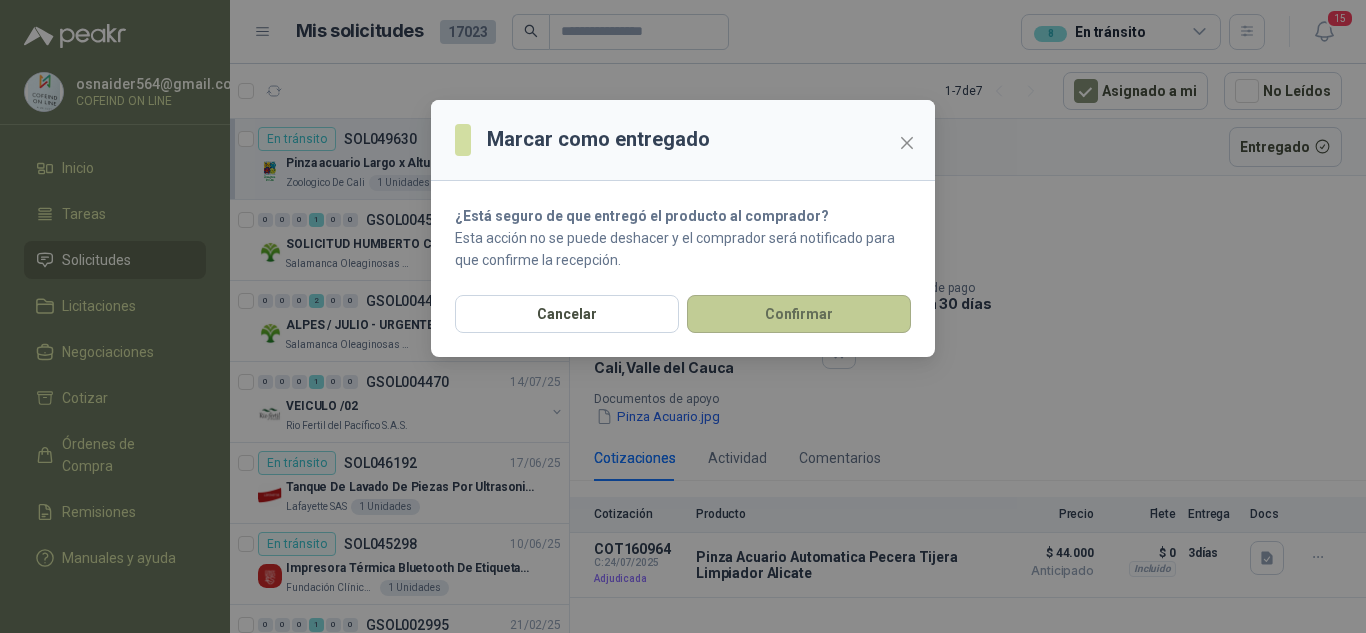 click on "Confirmar" at bounding box center (799, 314) 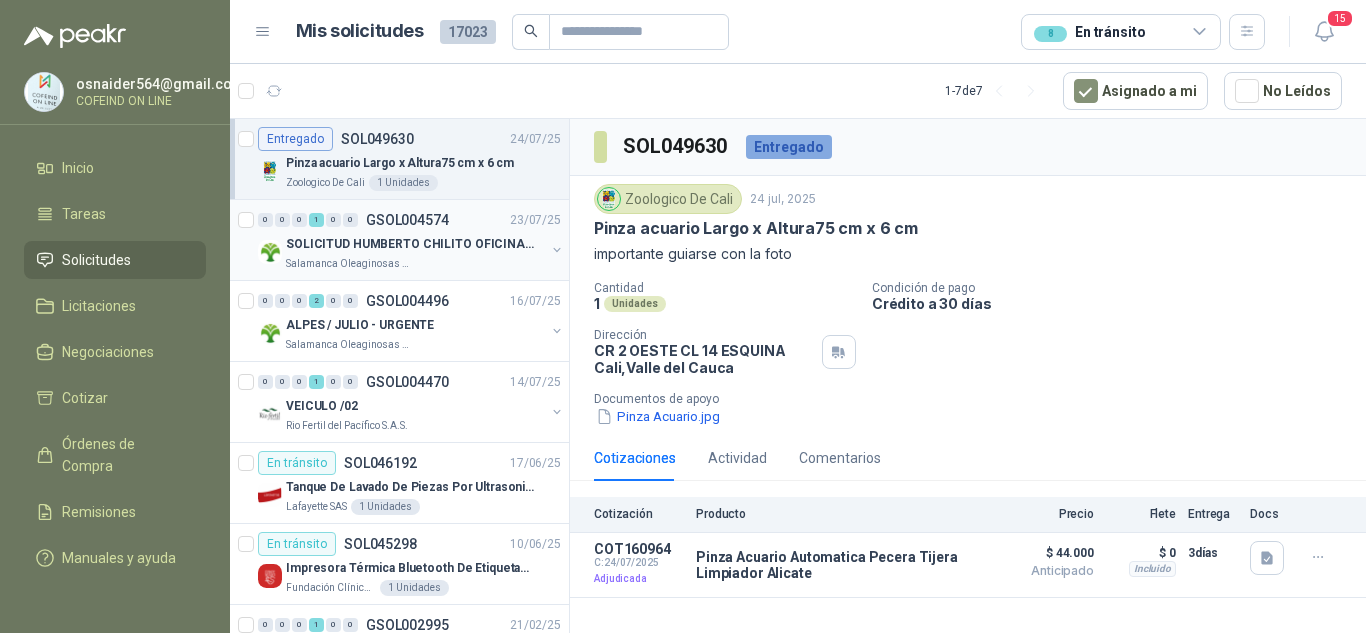 click on "SOLICITUD HUMBERTO CHILITO OFICINA - CALI" at bounding box center (410, 244) 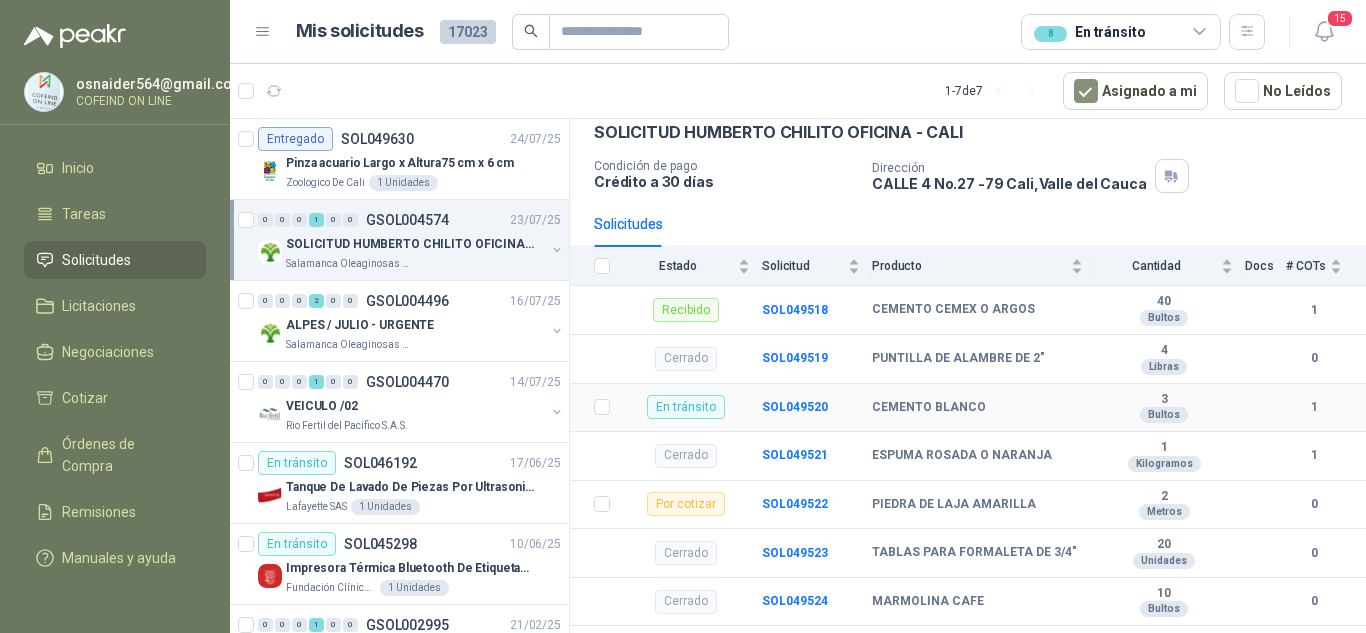 scroll, scrollTop: 200, scrollLeft: 0, axis: vertical 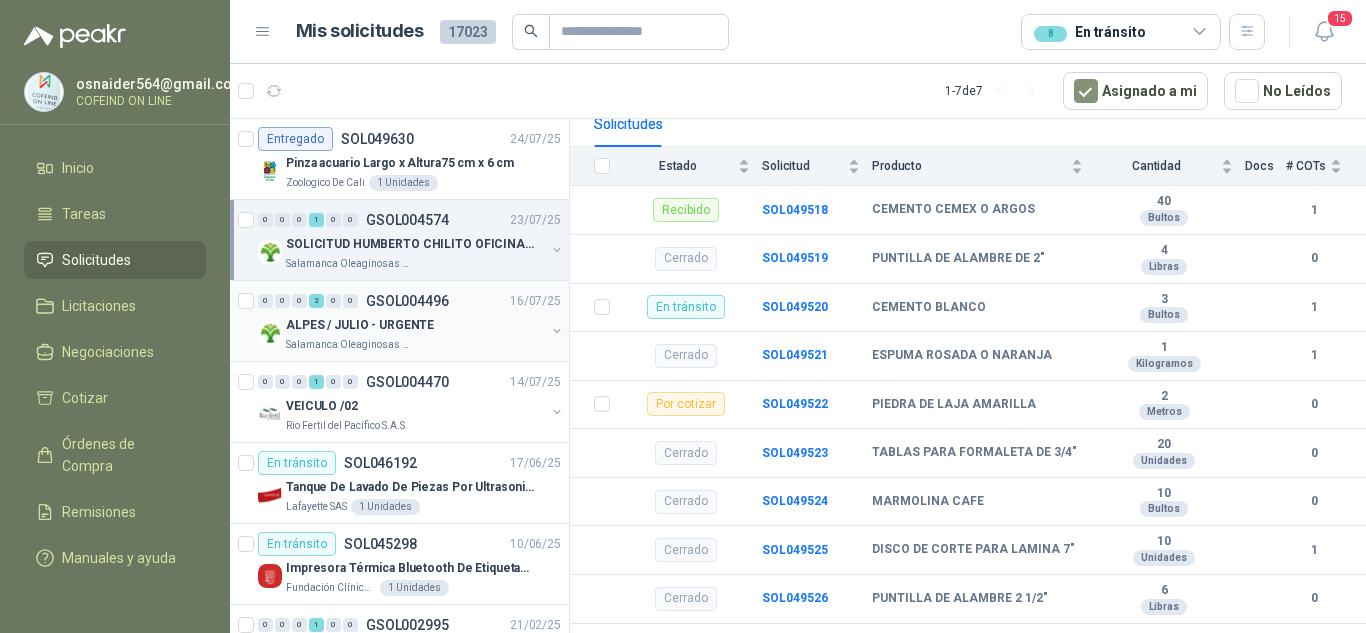 click on "ALPES / JULIO - URGENTE" at bounding box center [360, 325] 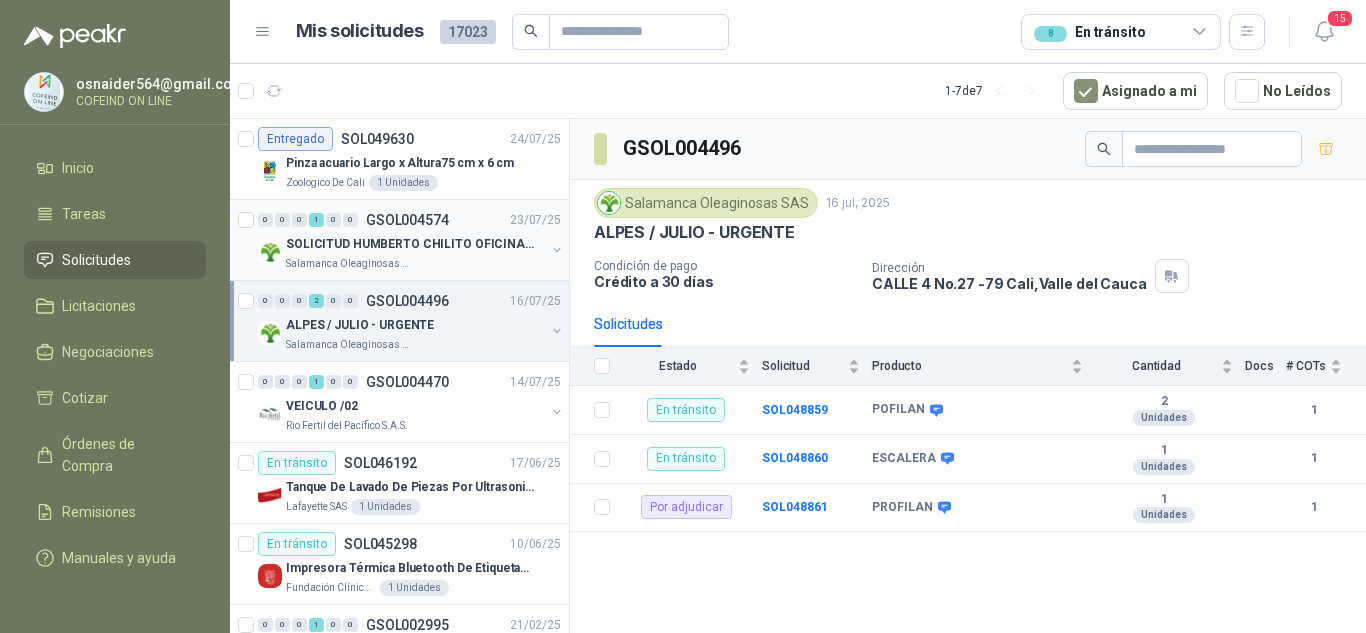 click on "SOLICITUD HUMBERTO CHILITO OFICINA - CALI" at bounding box center (410, 244) 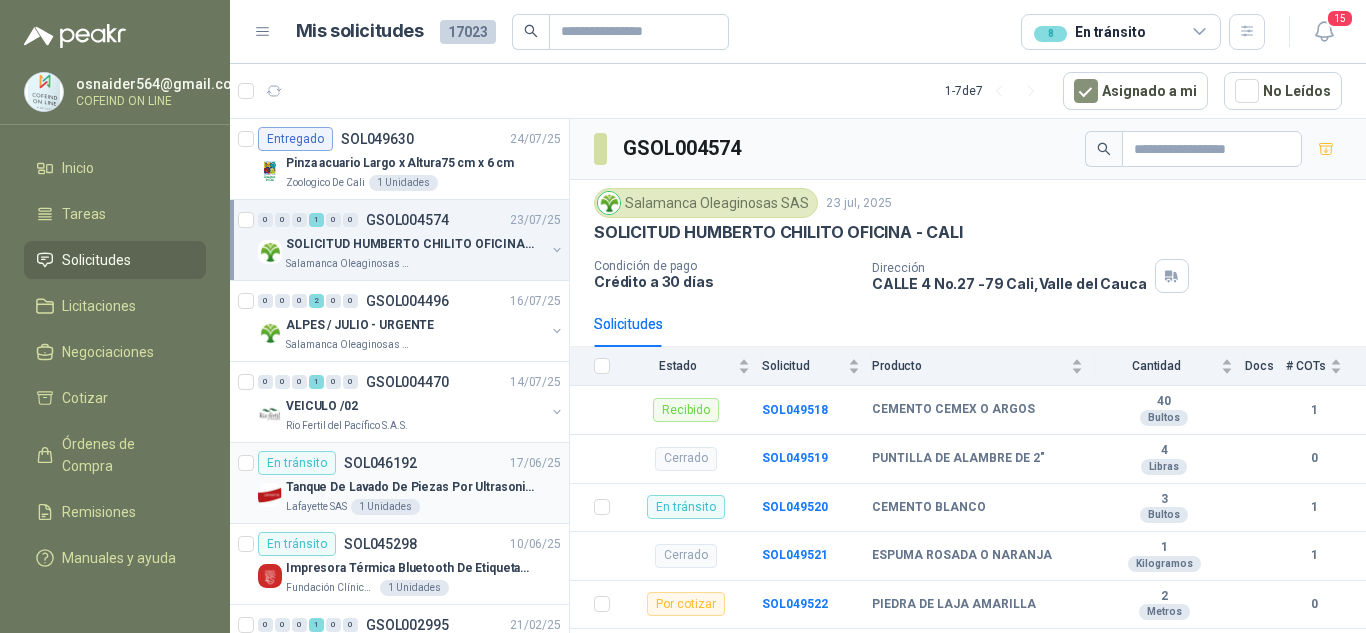 click on "En tránsito" at bounding box center (297, 463) 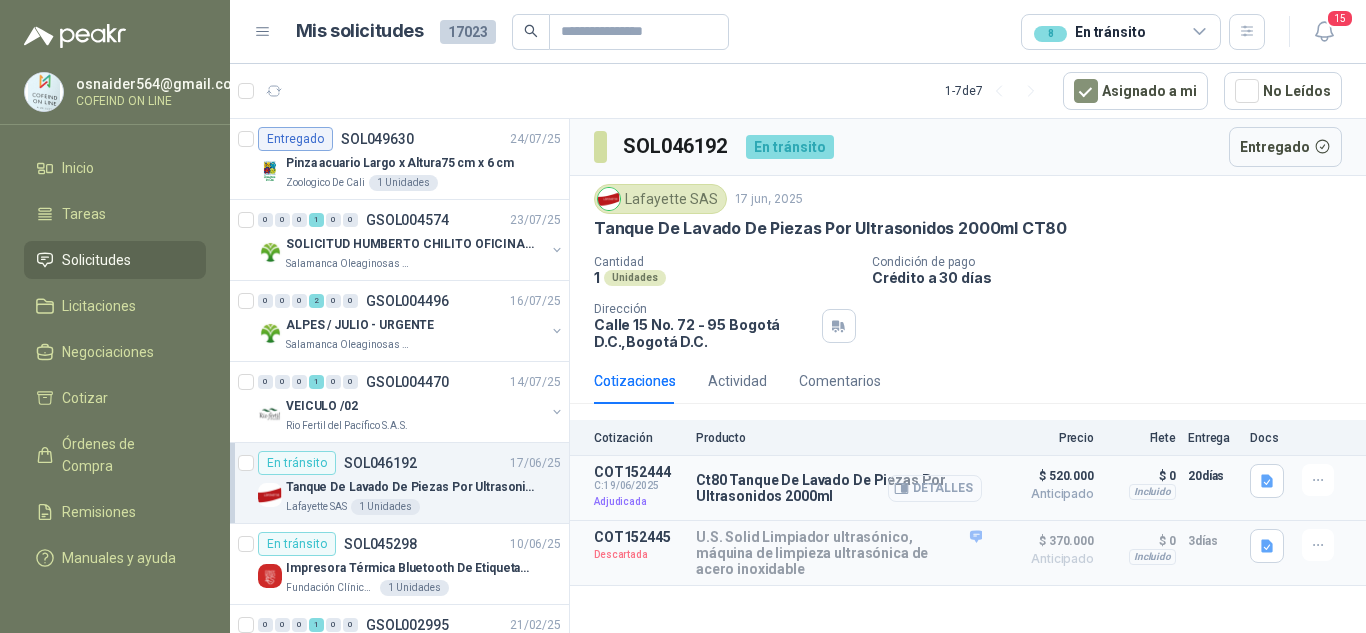 click on "Detalles" at bounding box center [935, 488] 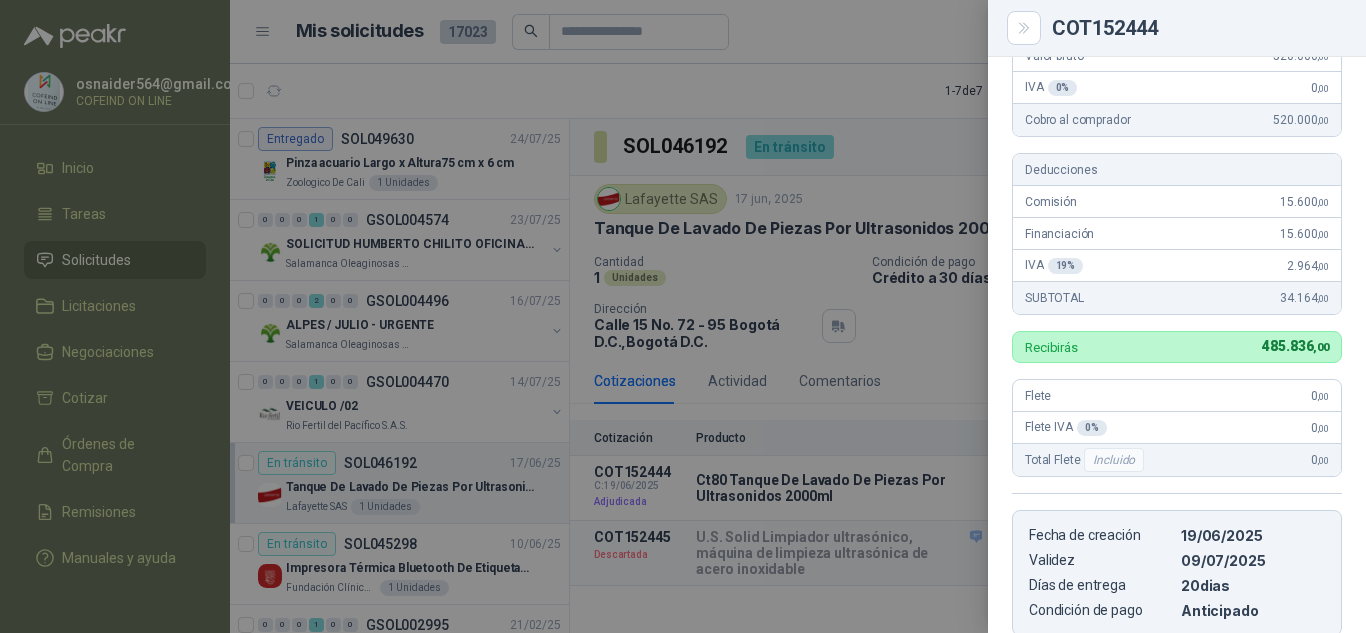 scroll, scrollTop: 500, scrollLeft: 0, axis: vertical 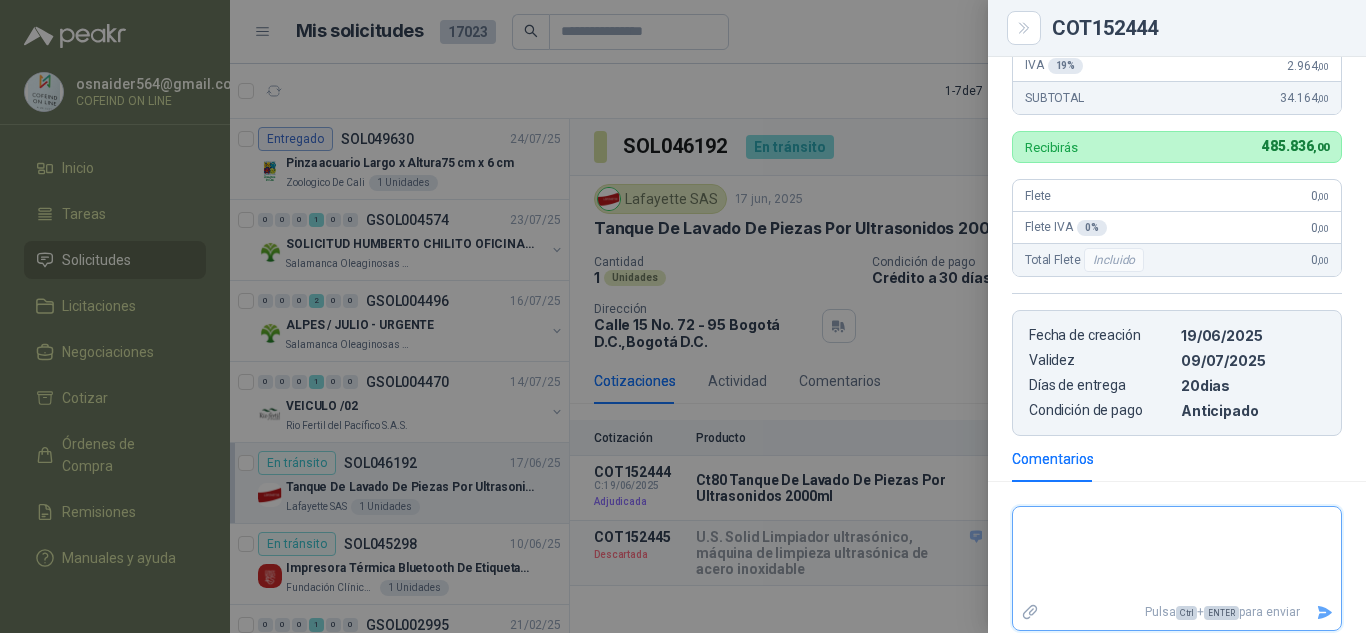 click at bounding box center [1177, 553] 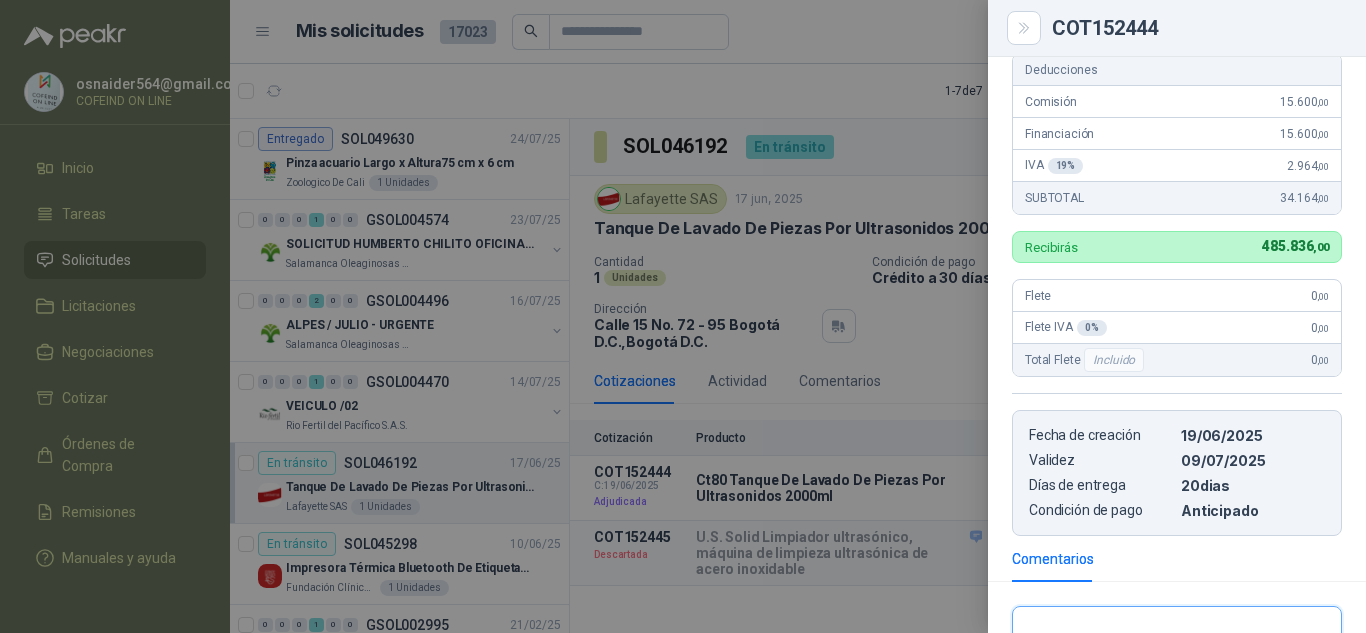 scroll, scrollTop: 600, scrollLeft: 0, axis: vertical 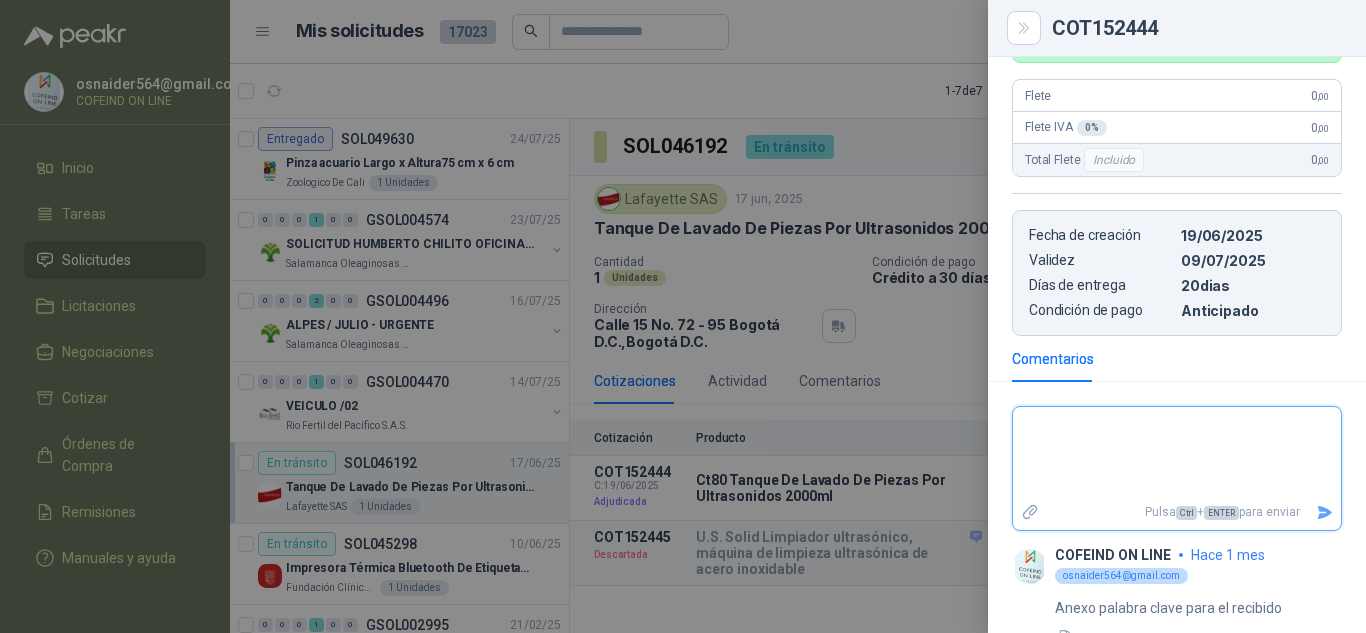 click at bounding box center (1177, 453) 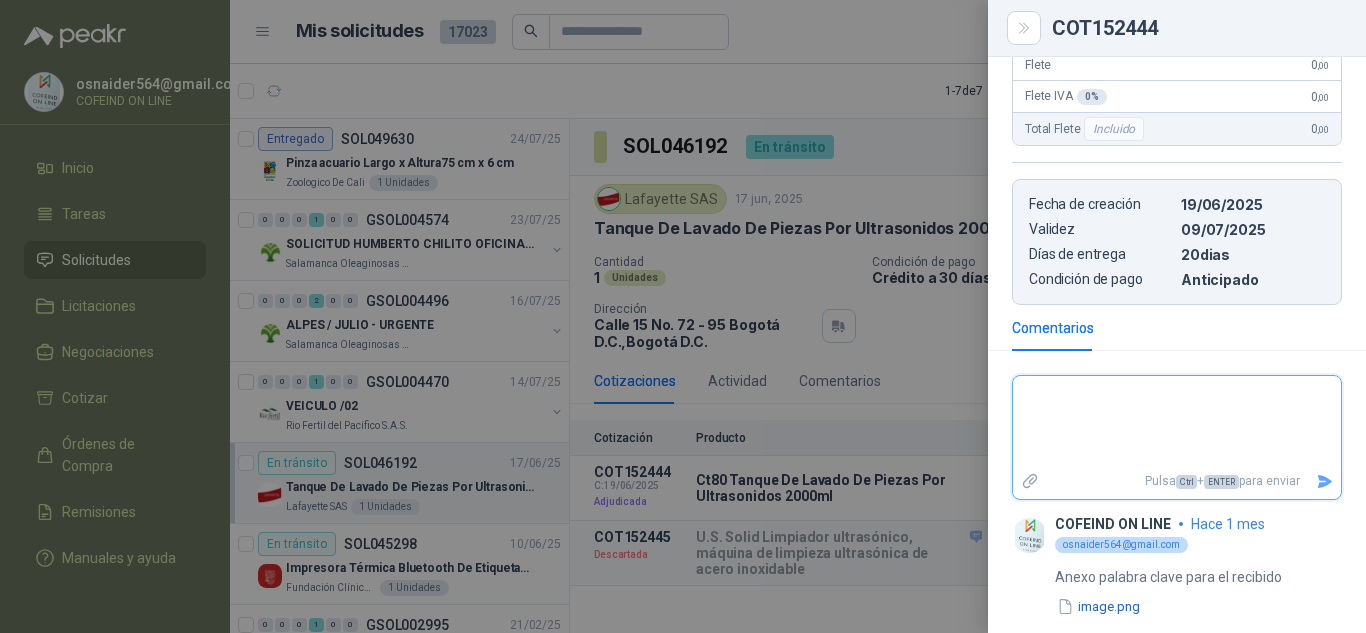 type 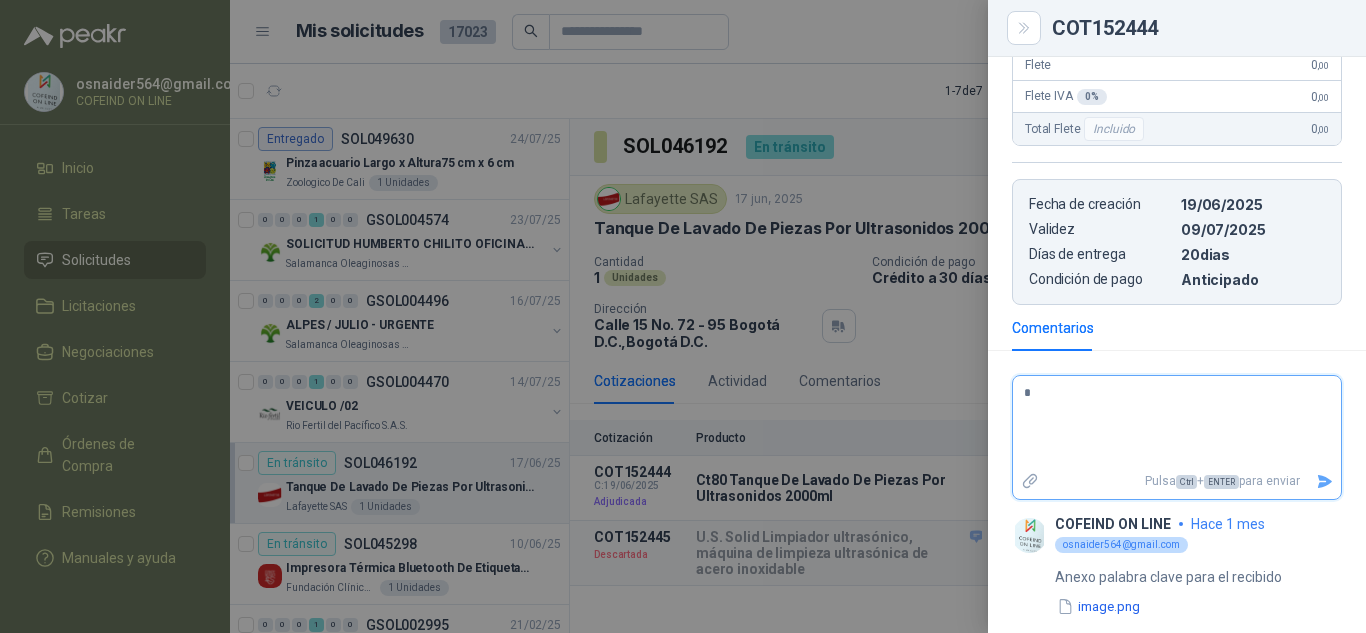type on "*" 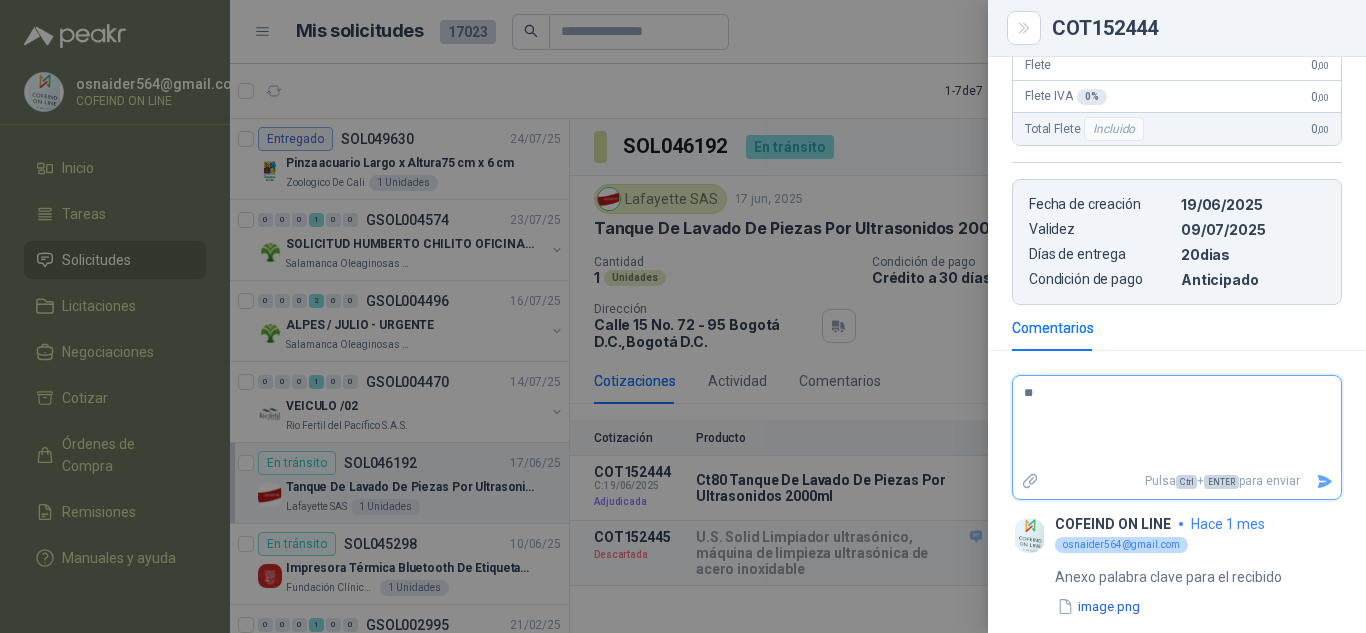 type 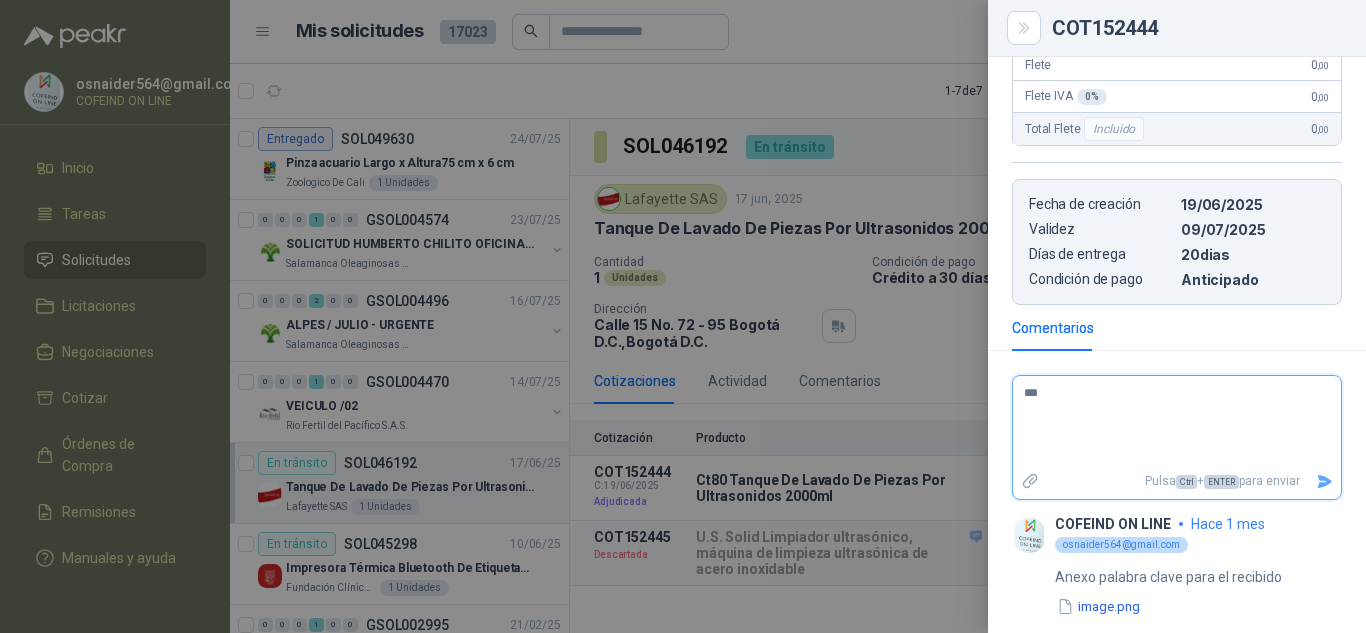 type 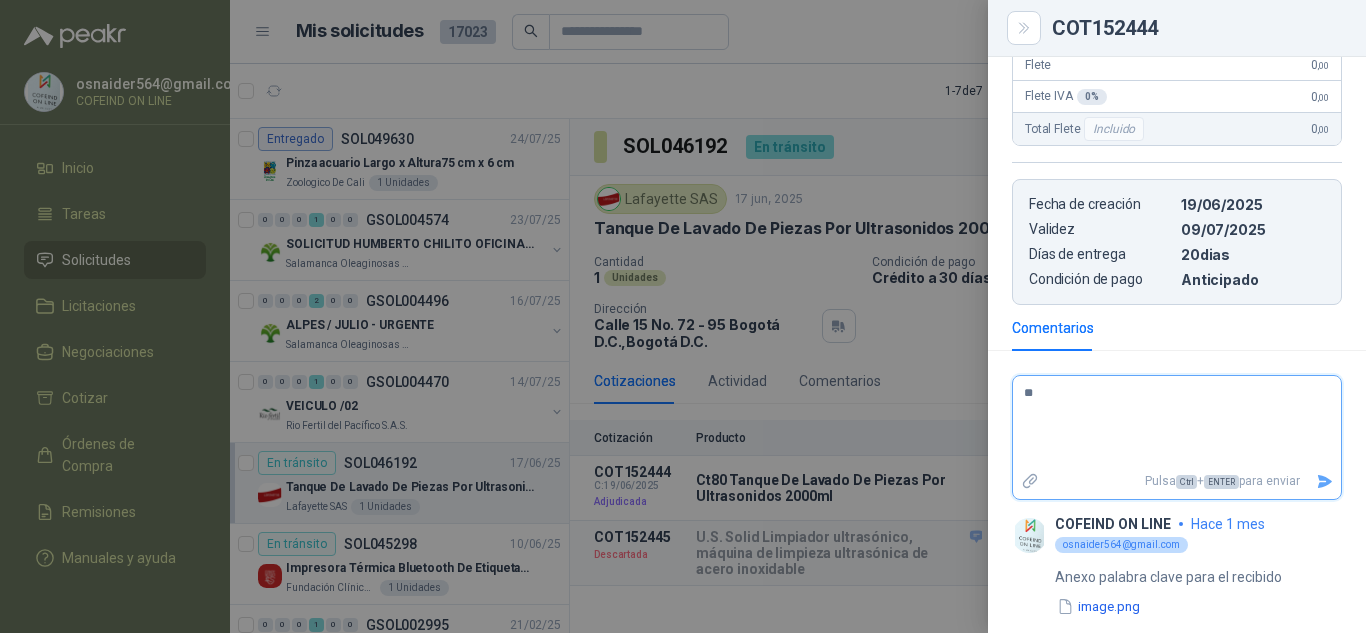 type 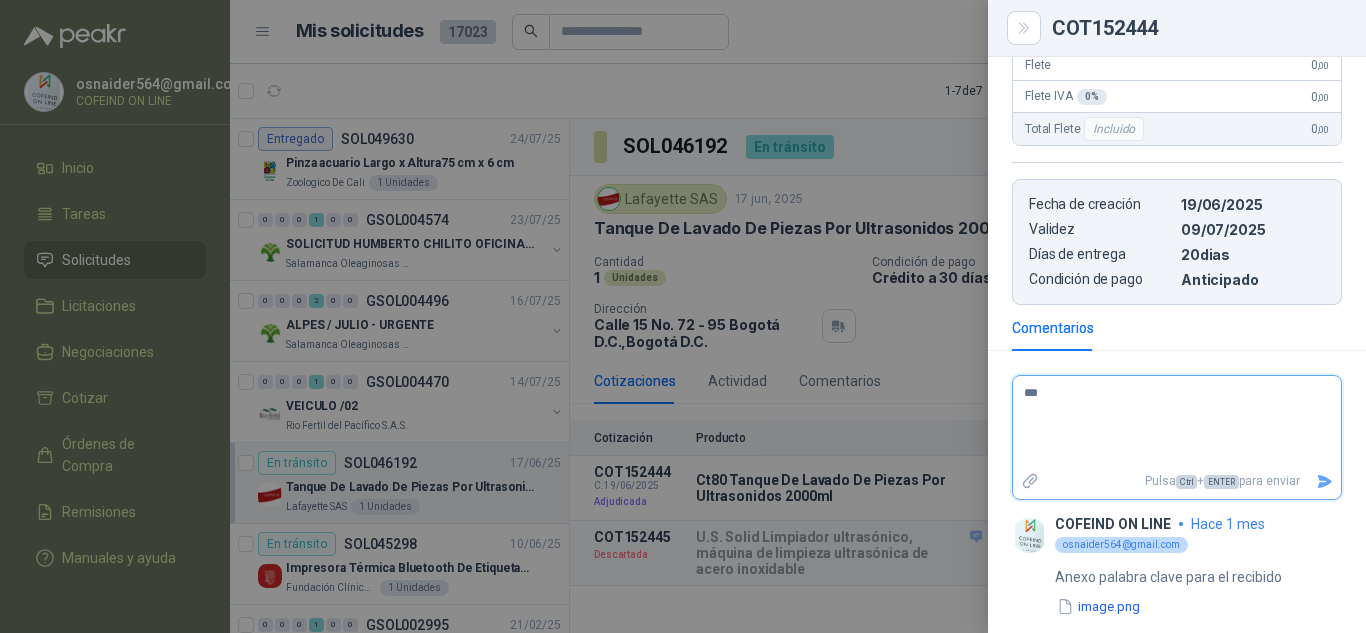type 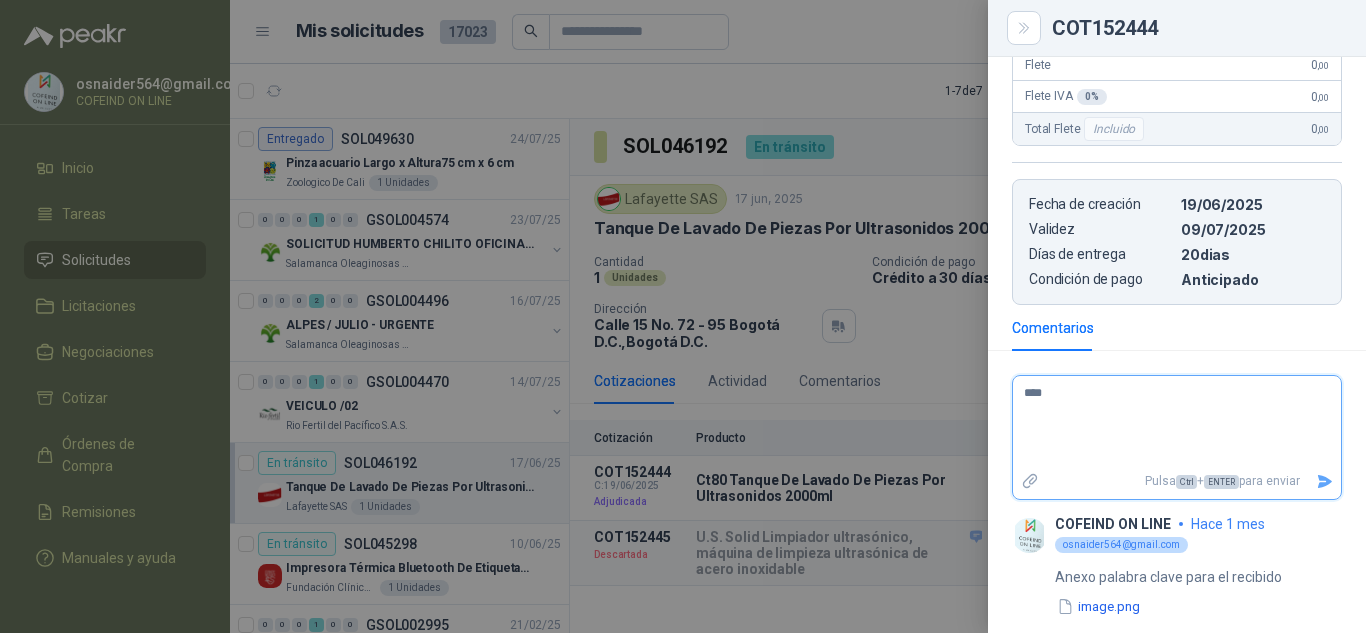 type 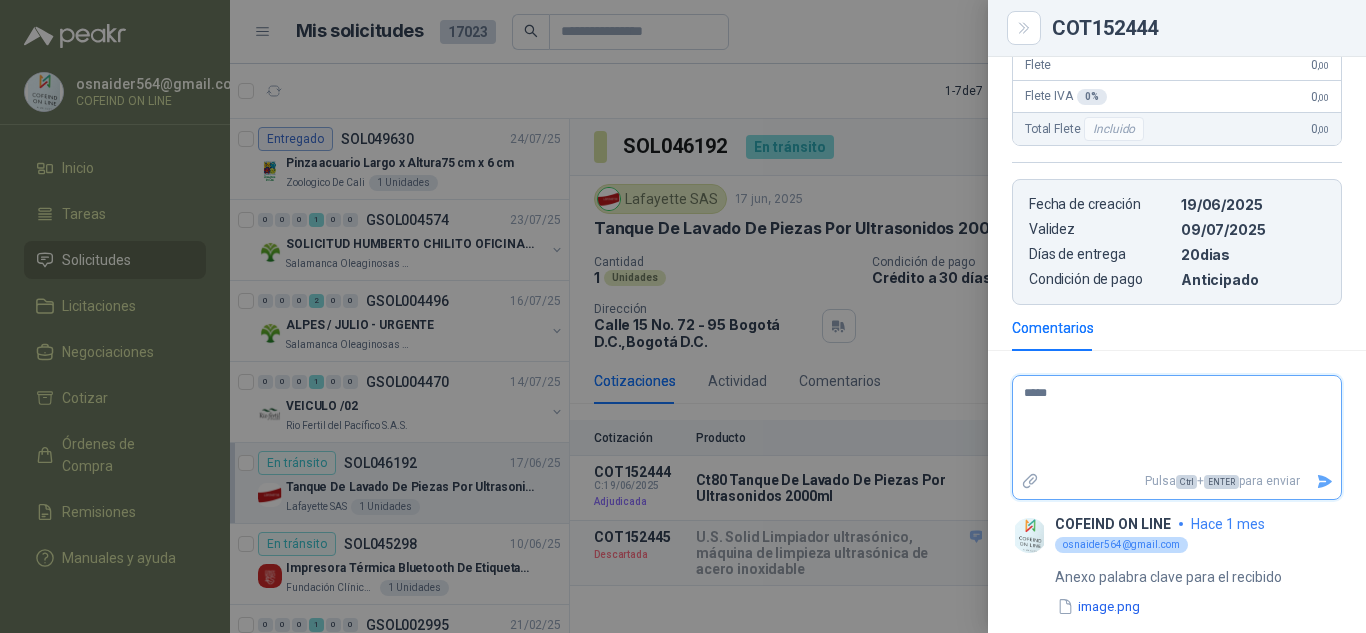 type 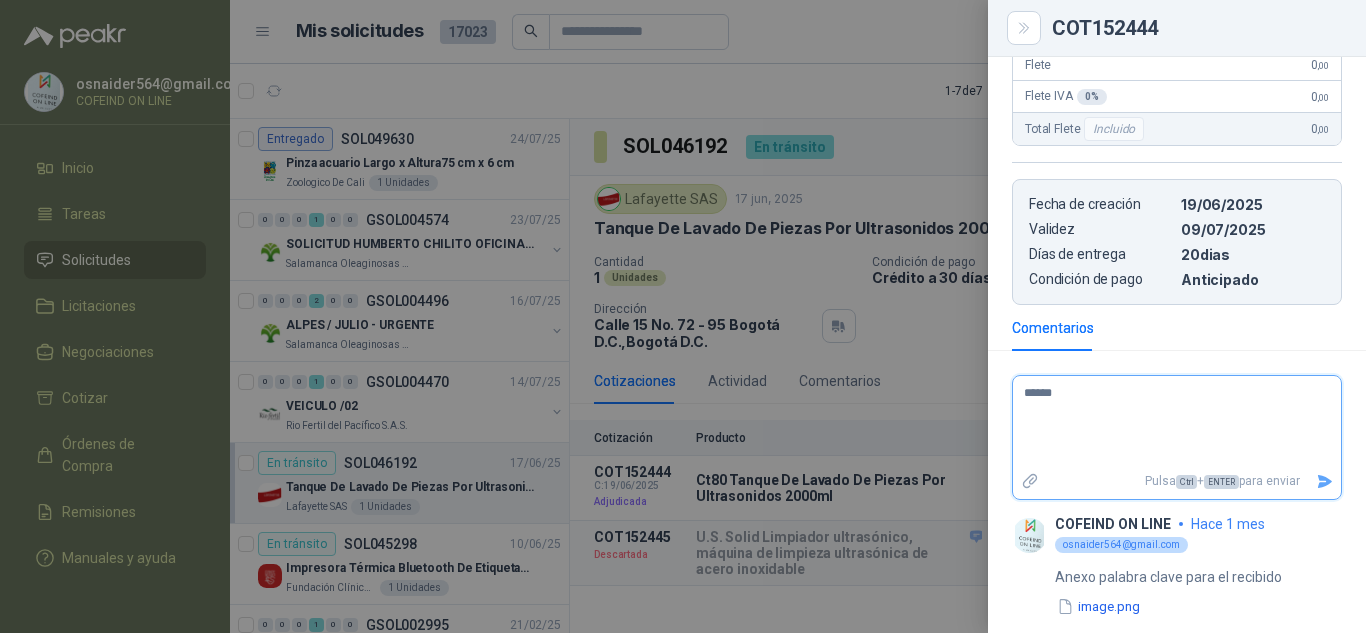 type 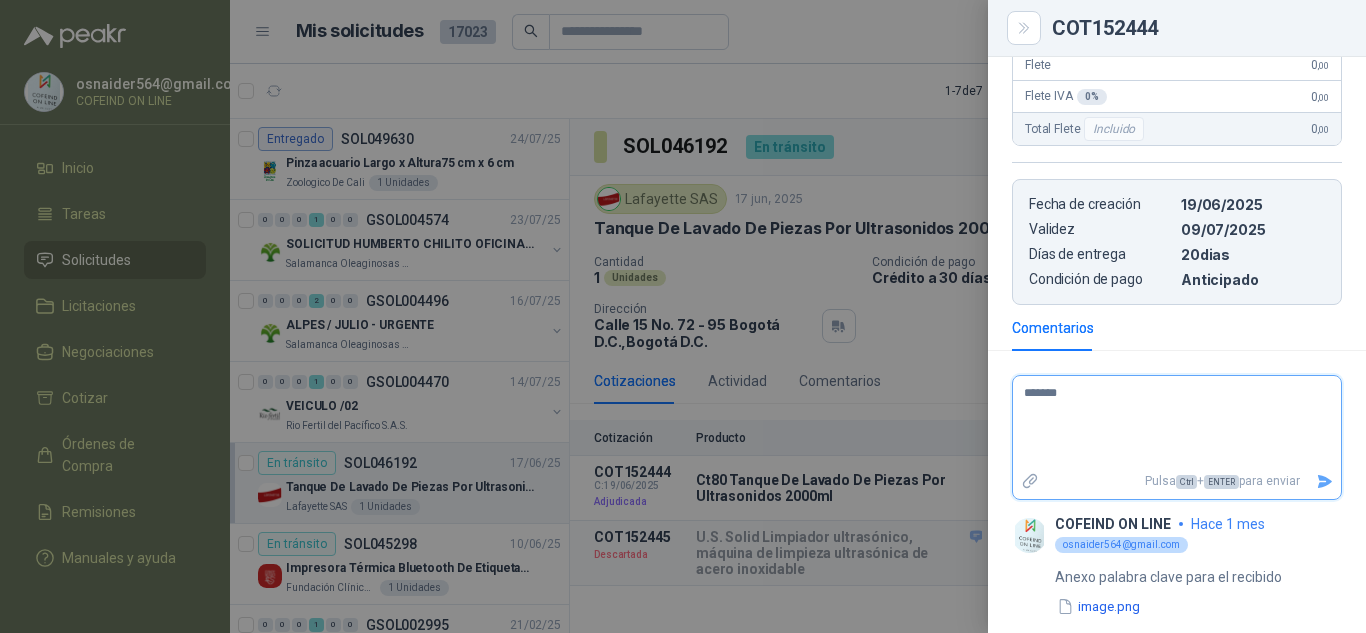 type 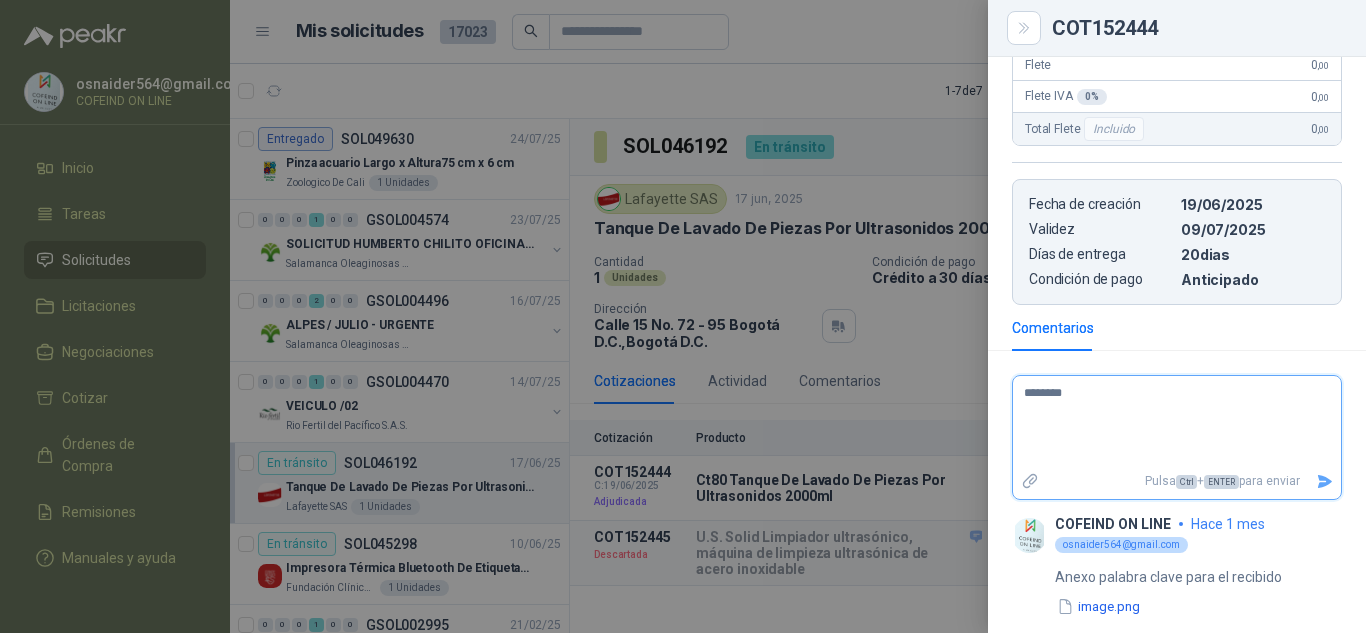 type 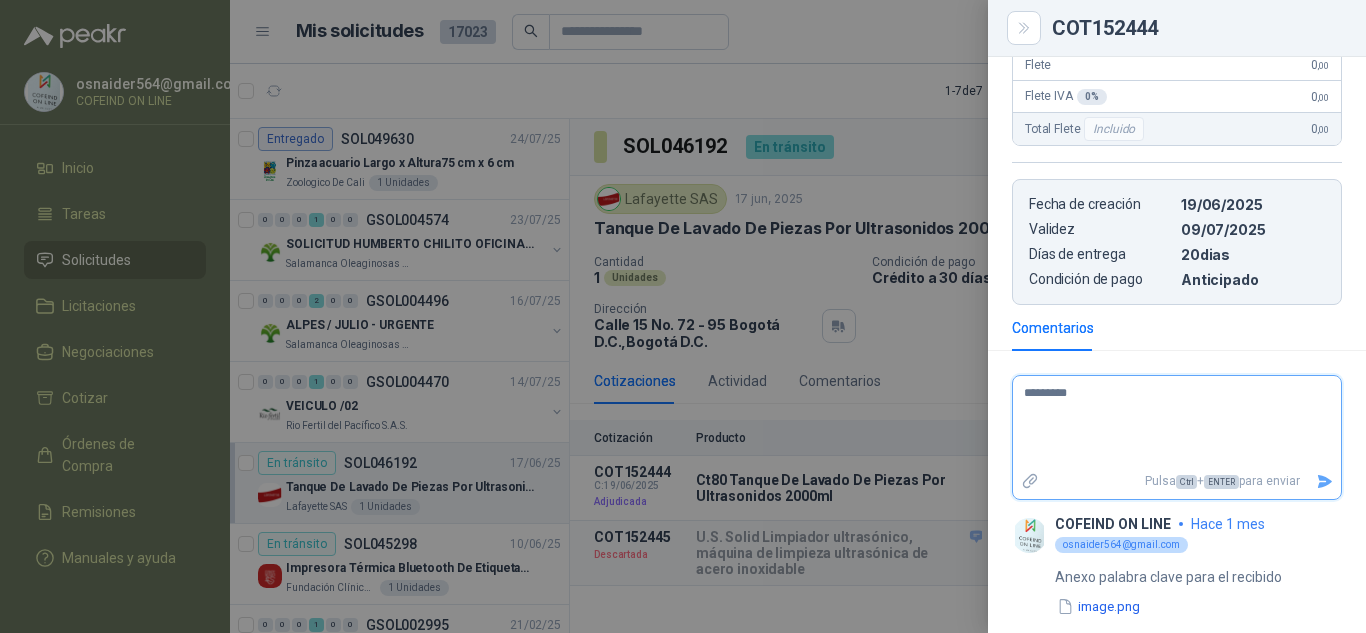 type 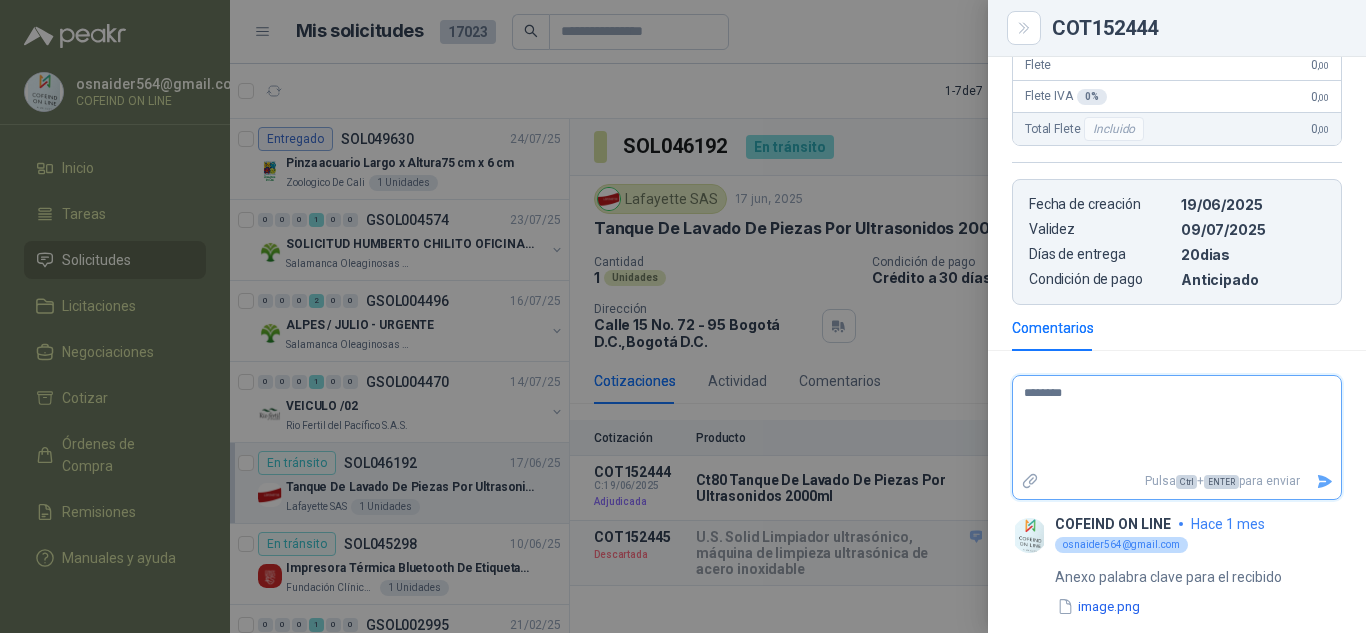 type 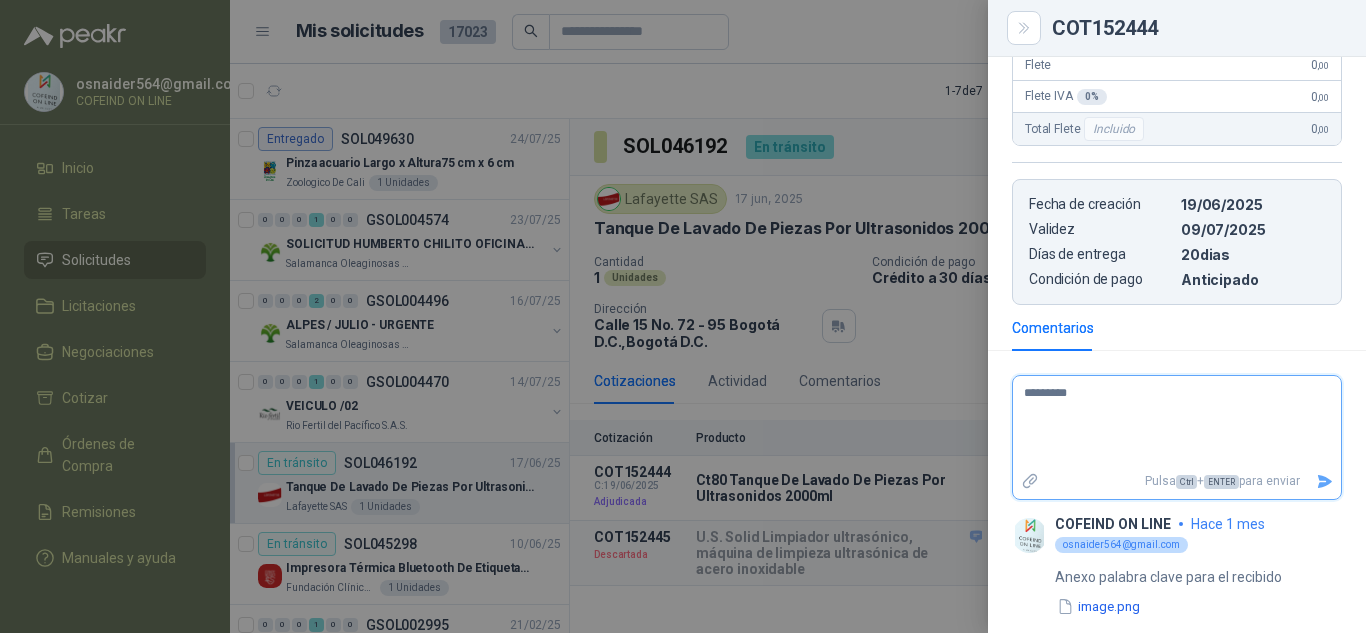 type 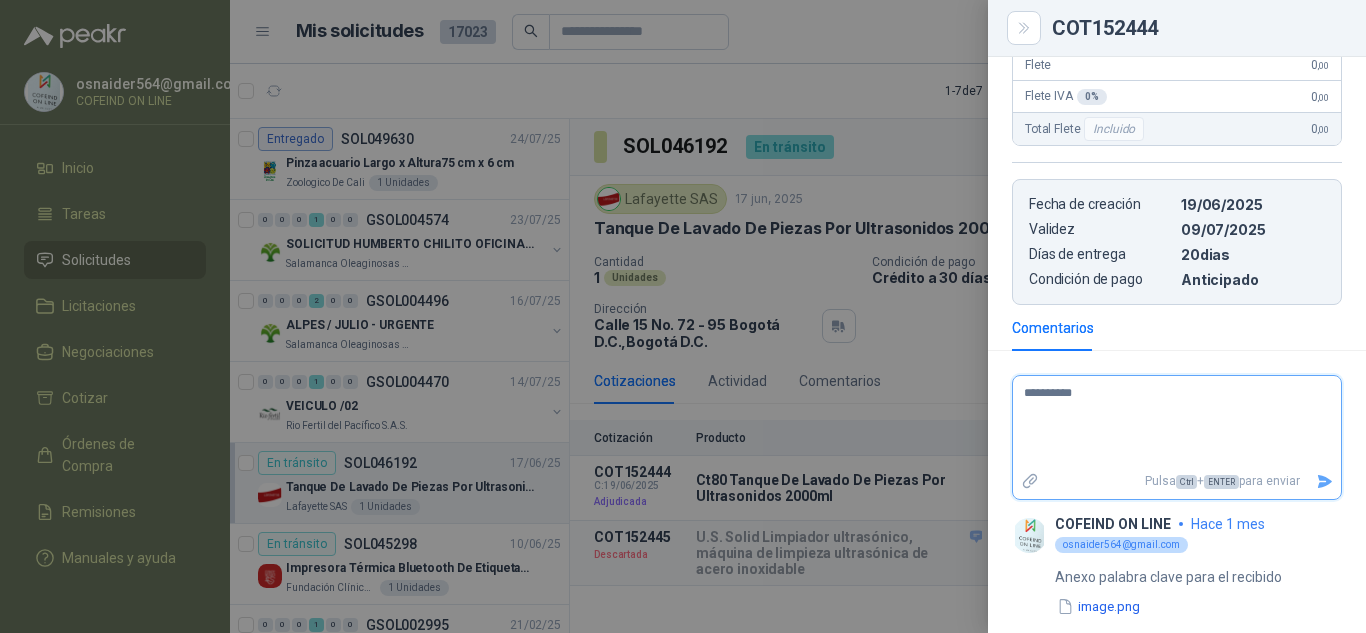 type 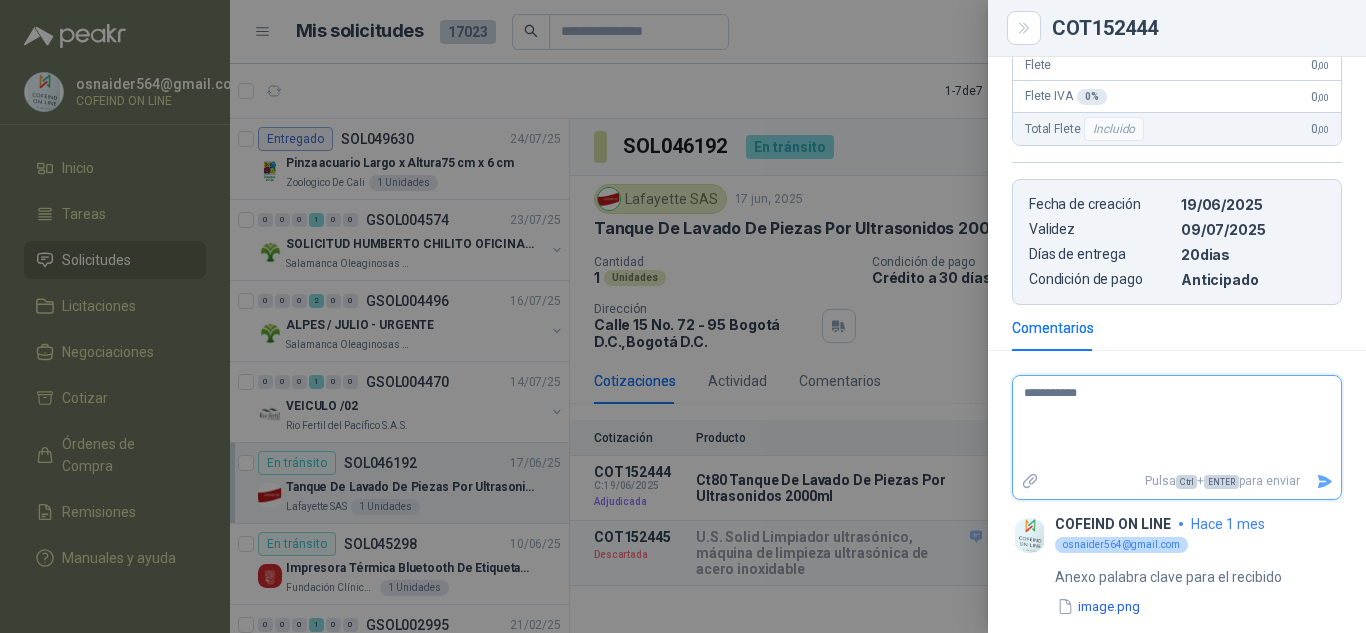 type 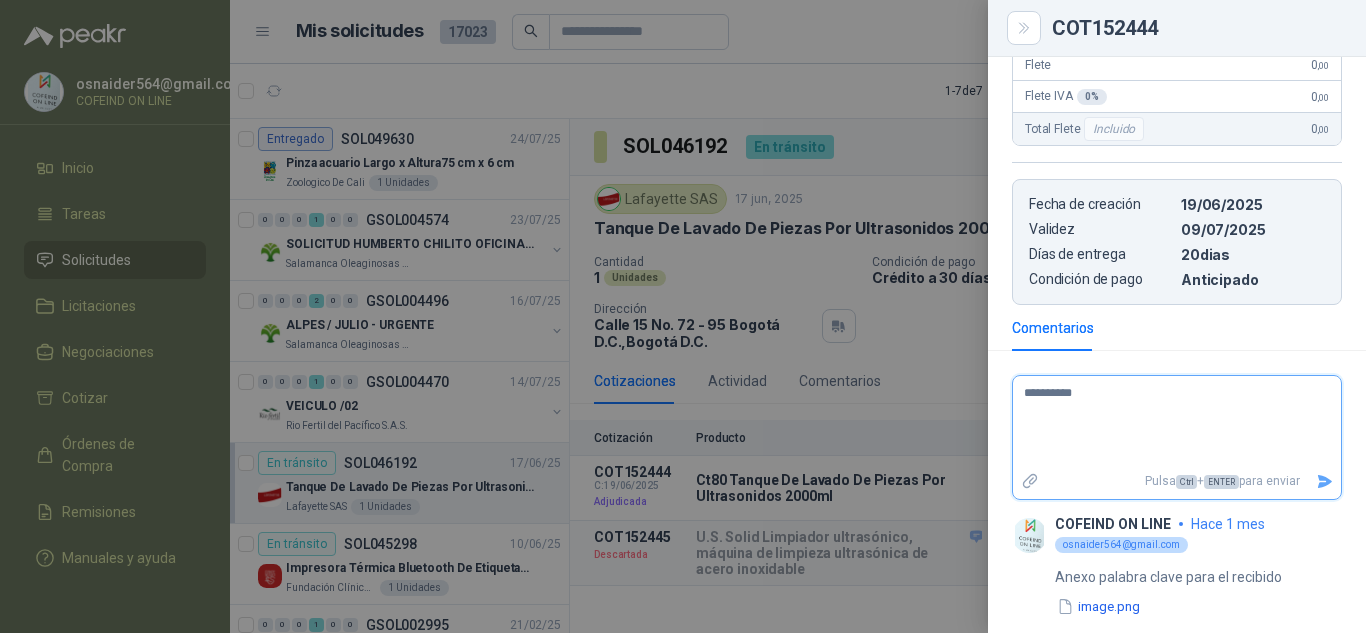 type 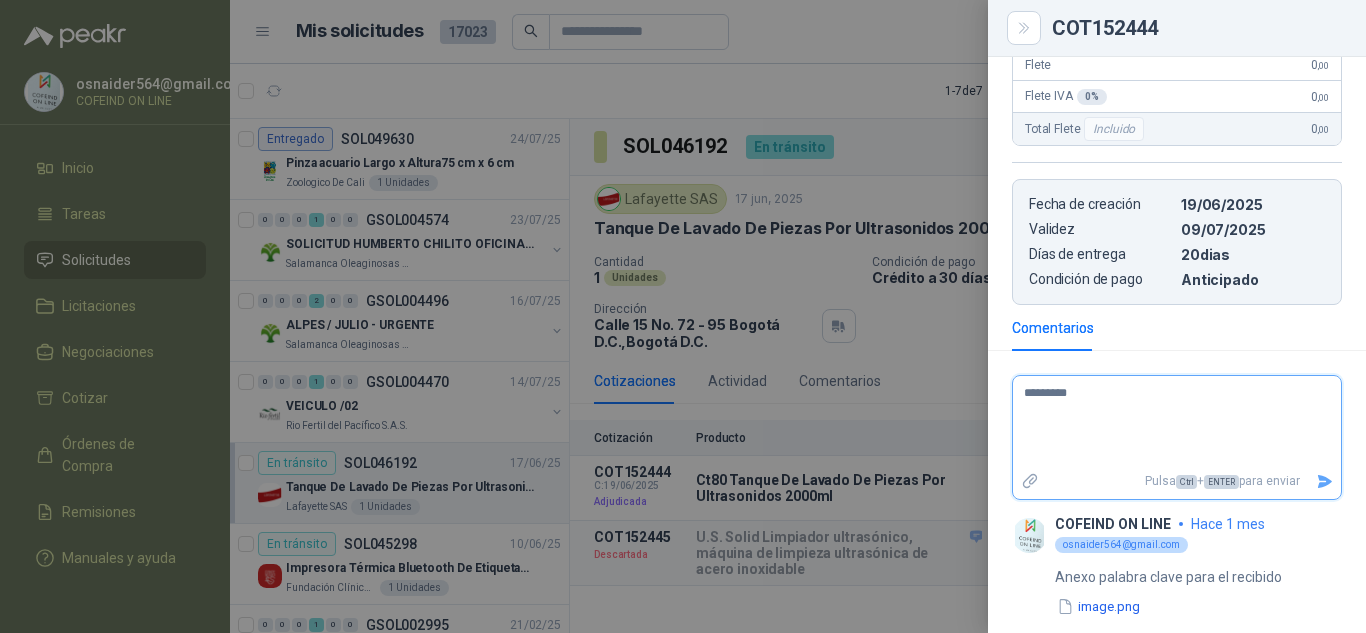 type 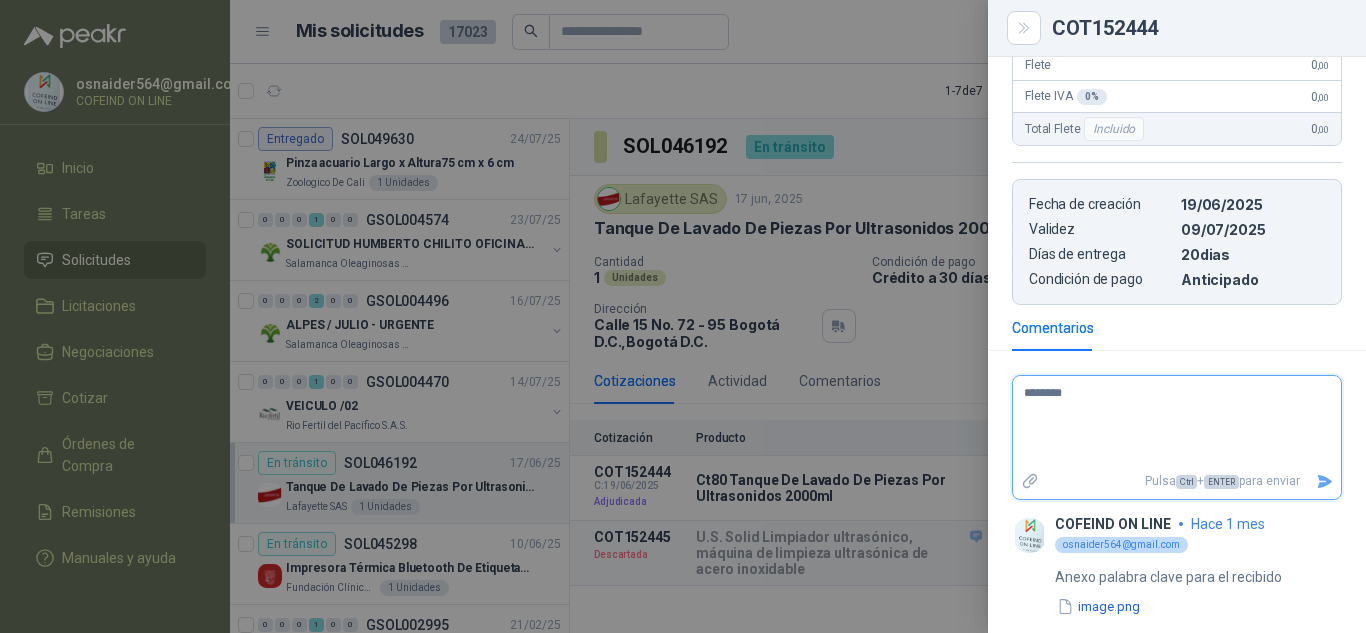 type 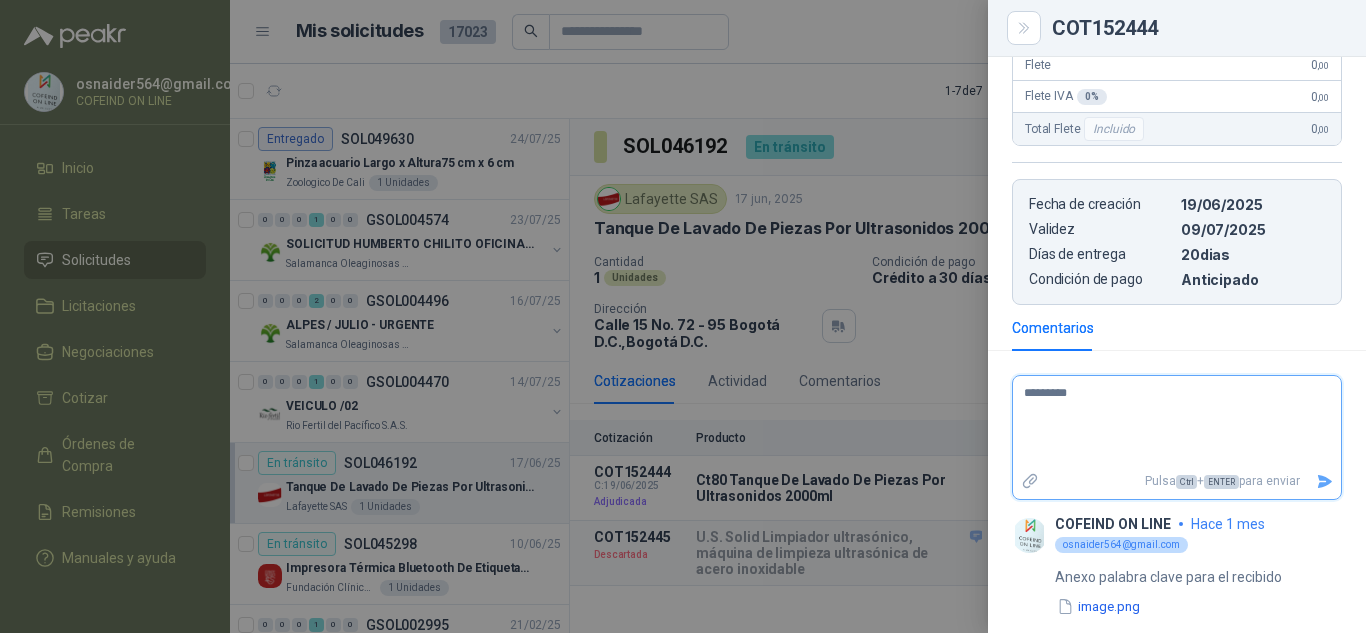 type 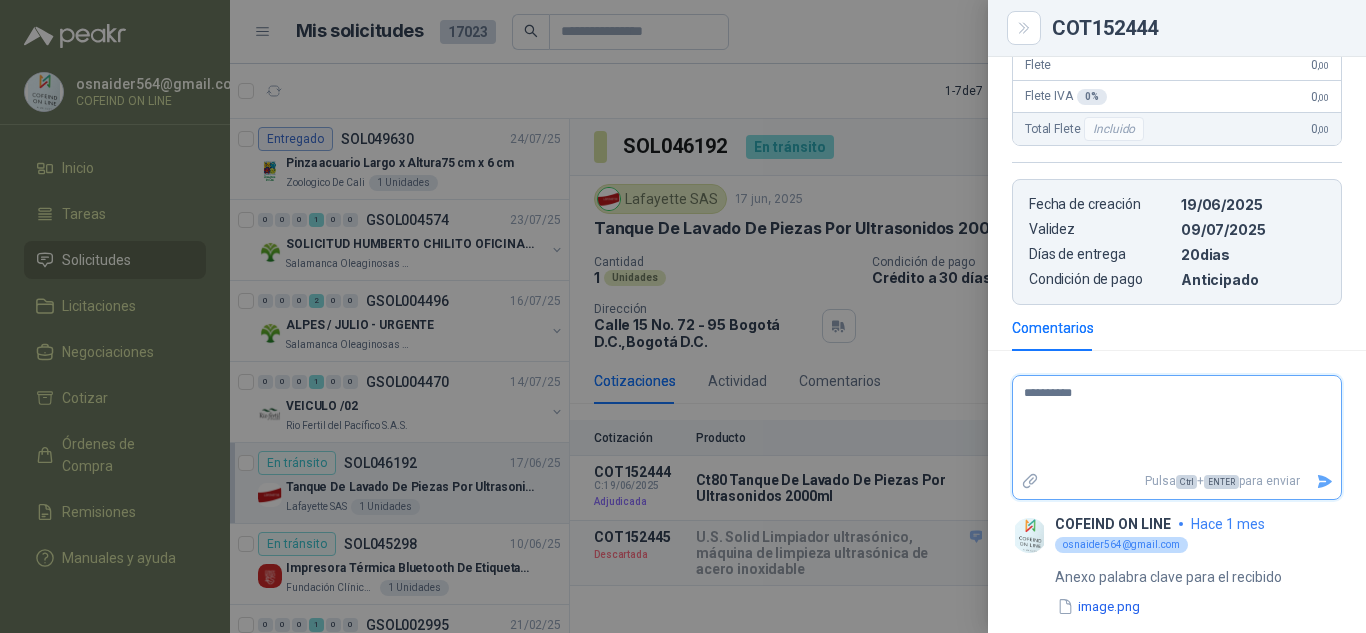 type 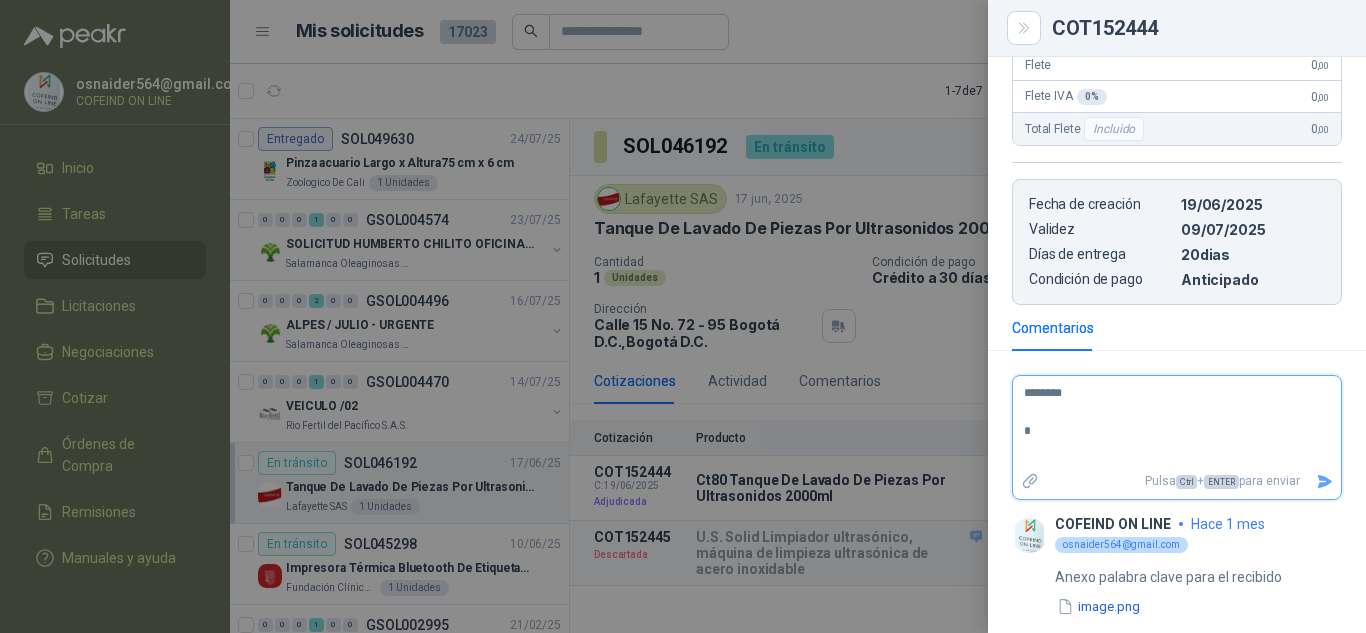type 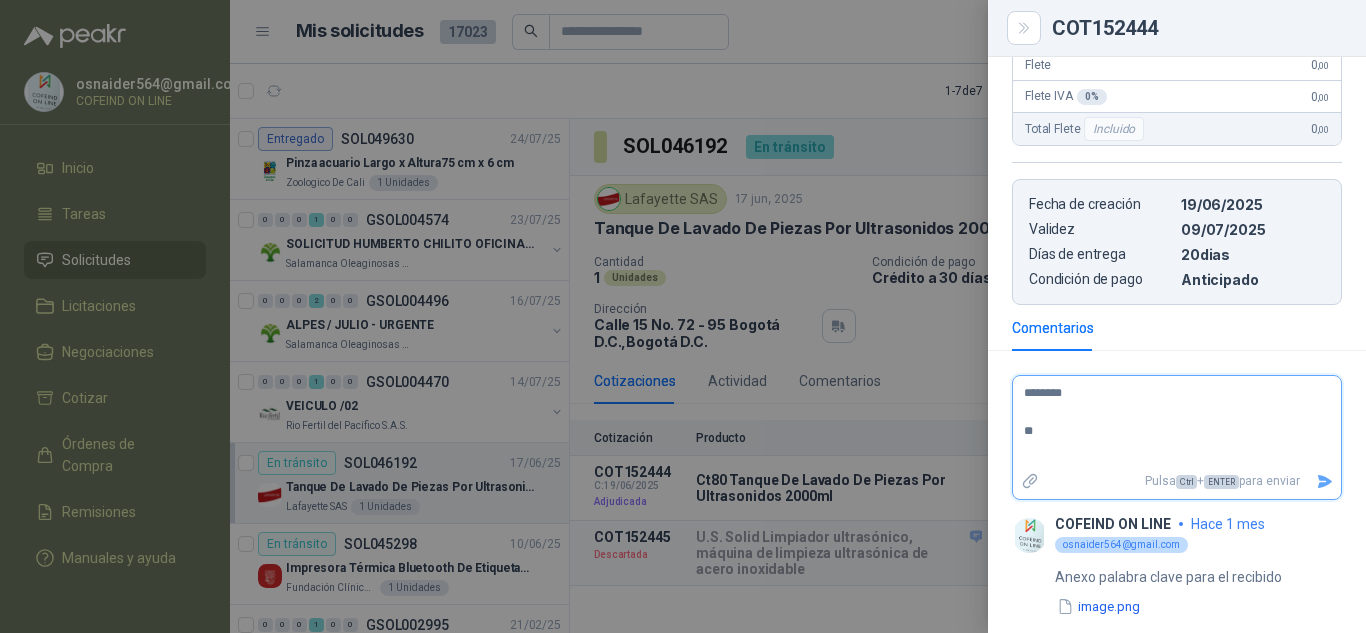 type 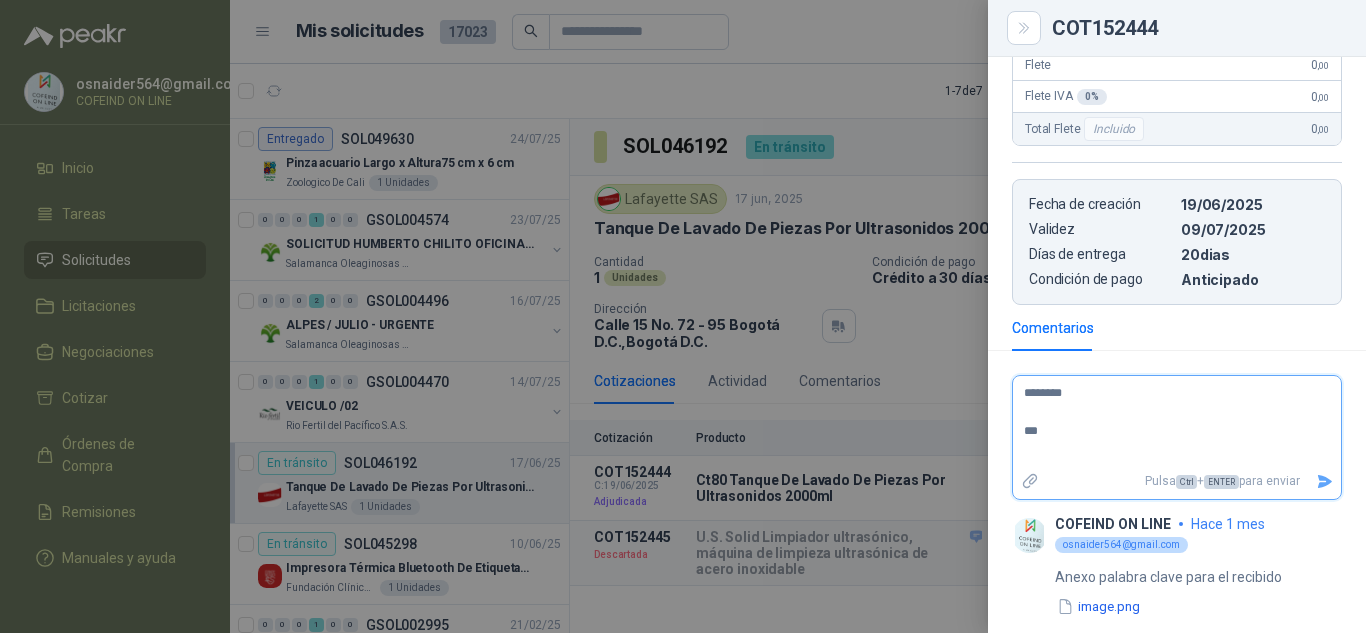 type 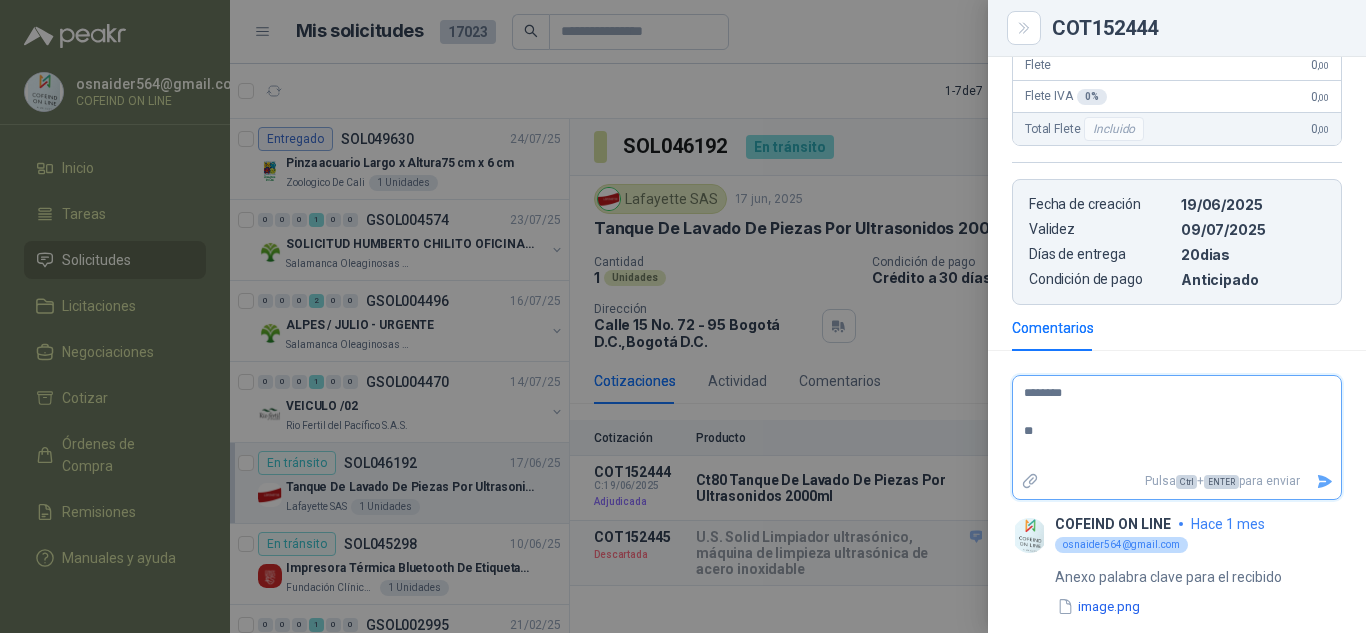type 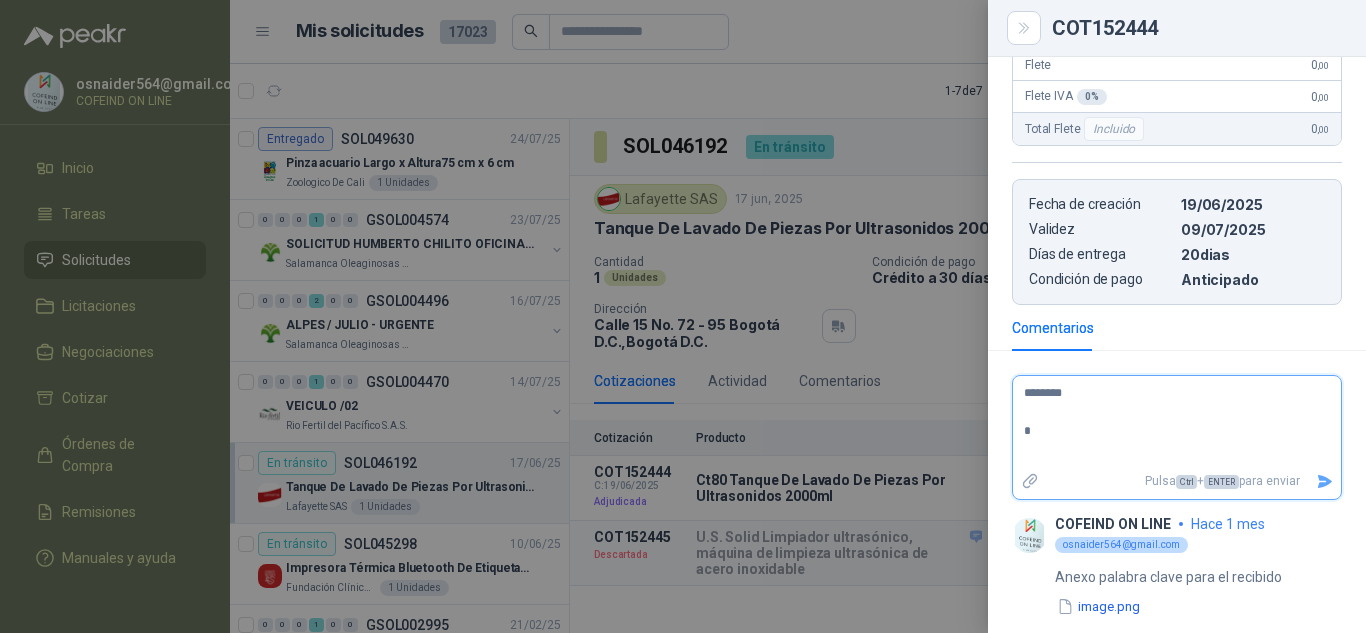 type 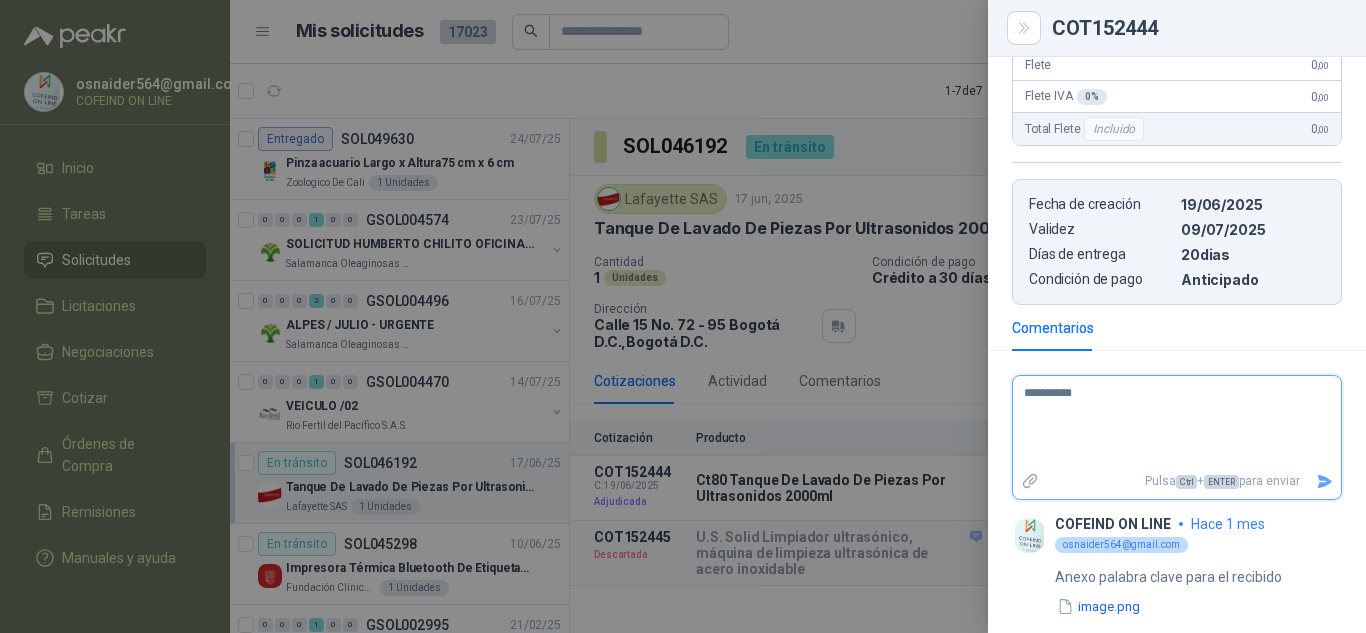 type 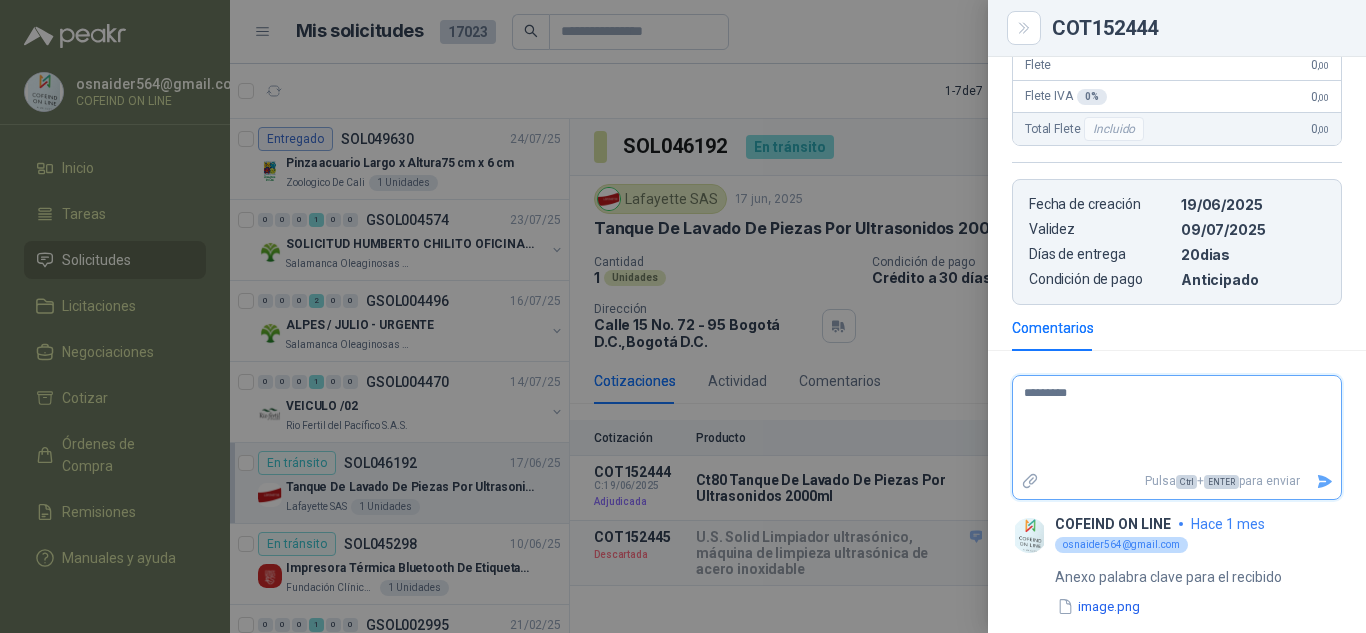 type 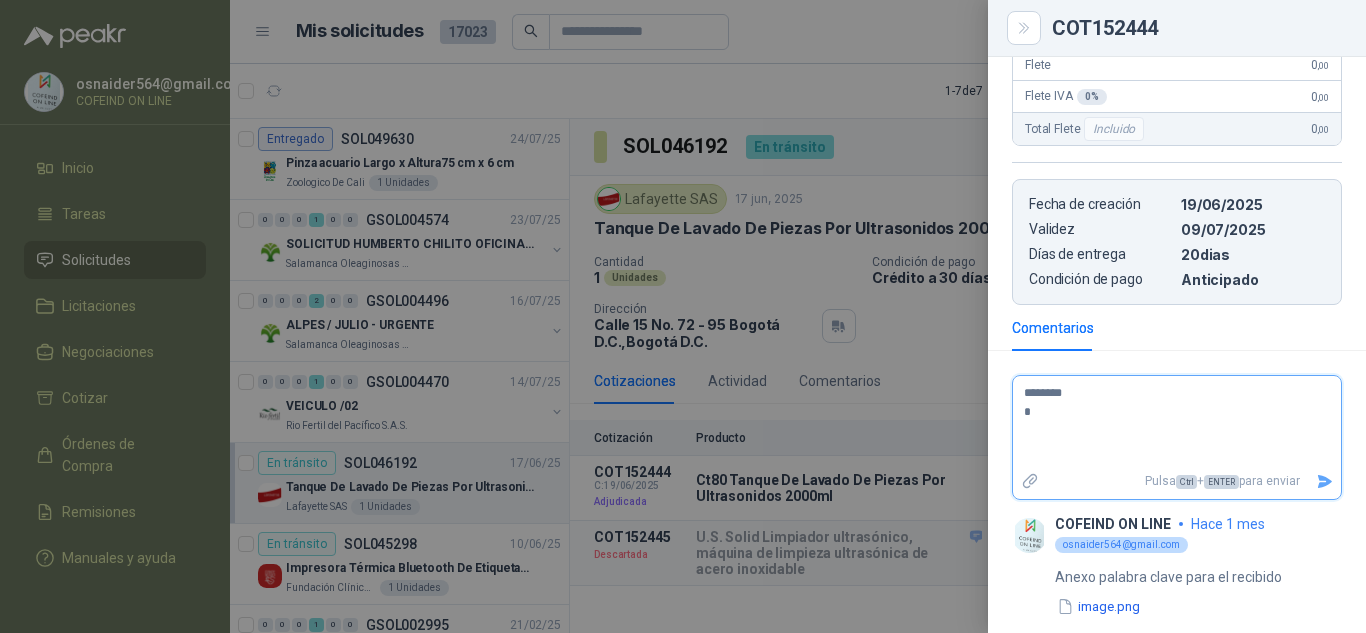 type 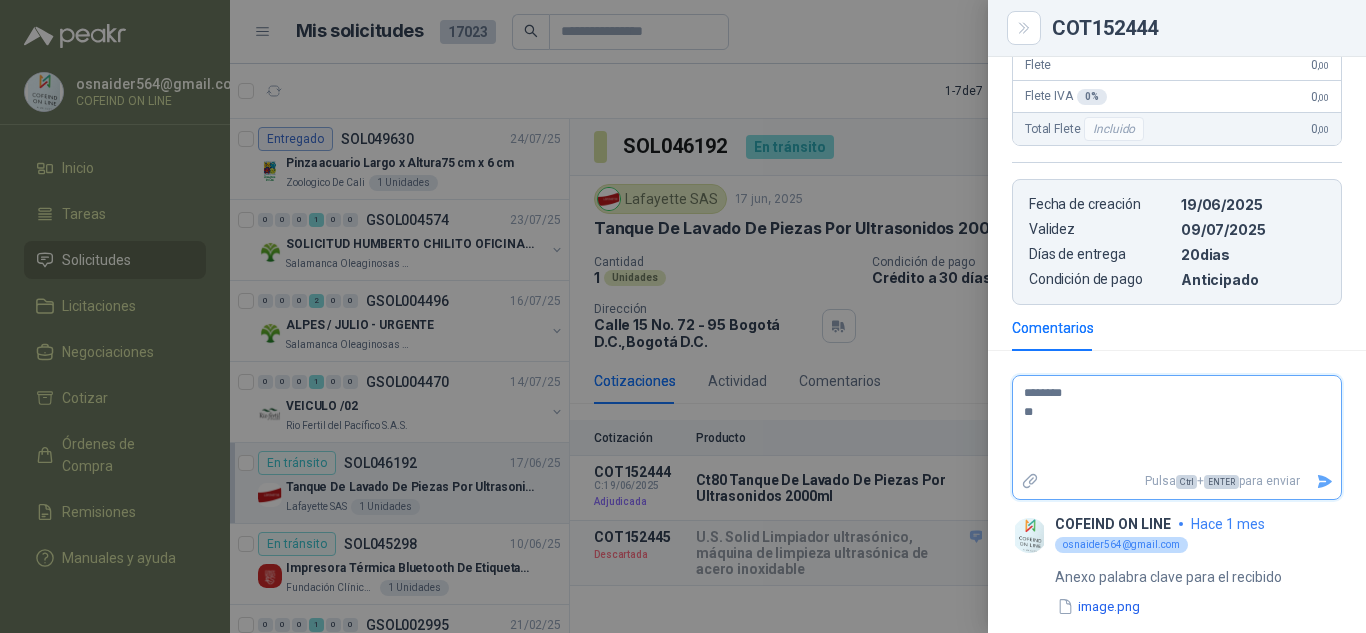 type 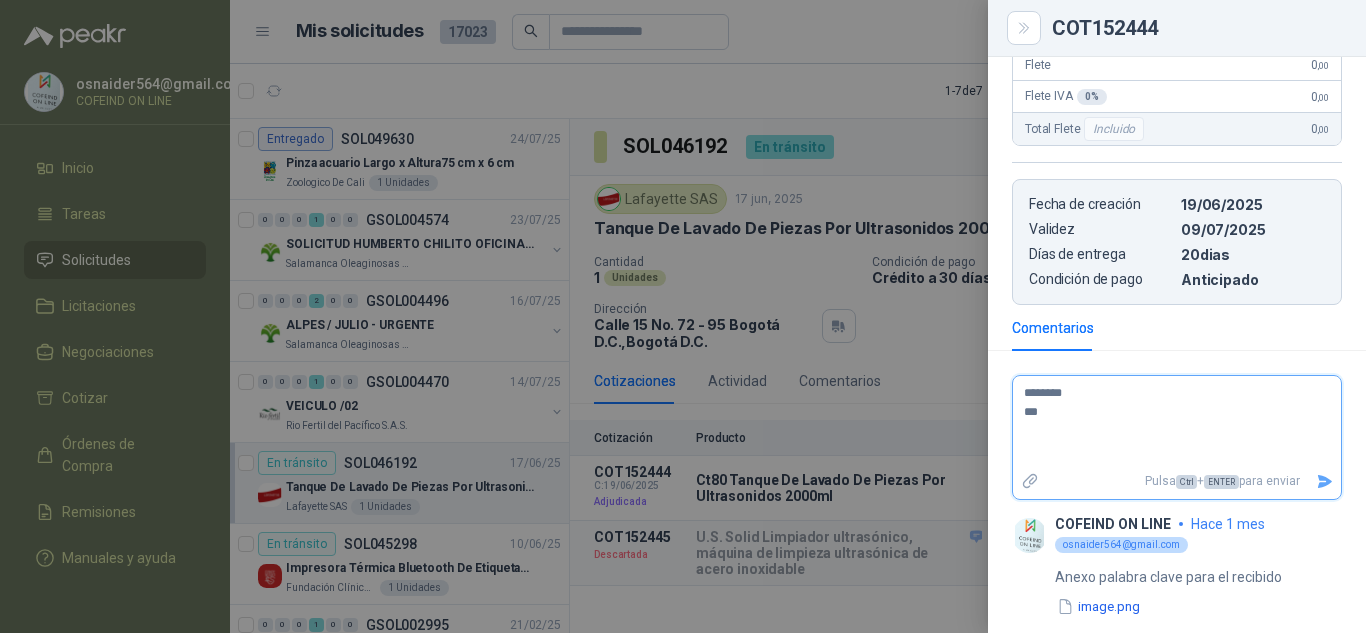 type 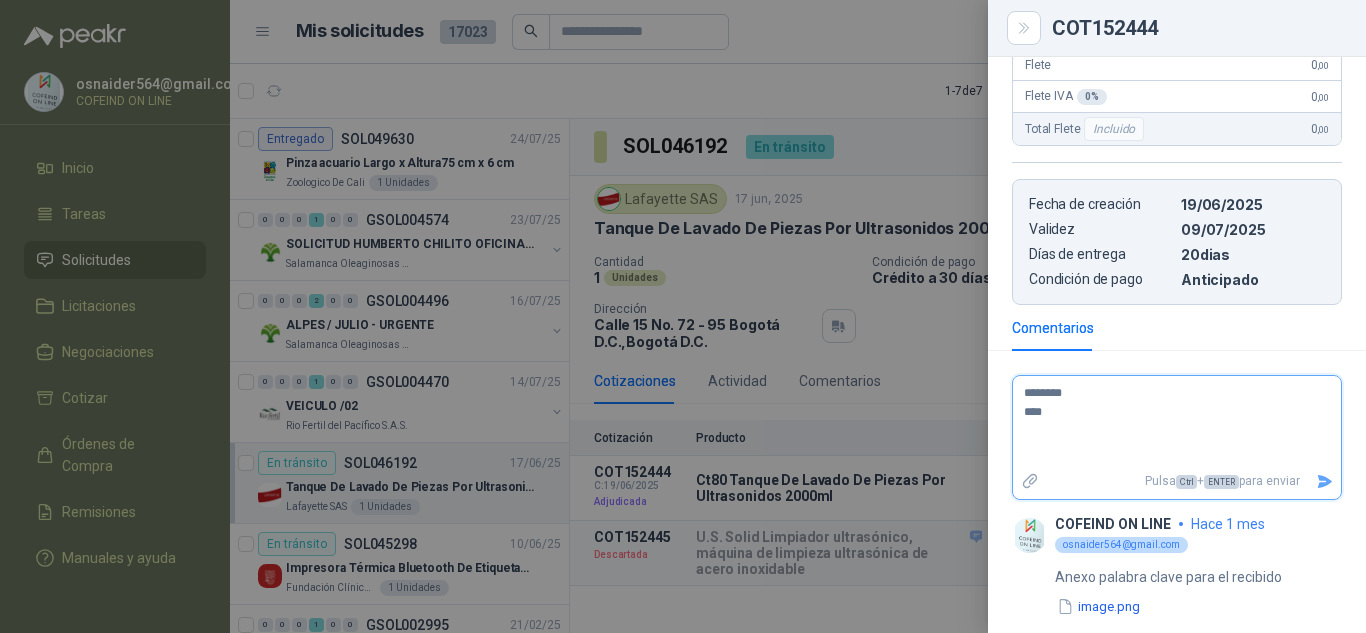 type 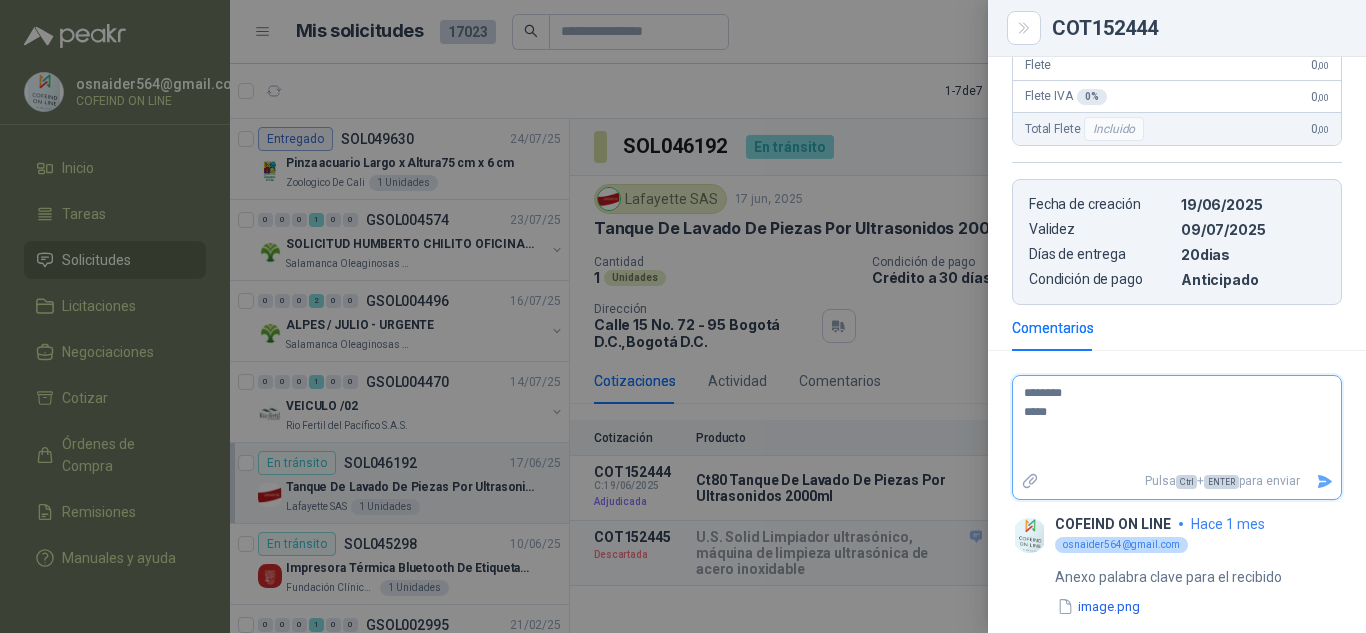type 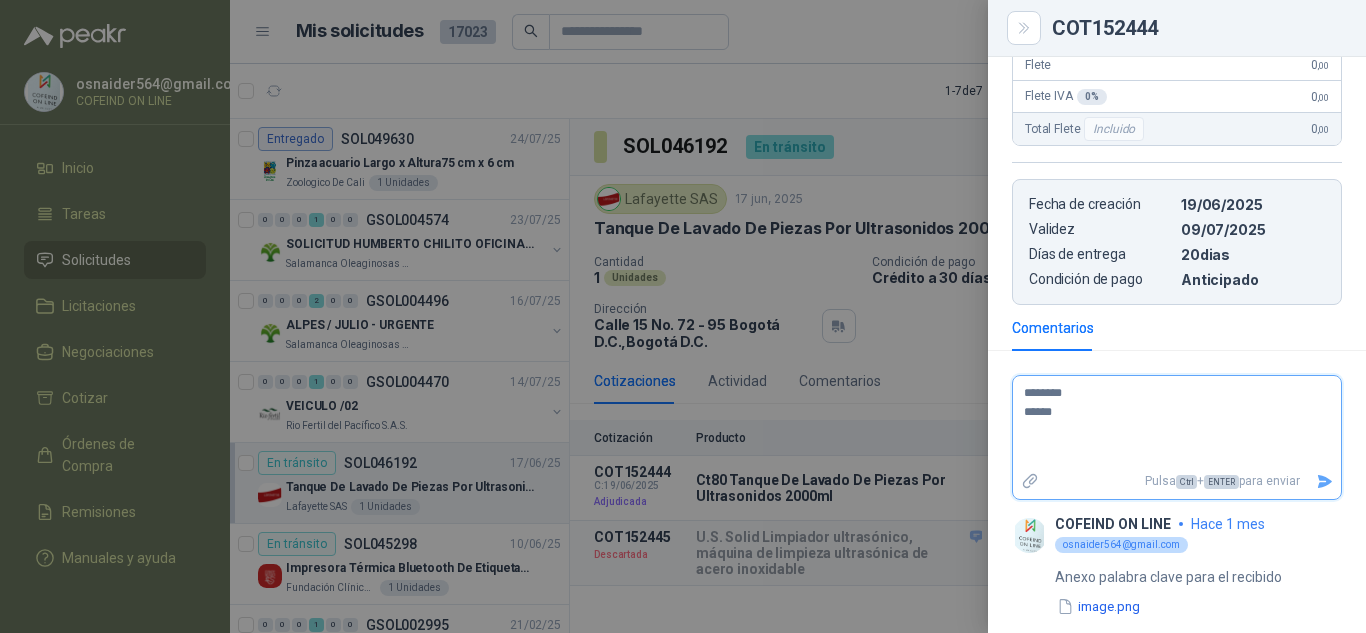 type 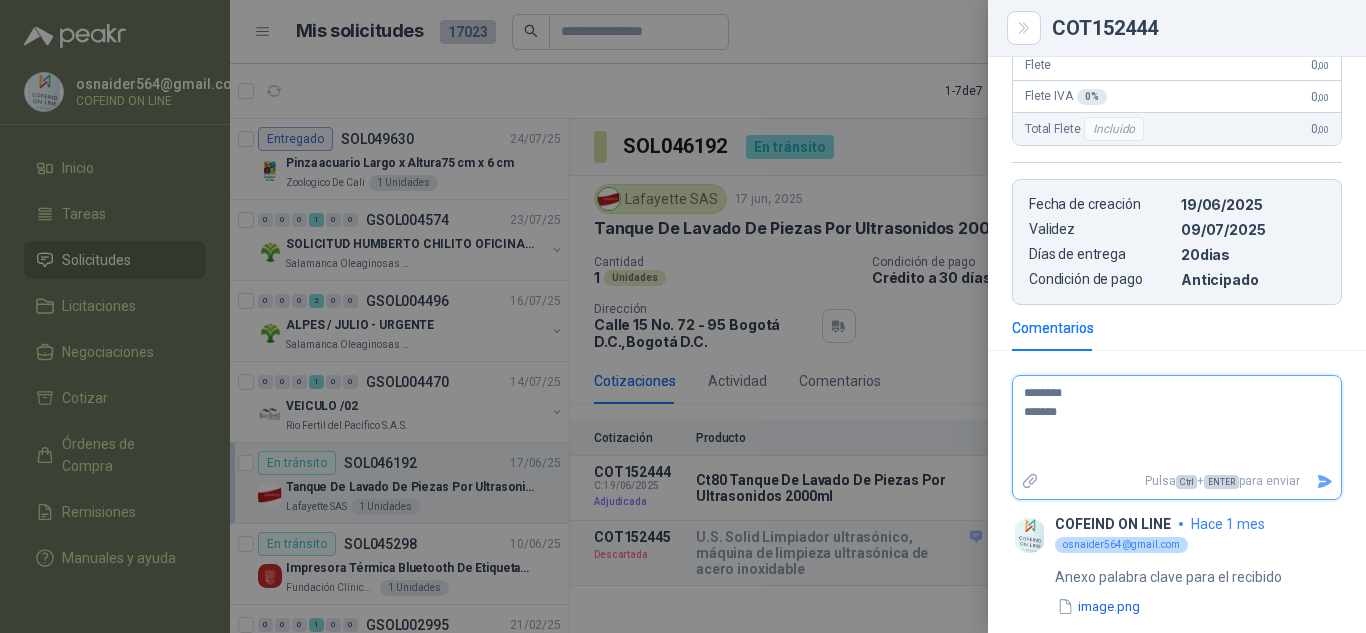 type 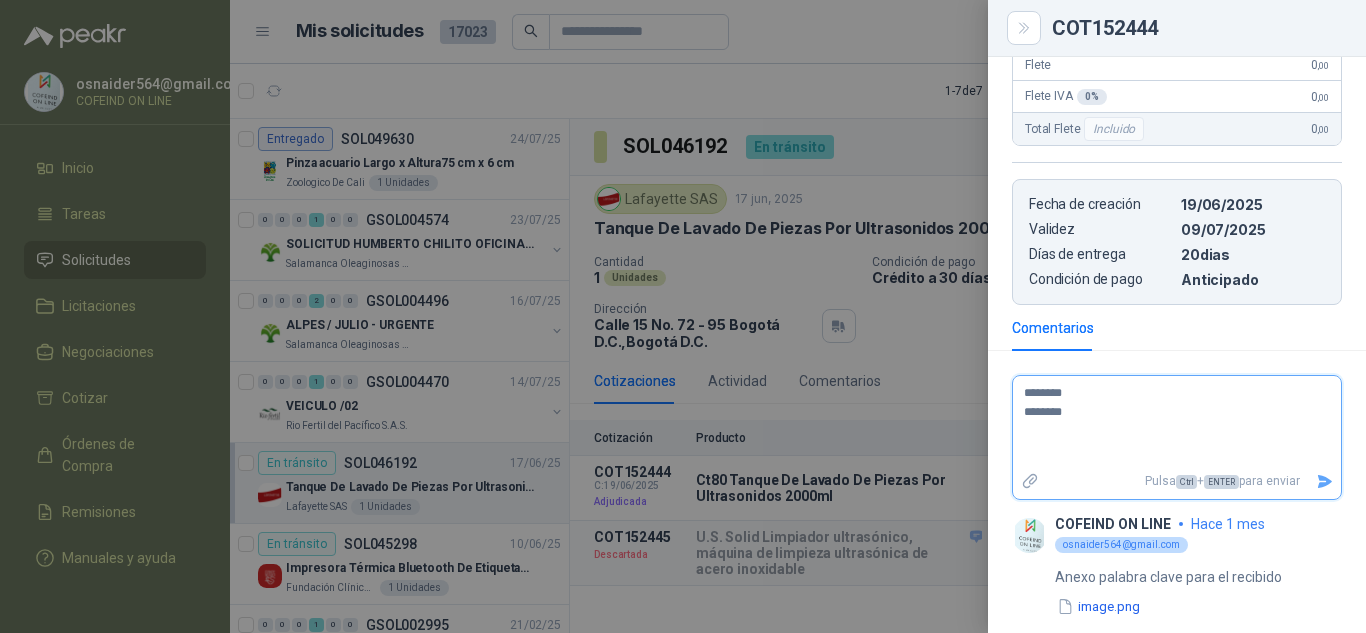 type 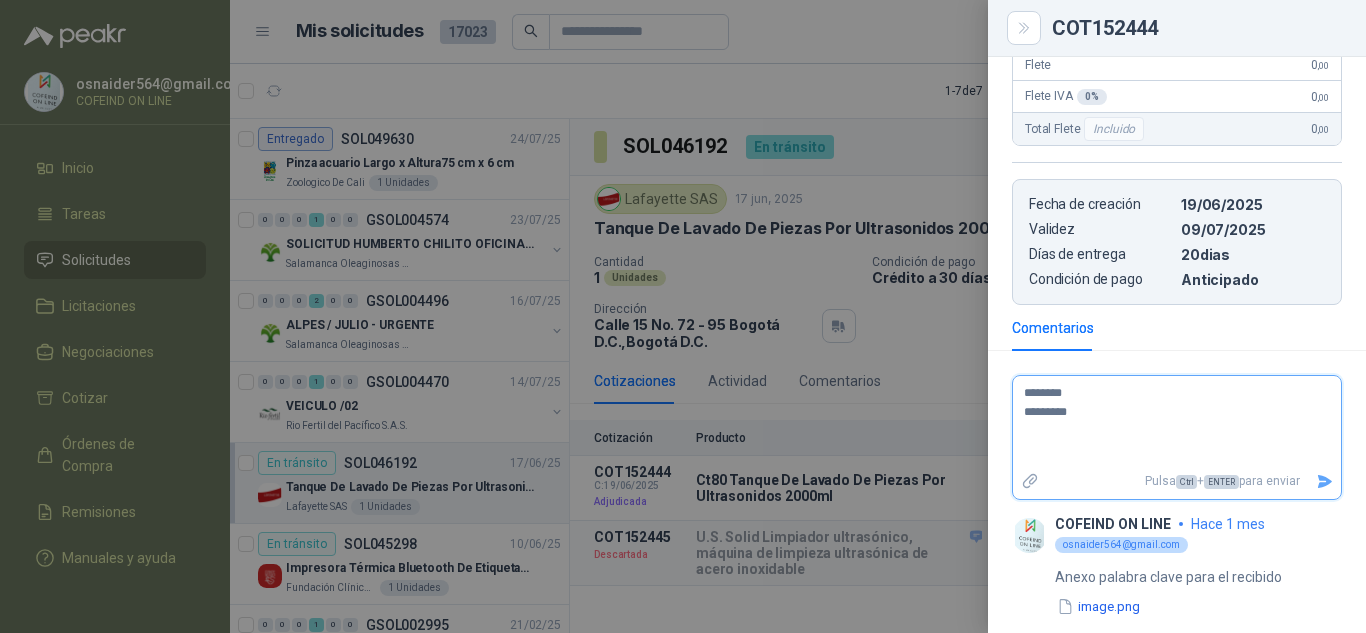 type 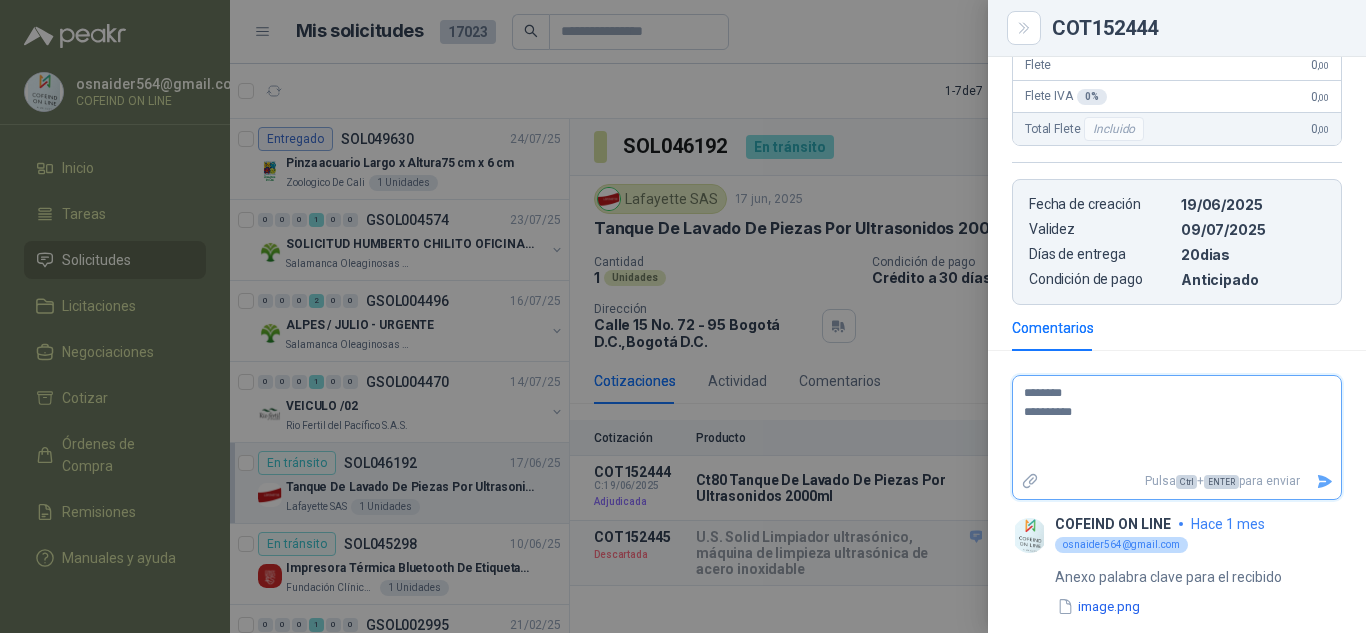 type 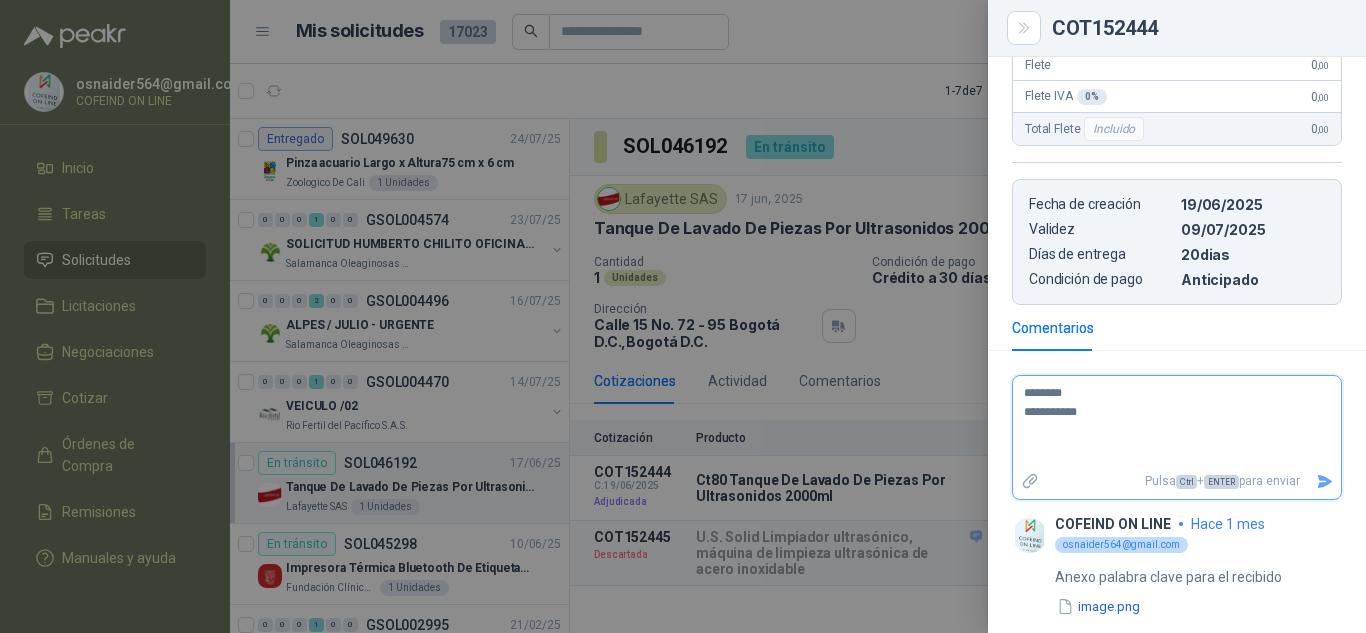 type 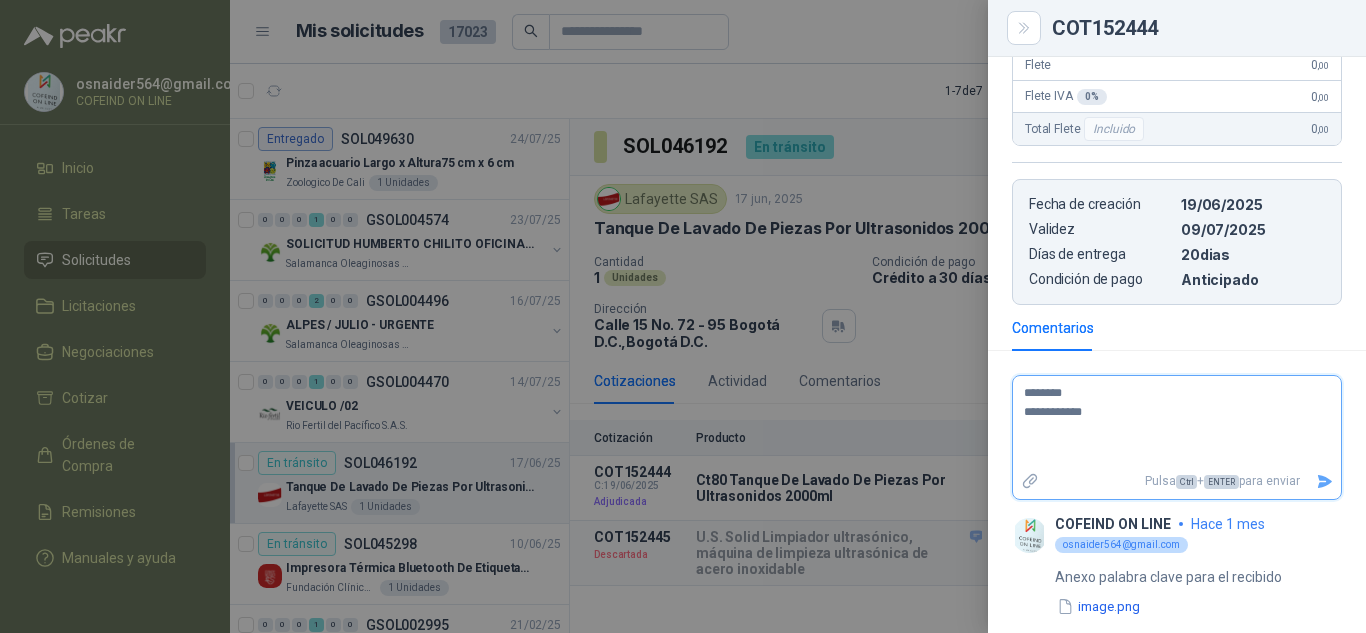 type 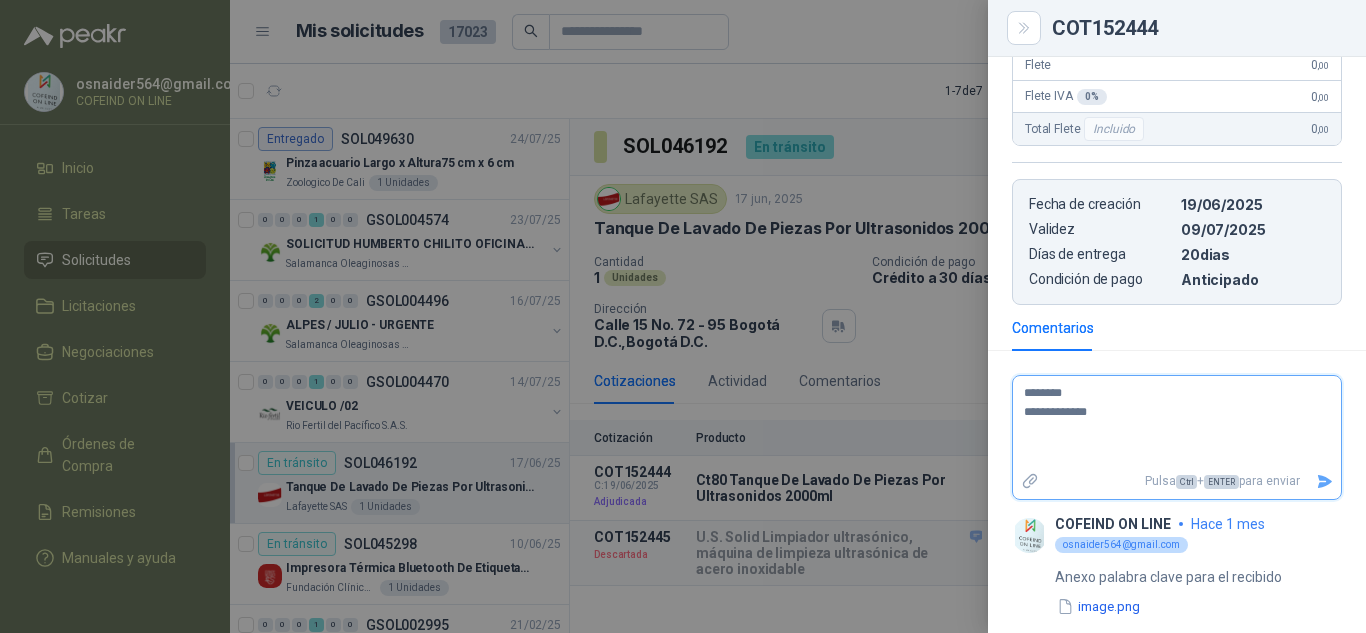 type 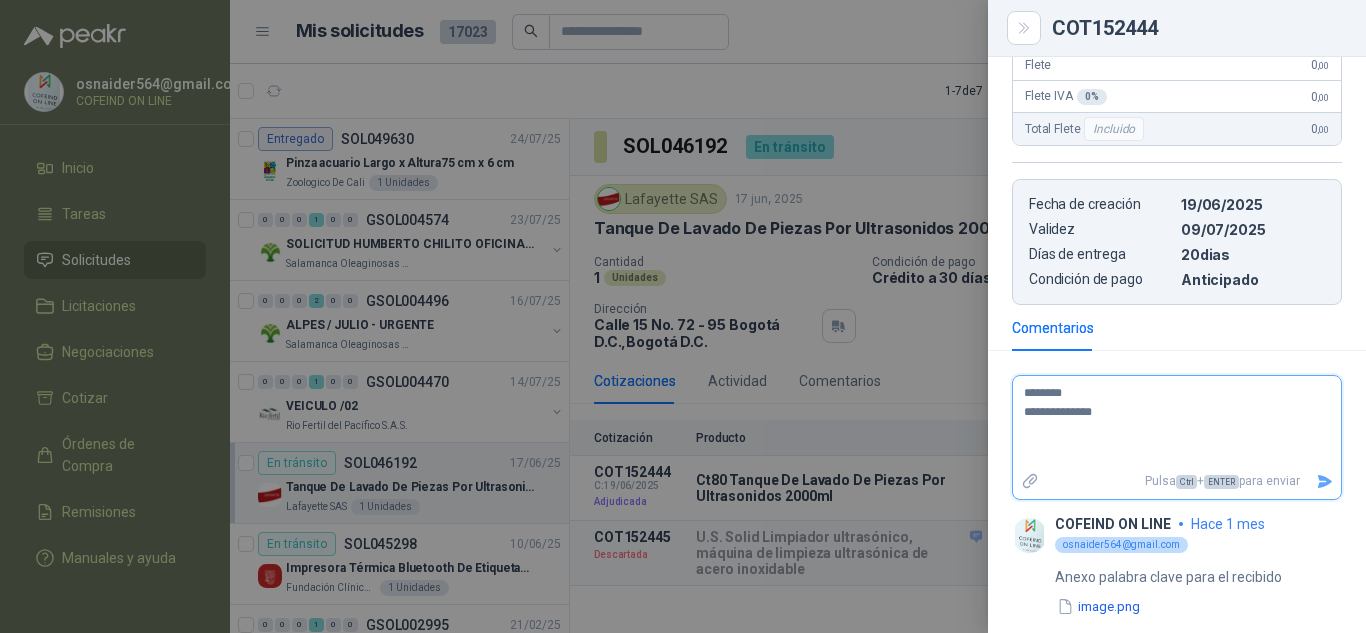 type 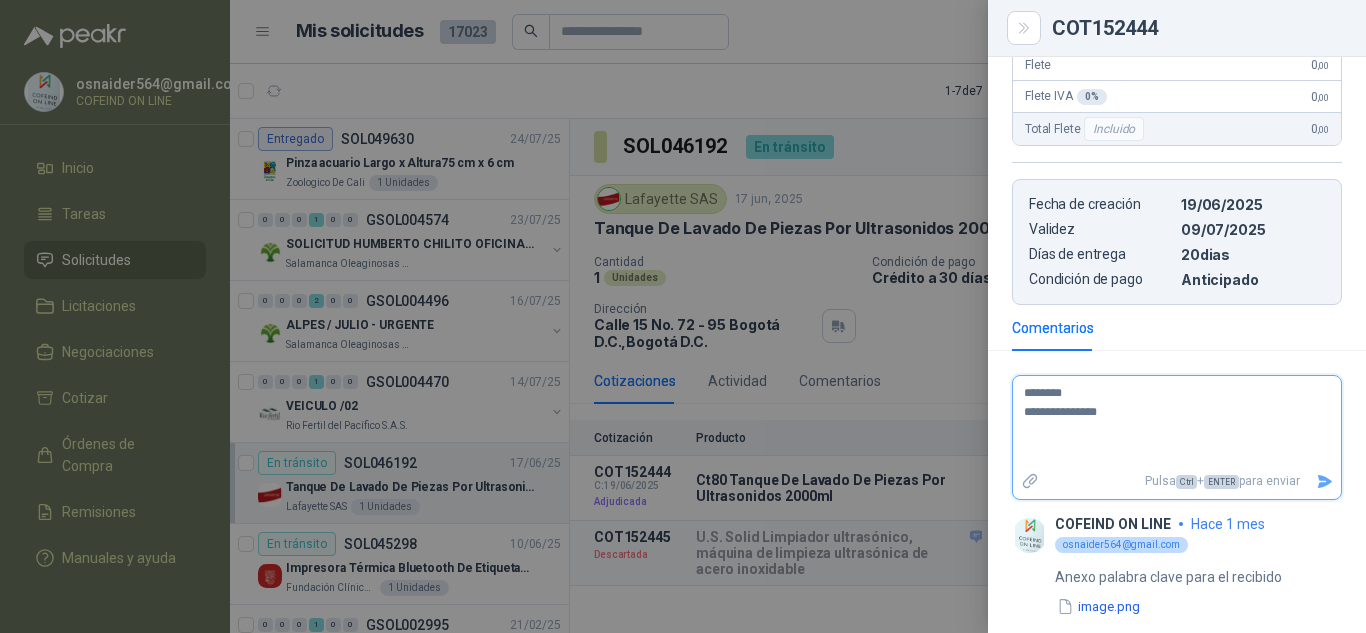 type 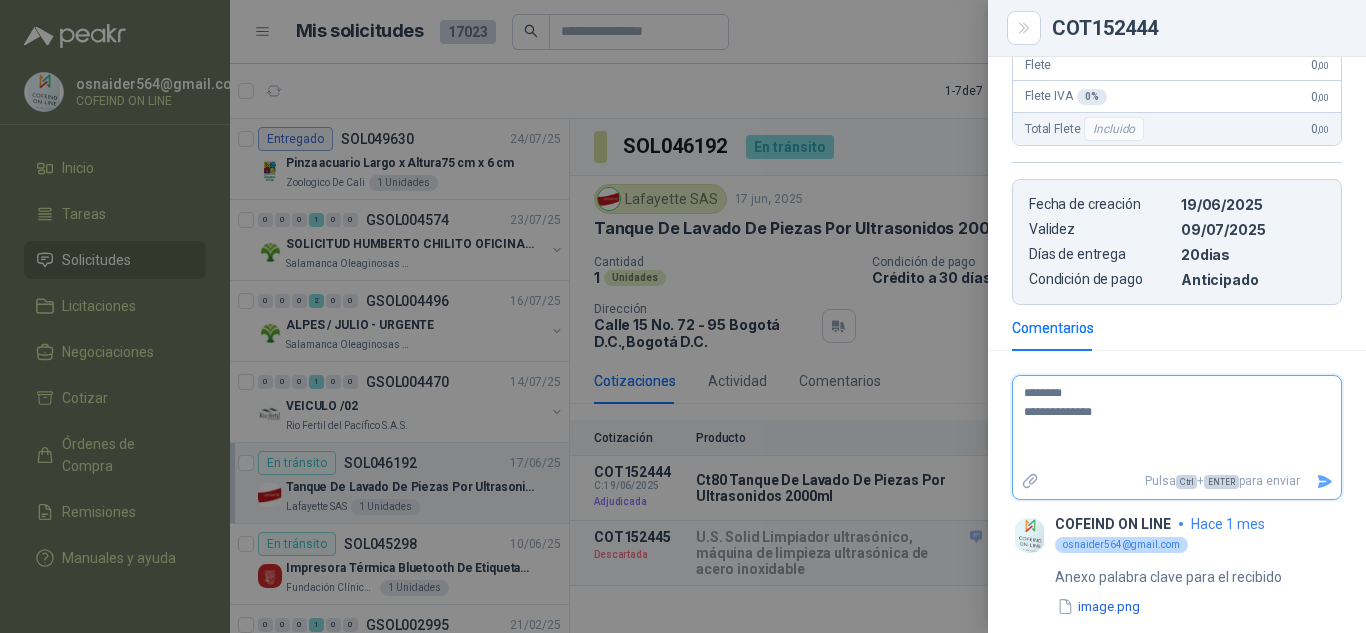 type 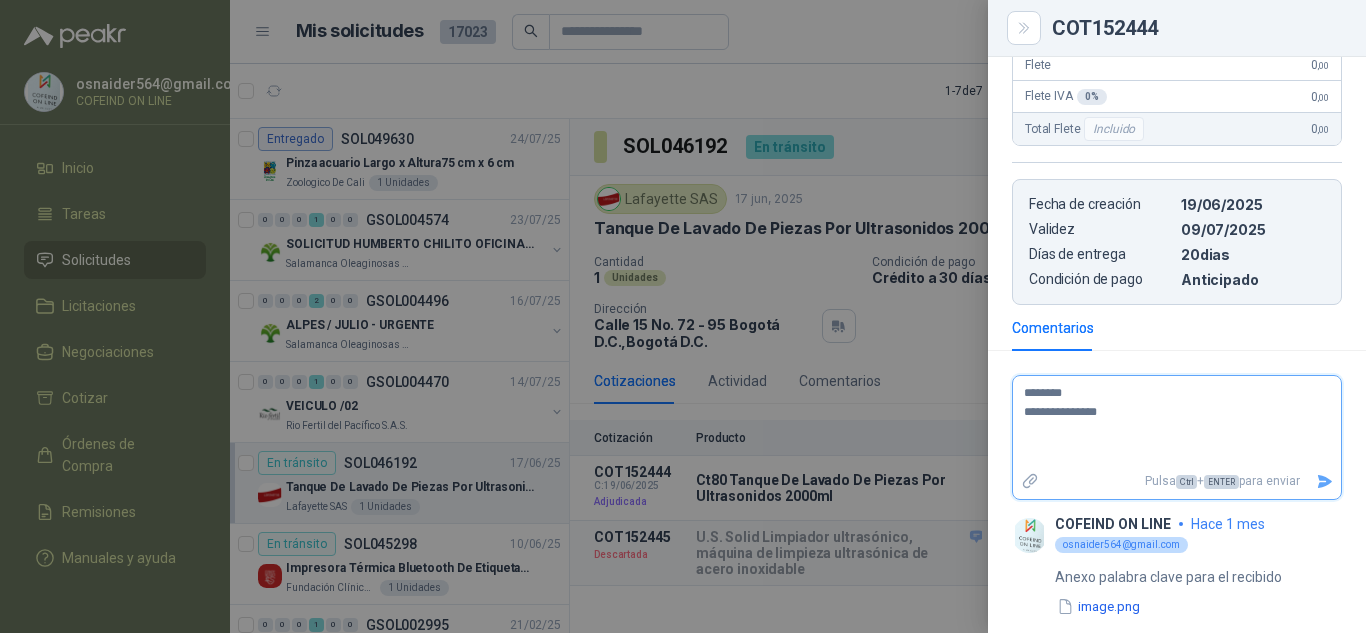 type 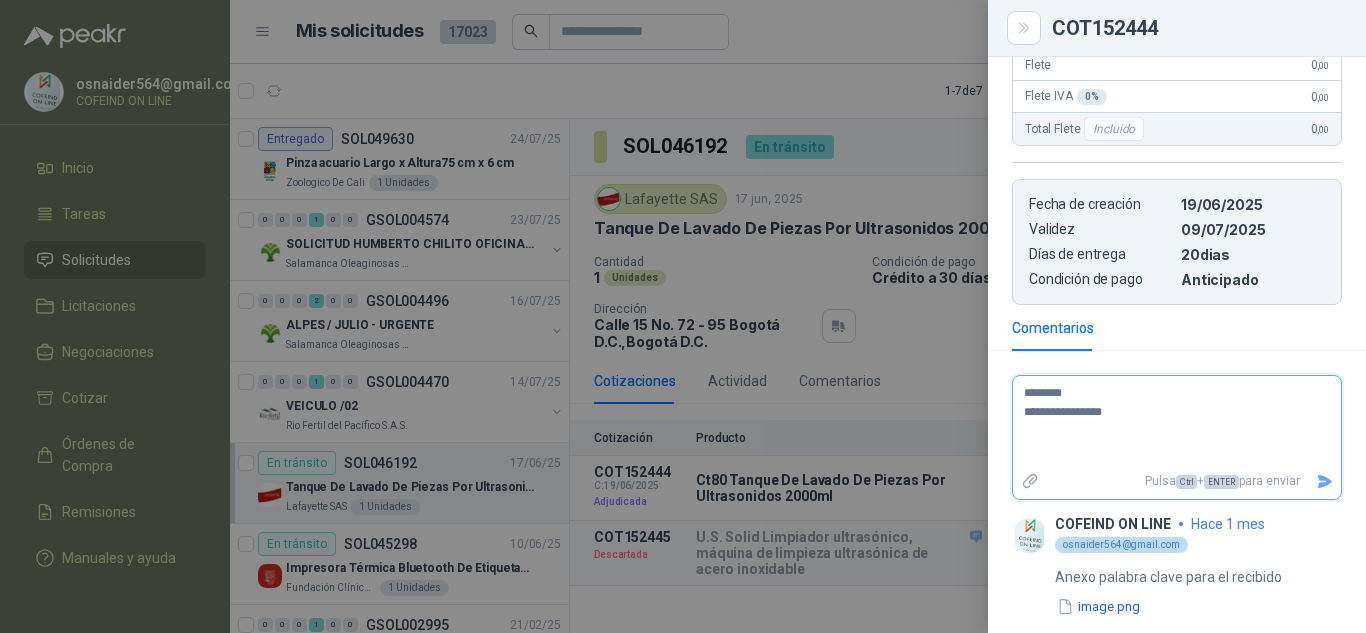 type on "**********" 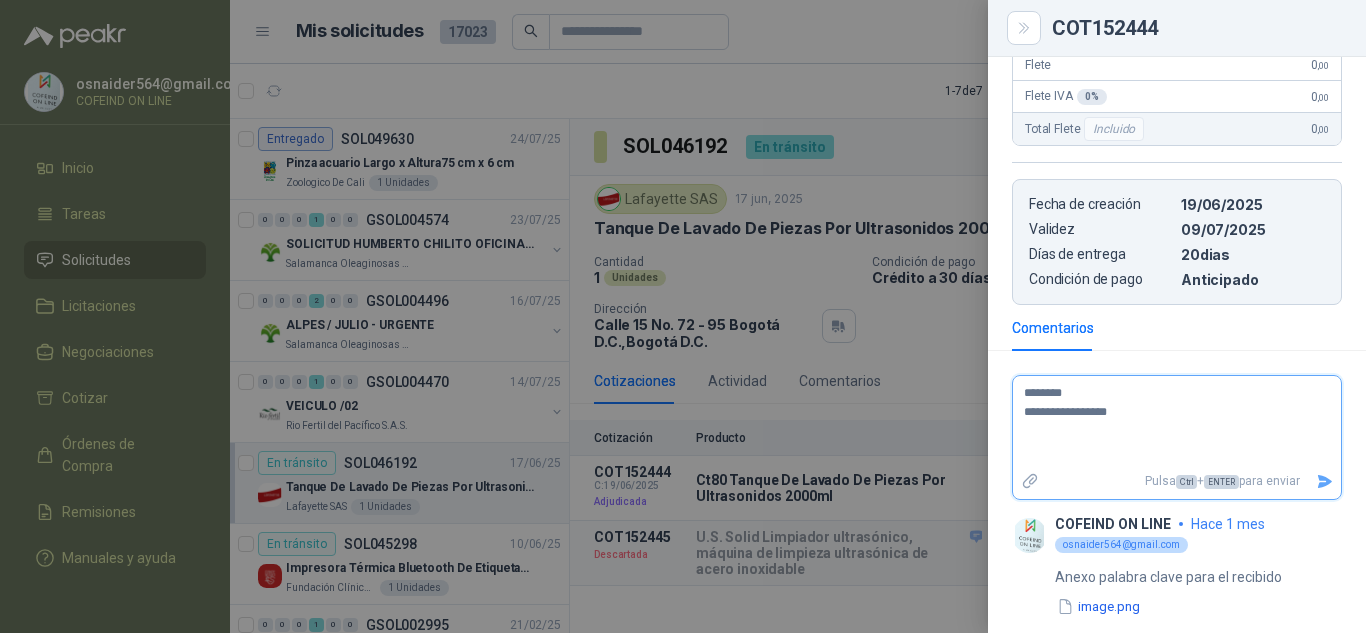 type 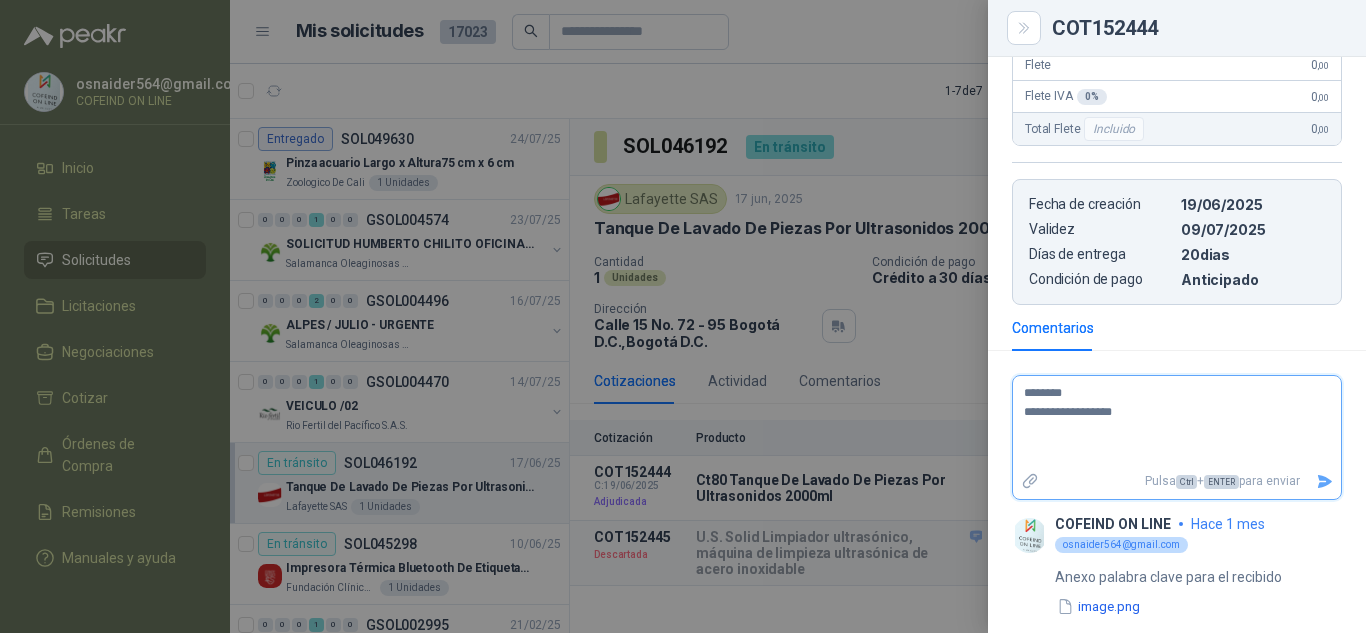 type 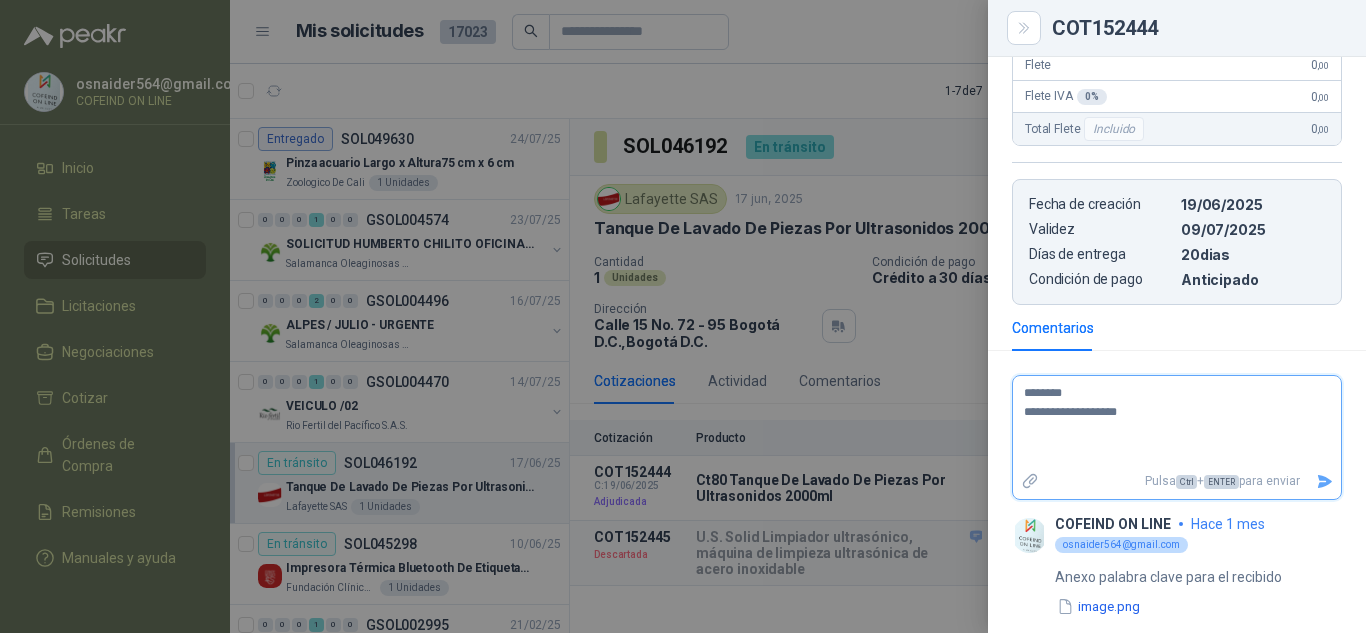 type 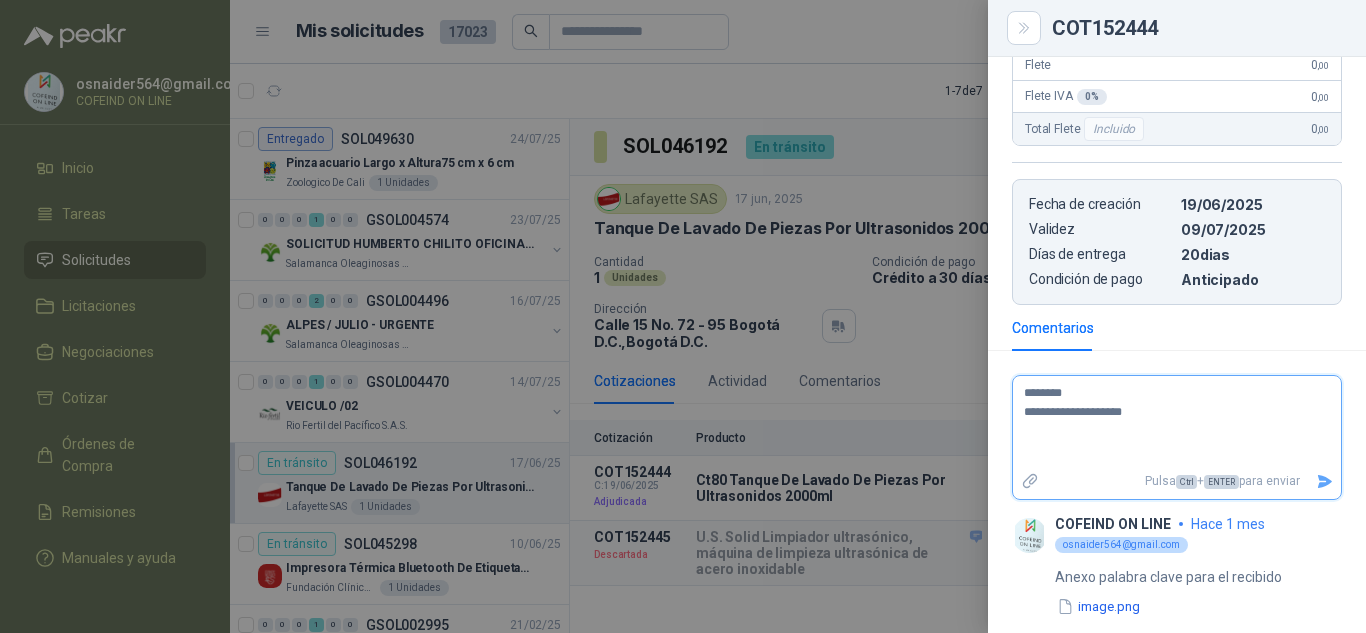 type 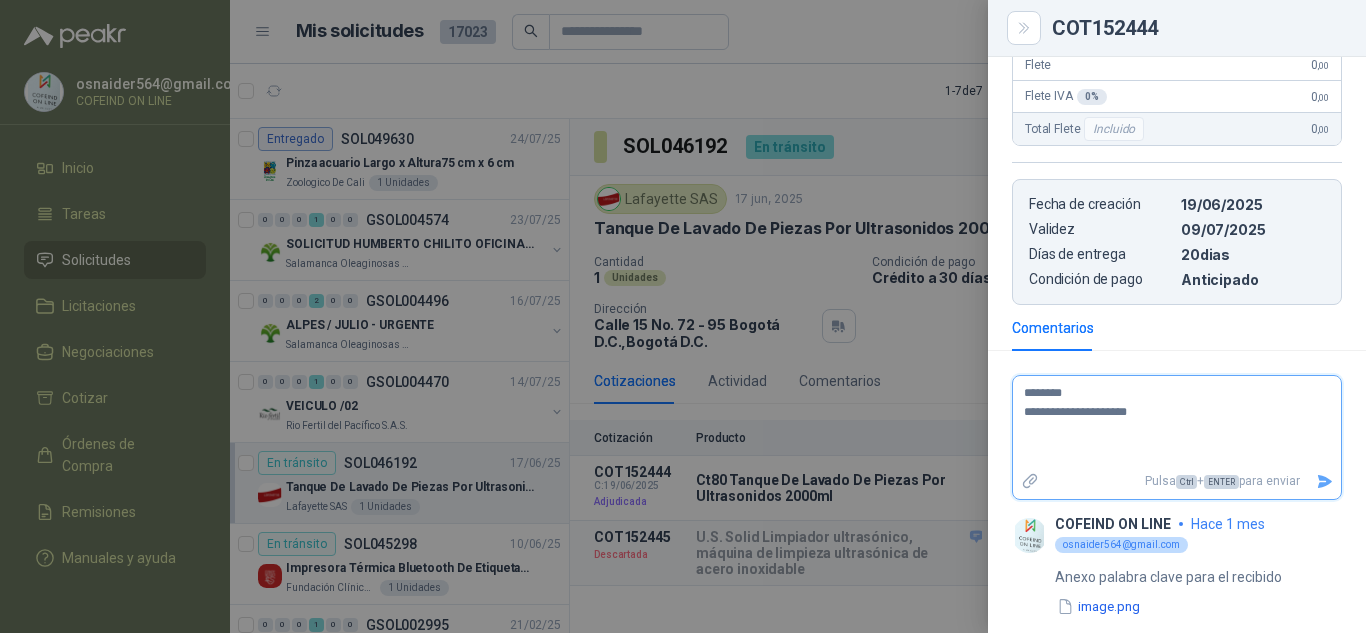type 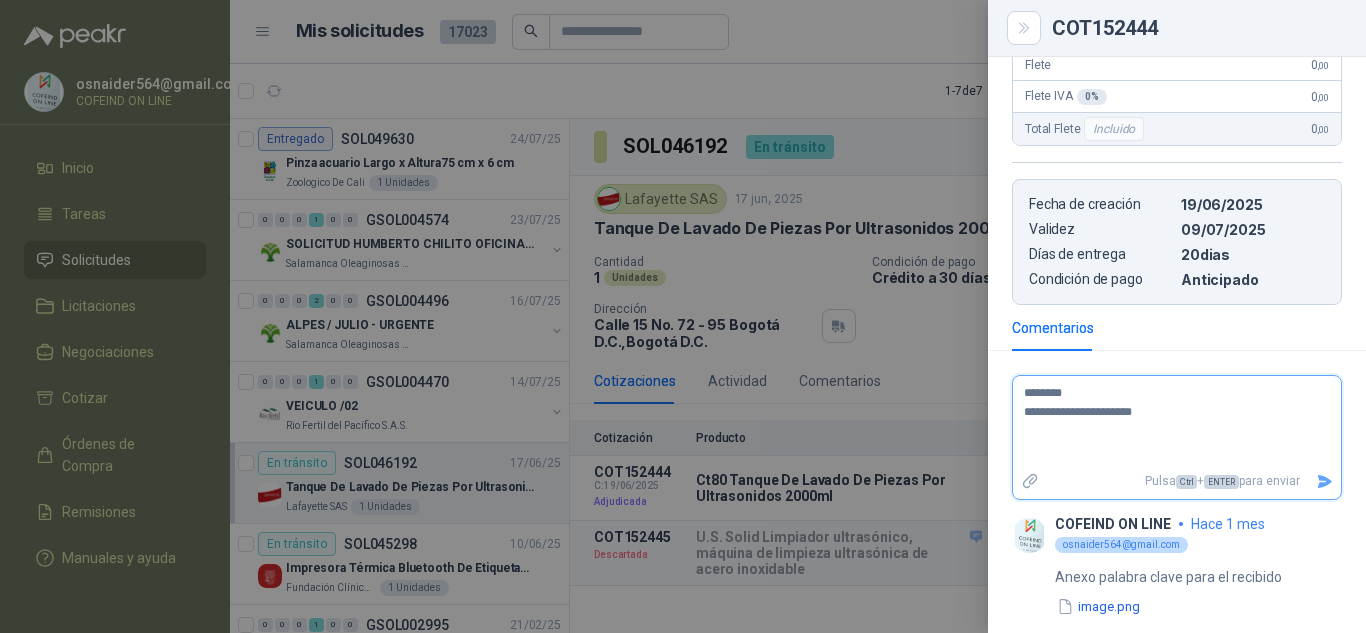 type 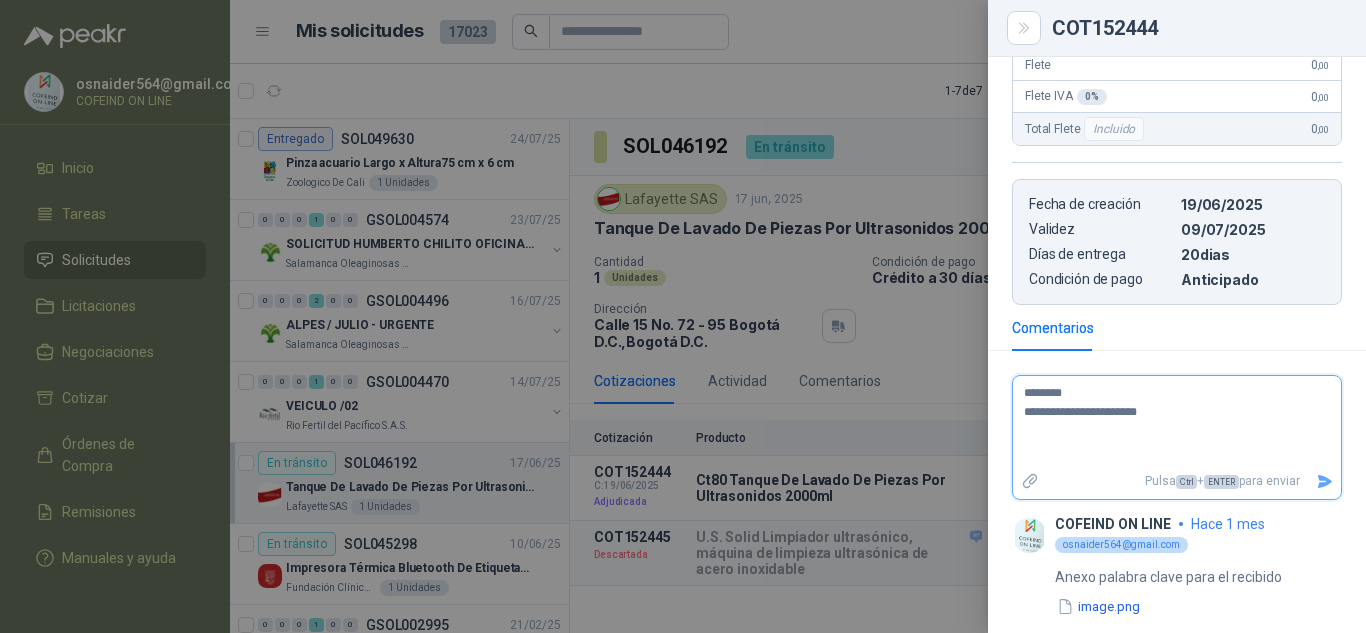 type 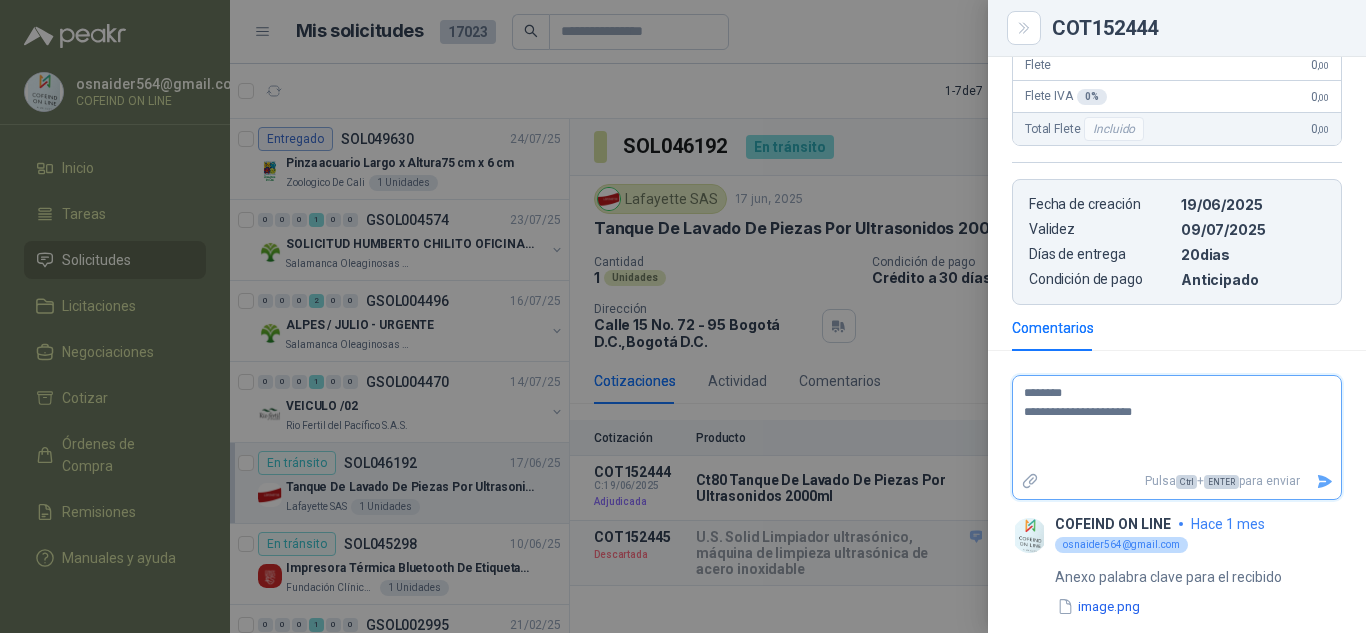 type 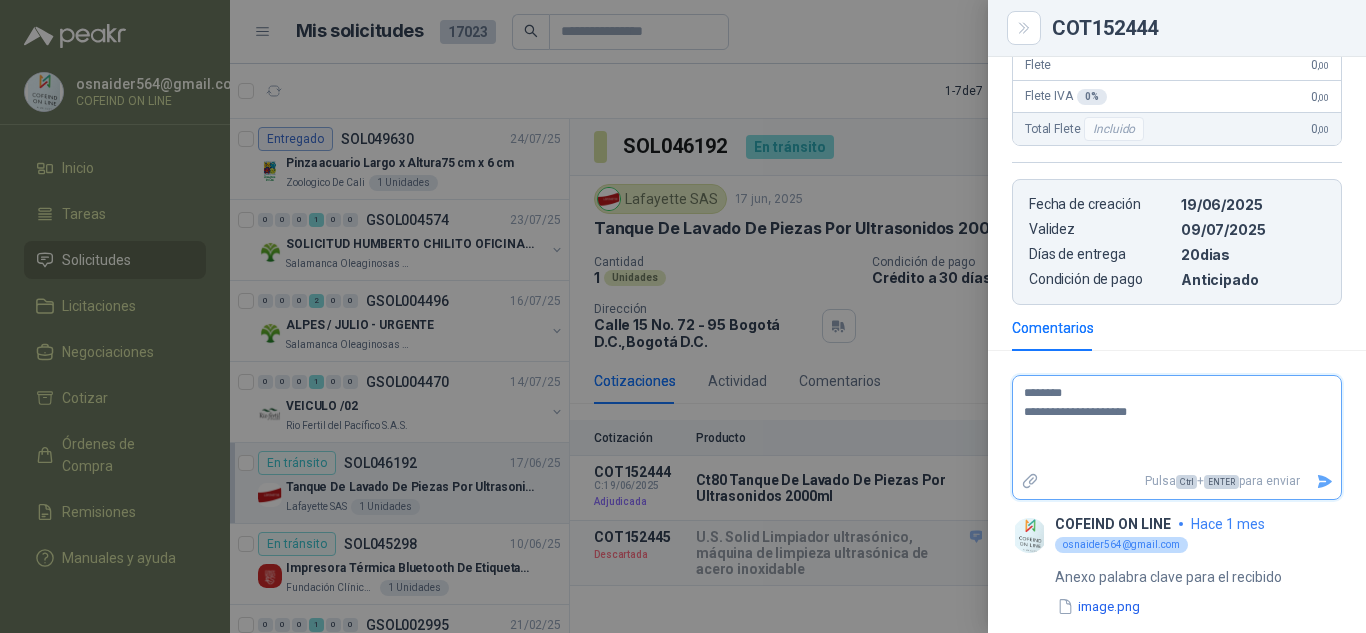 type 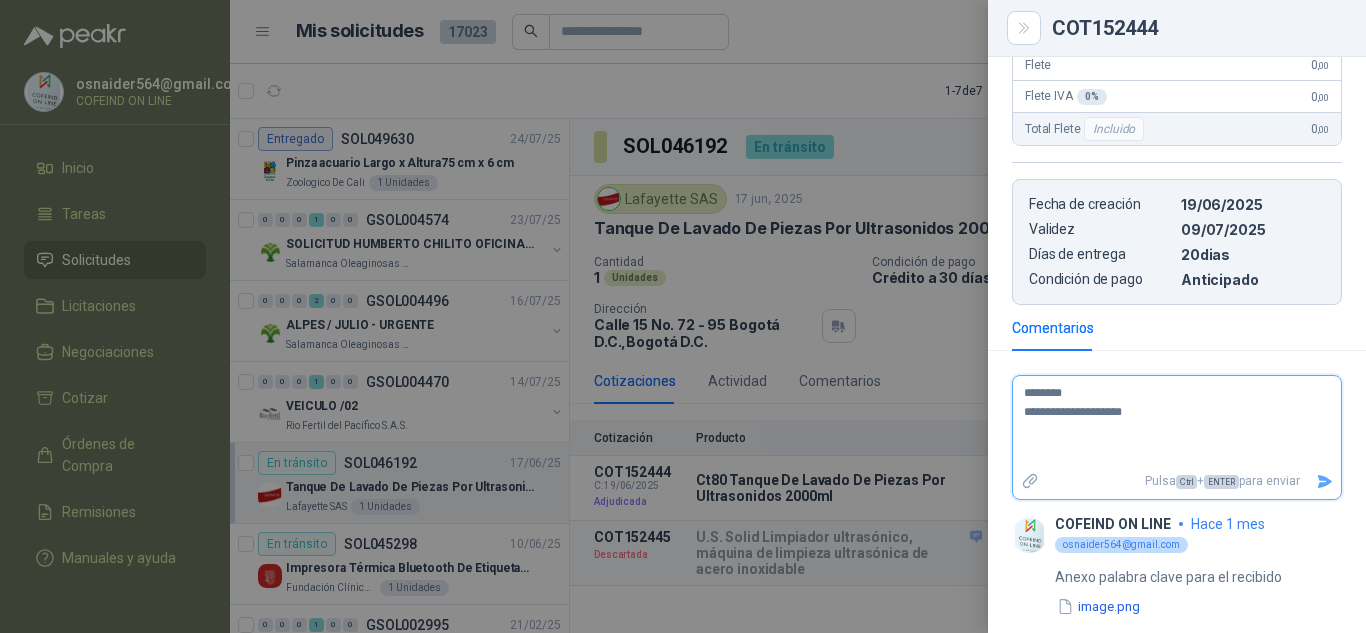 type 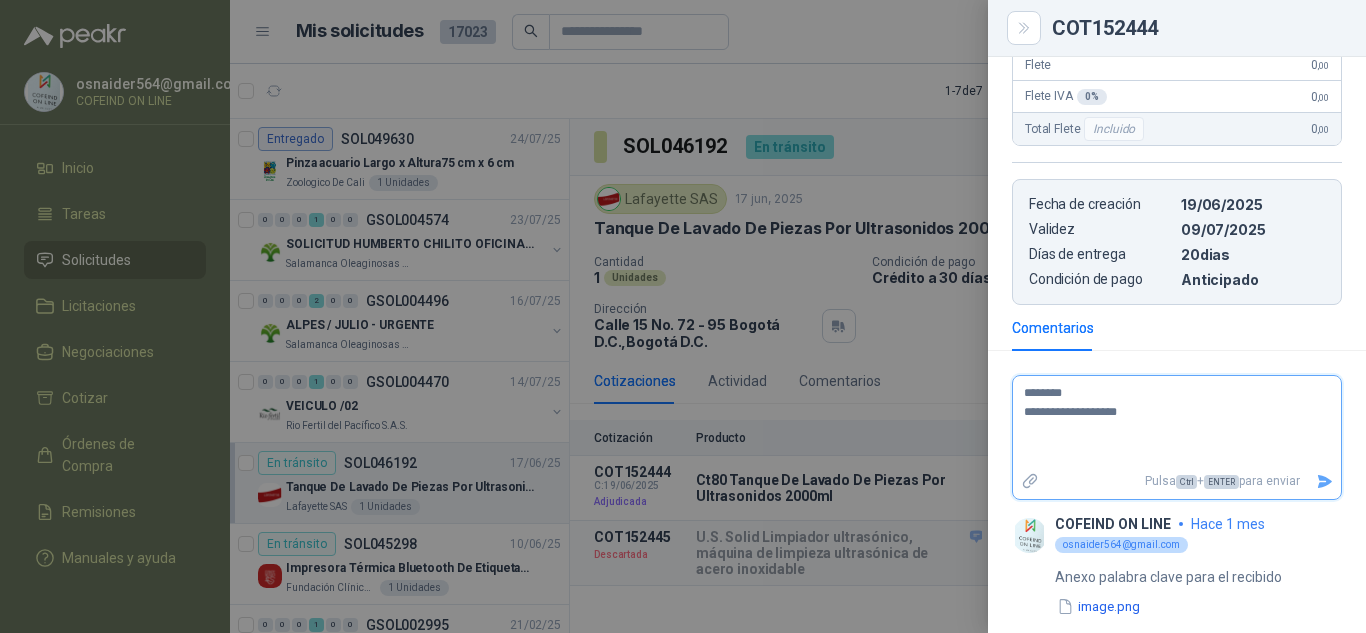 type 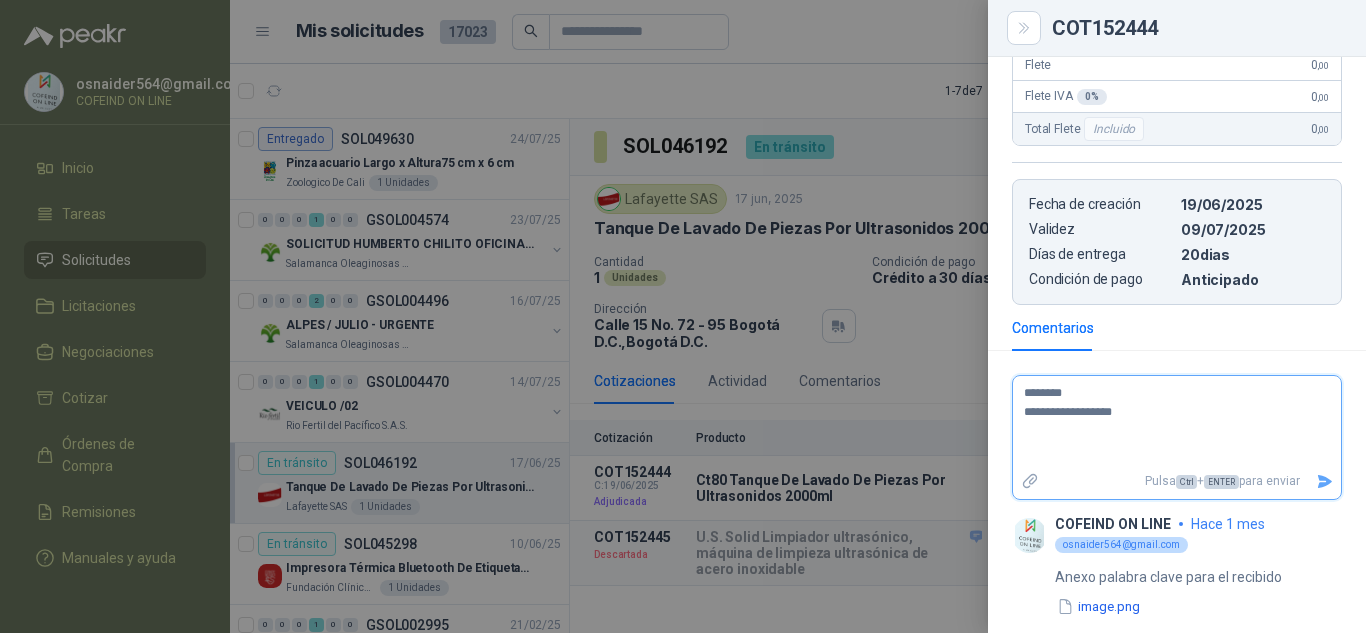 type 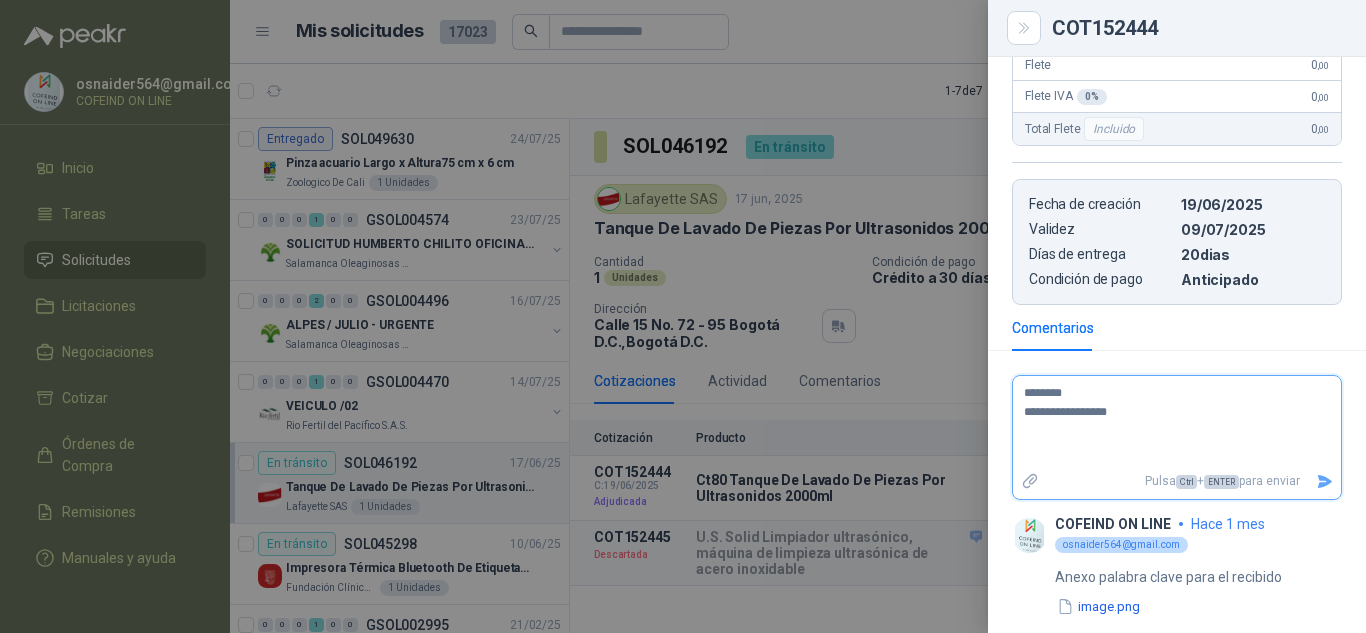 type 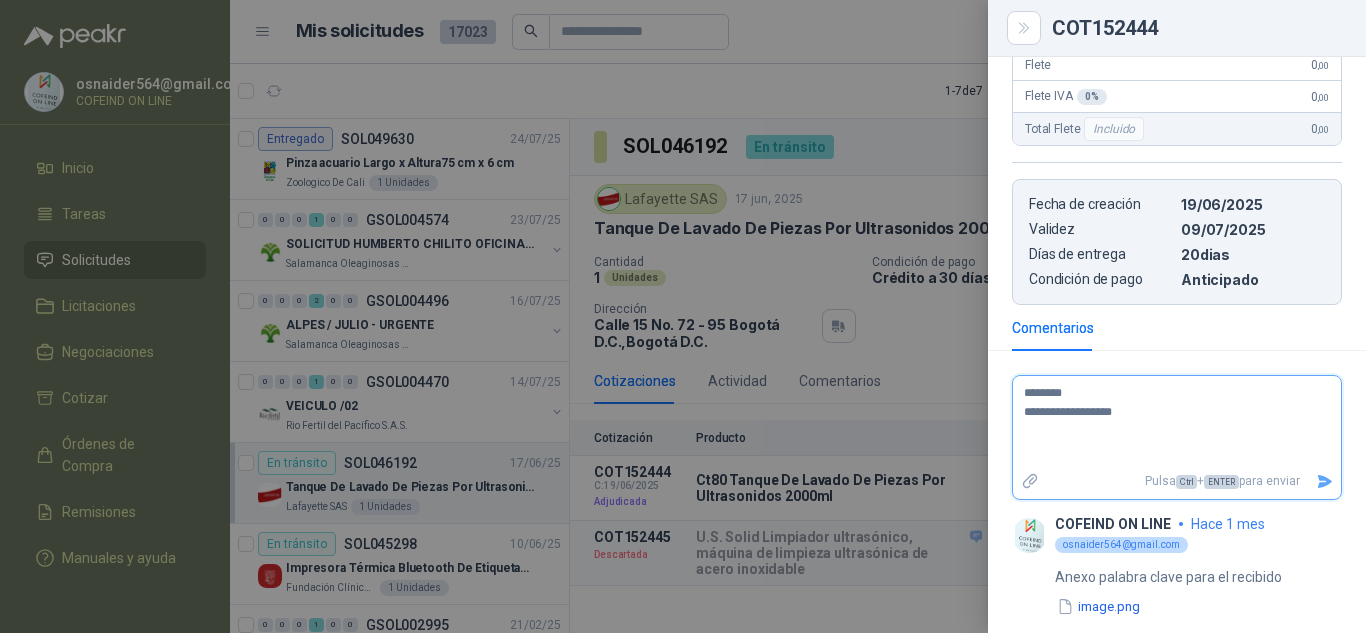 type 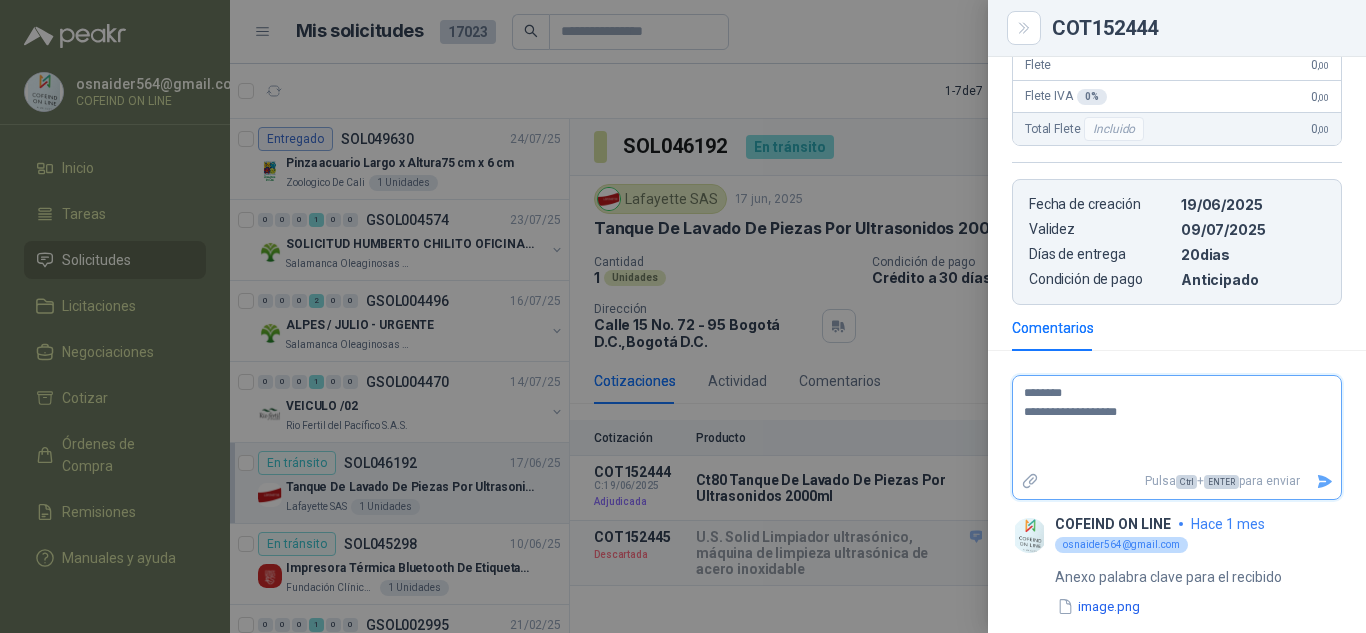 type 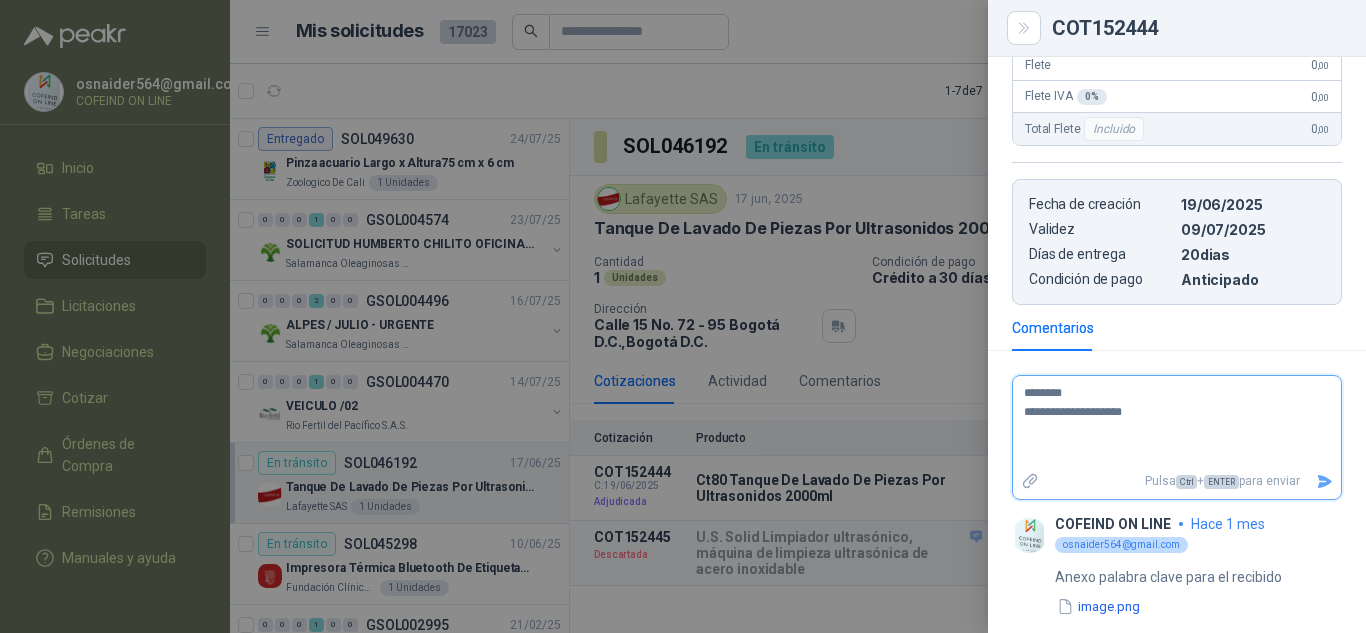 type 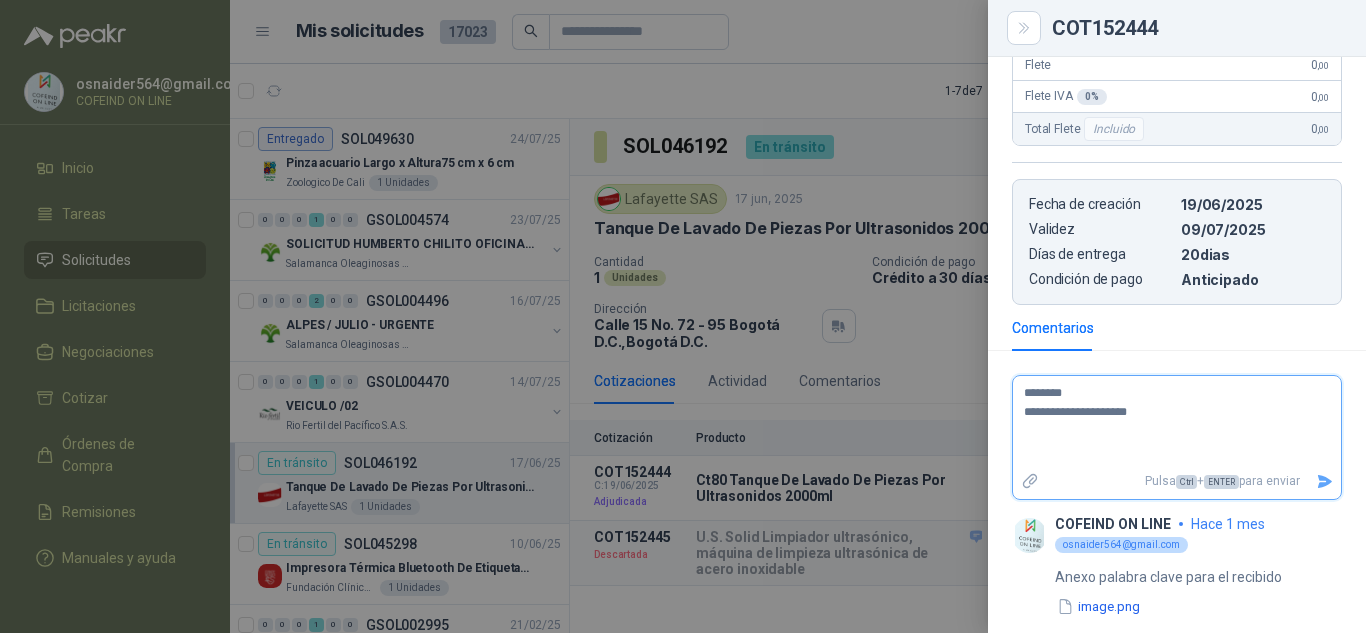 type 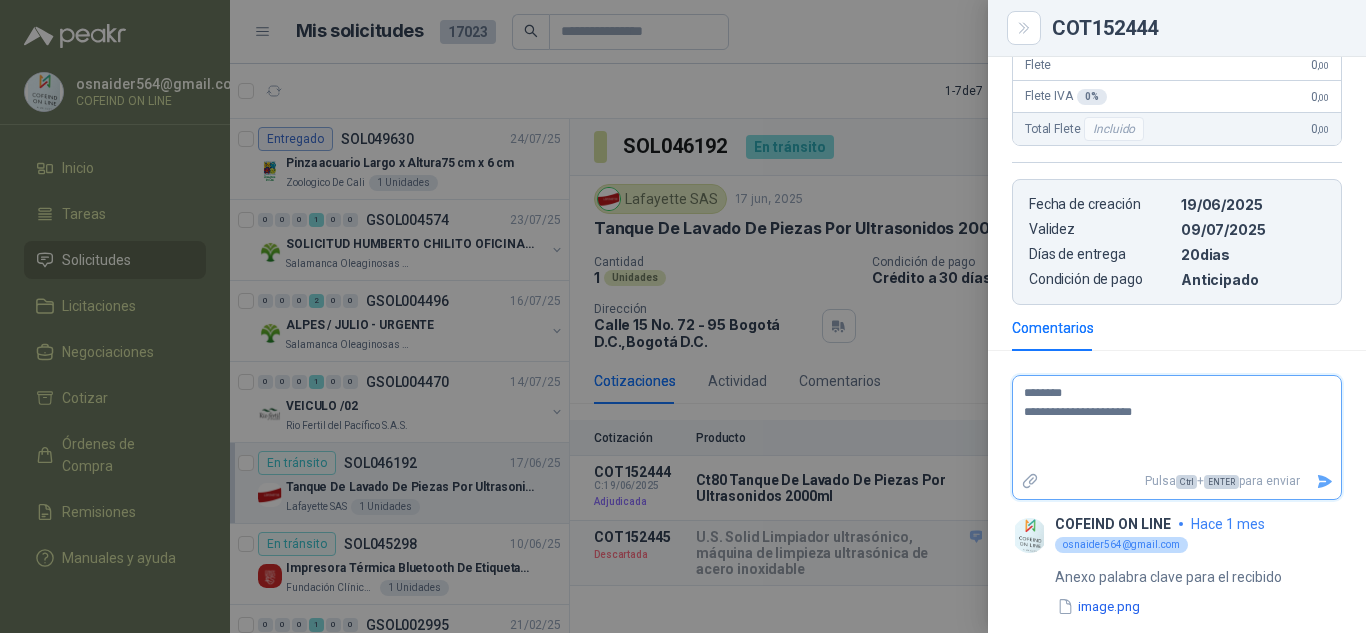 type 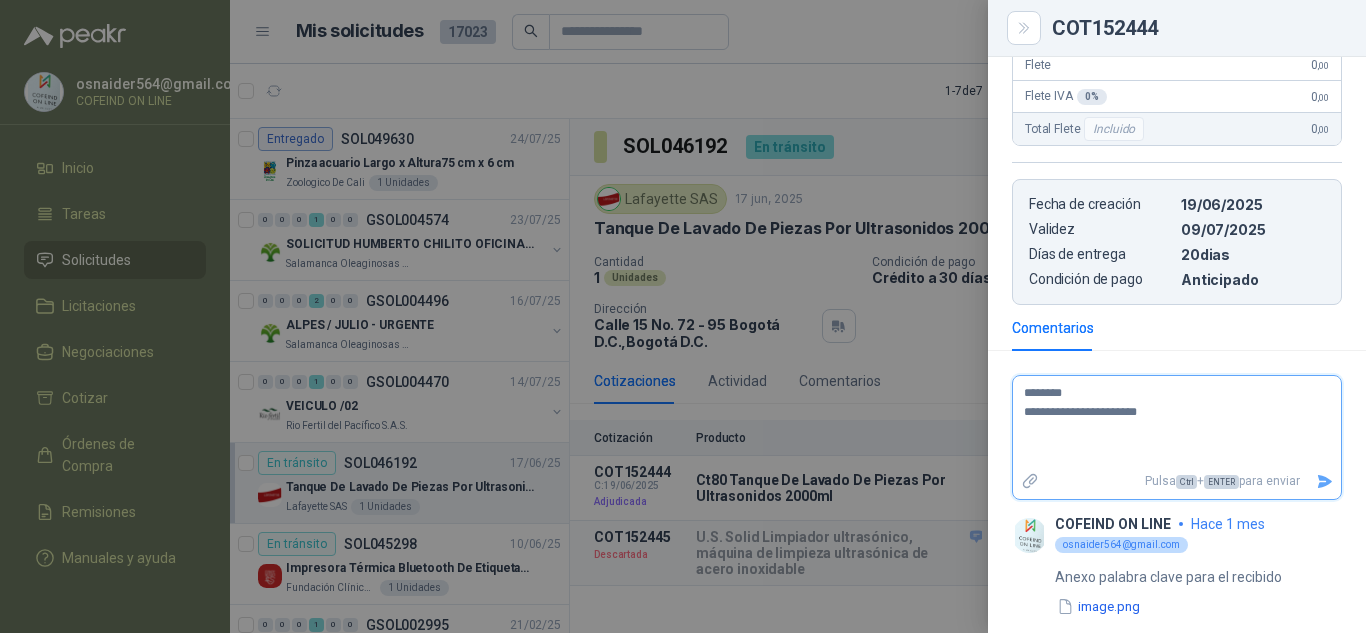 type 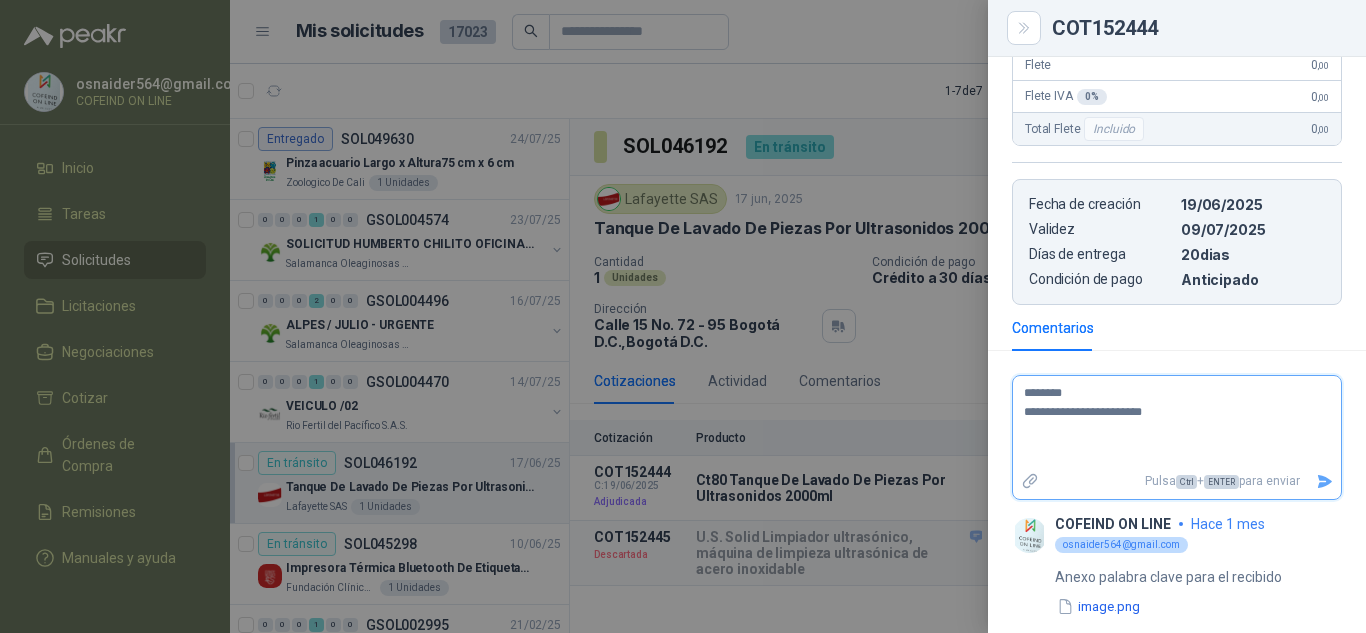 type 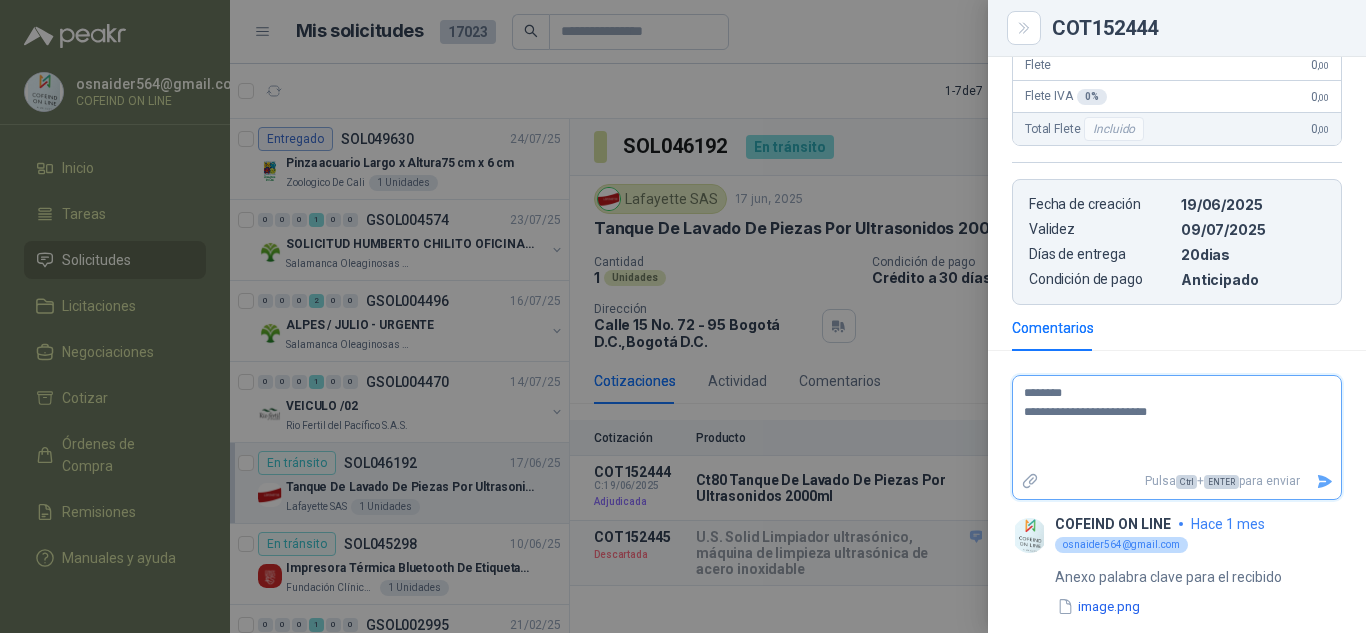 type 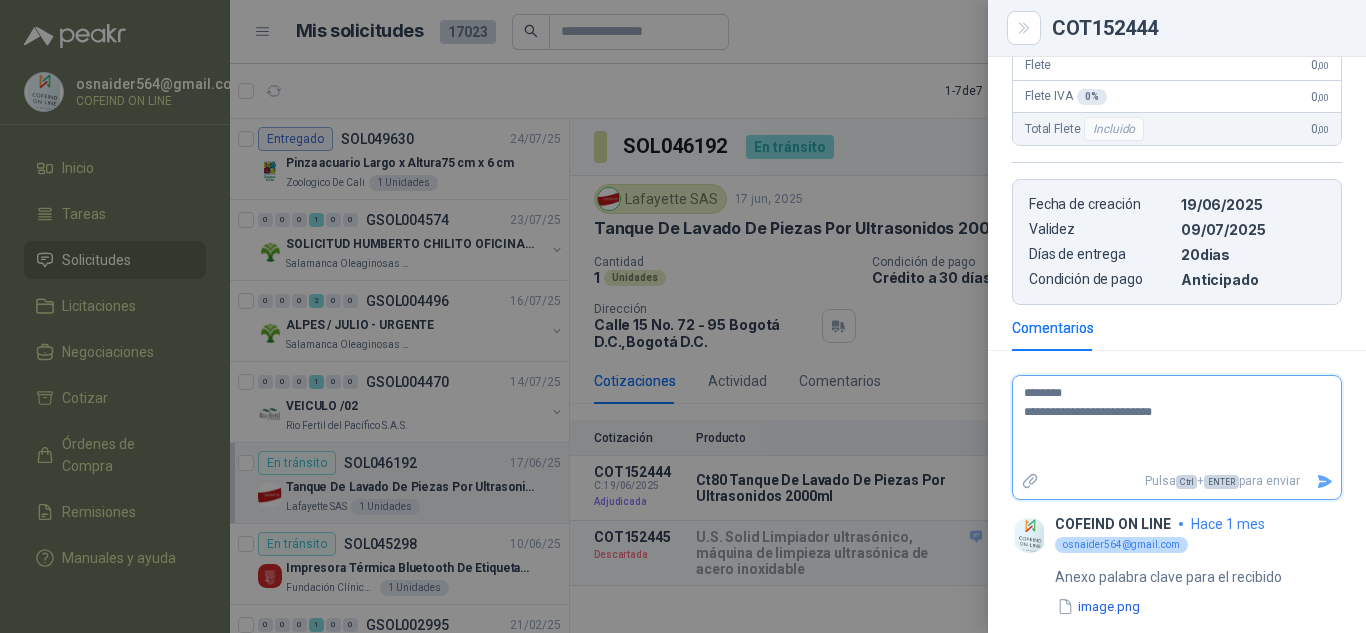 type 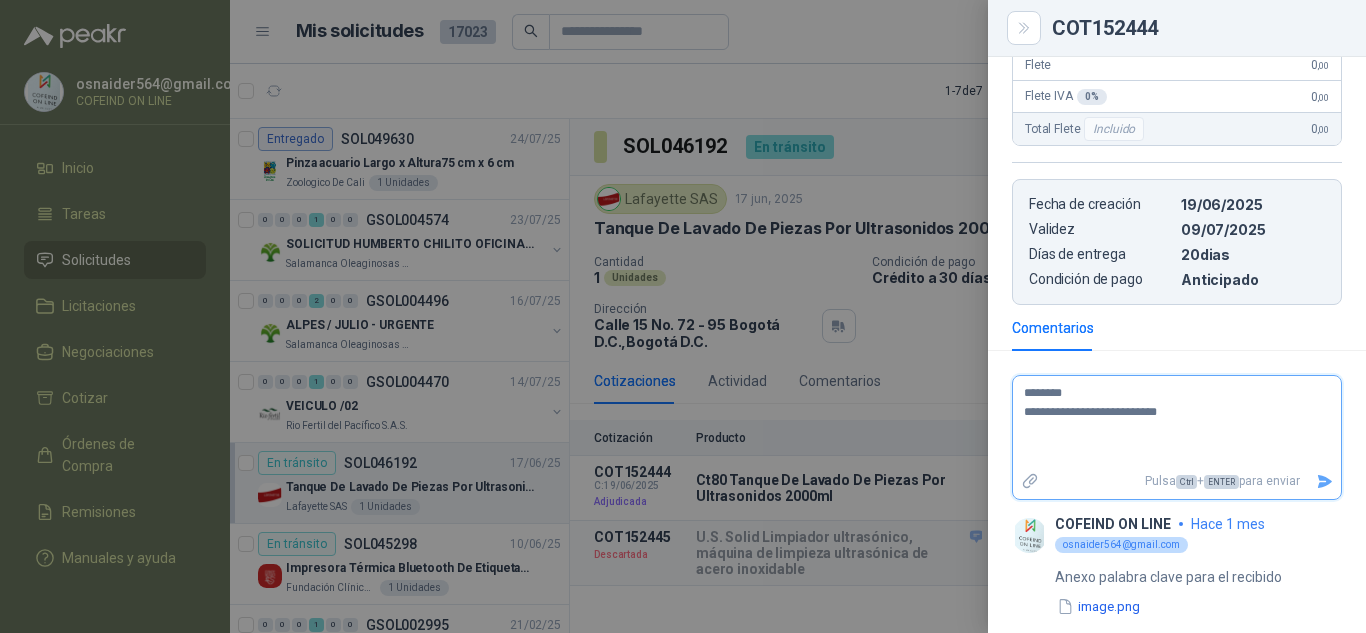 type 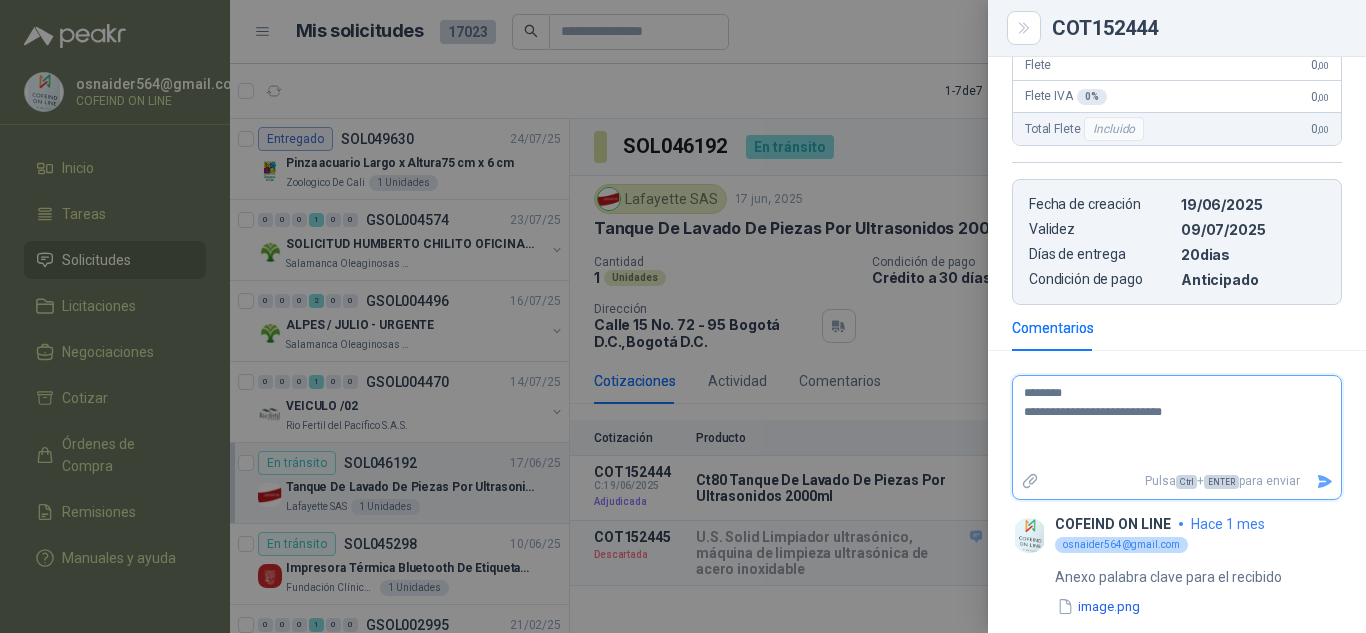 type 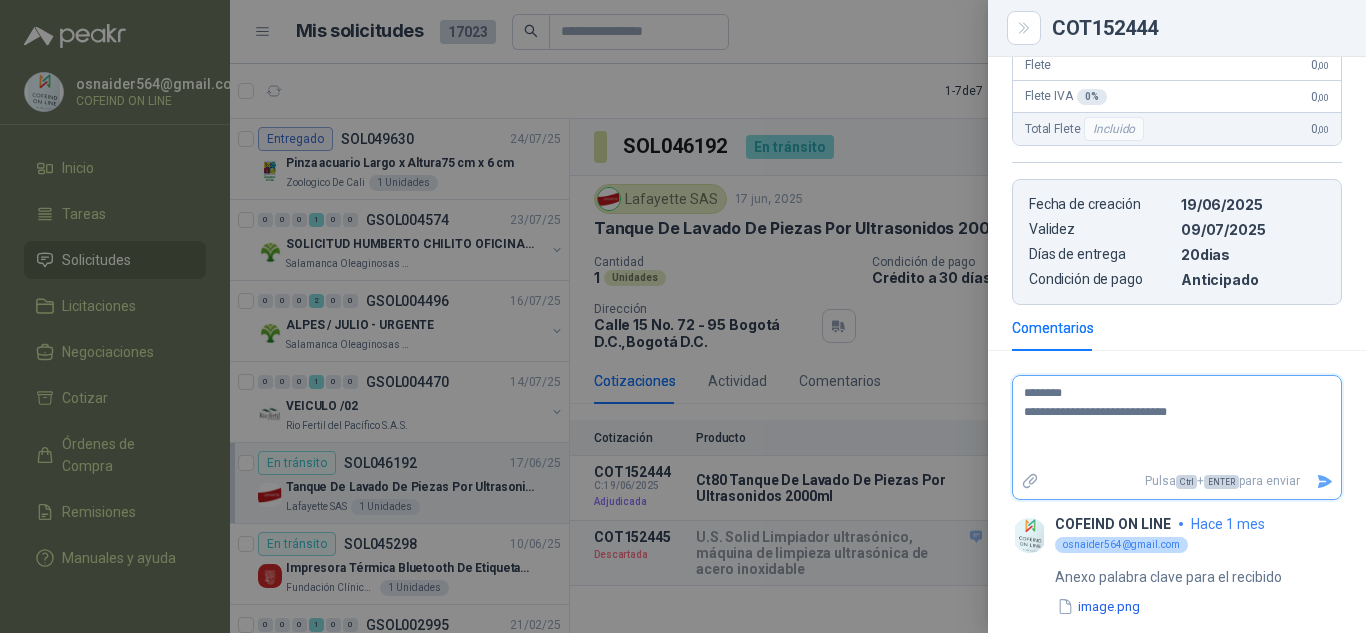 type 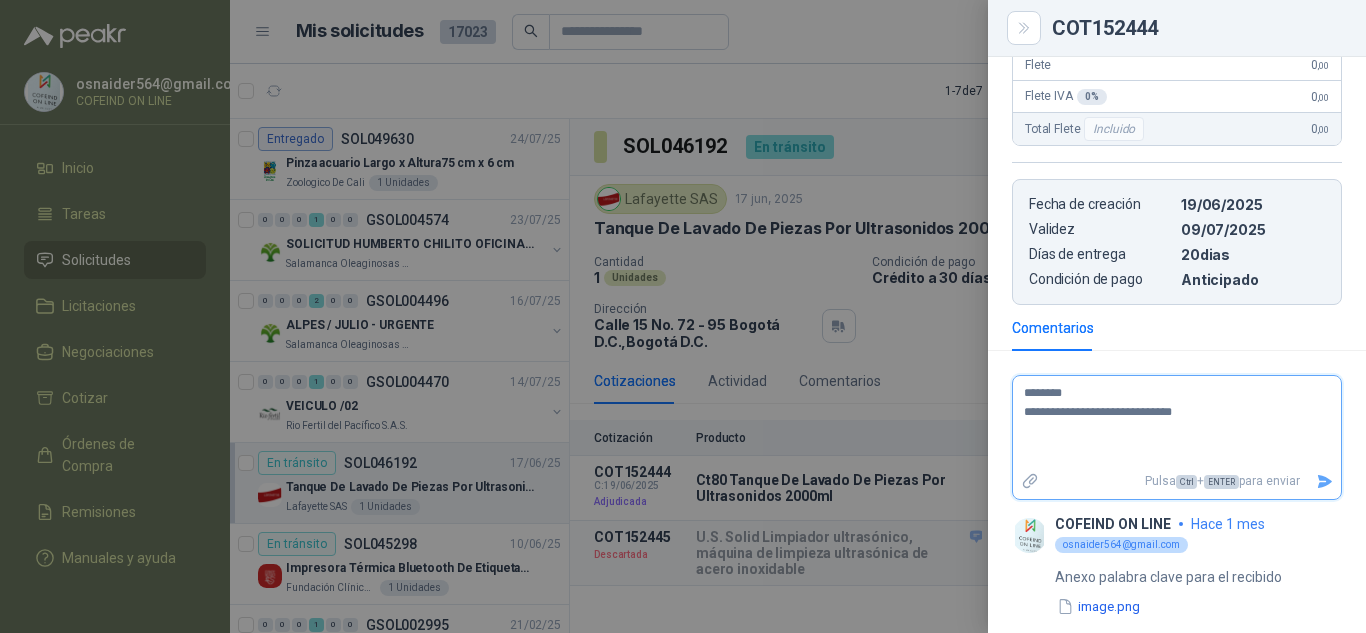 type 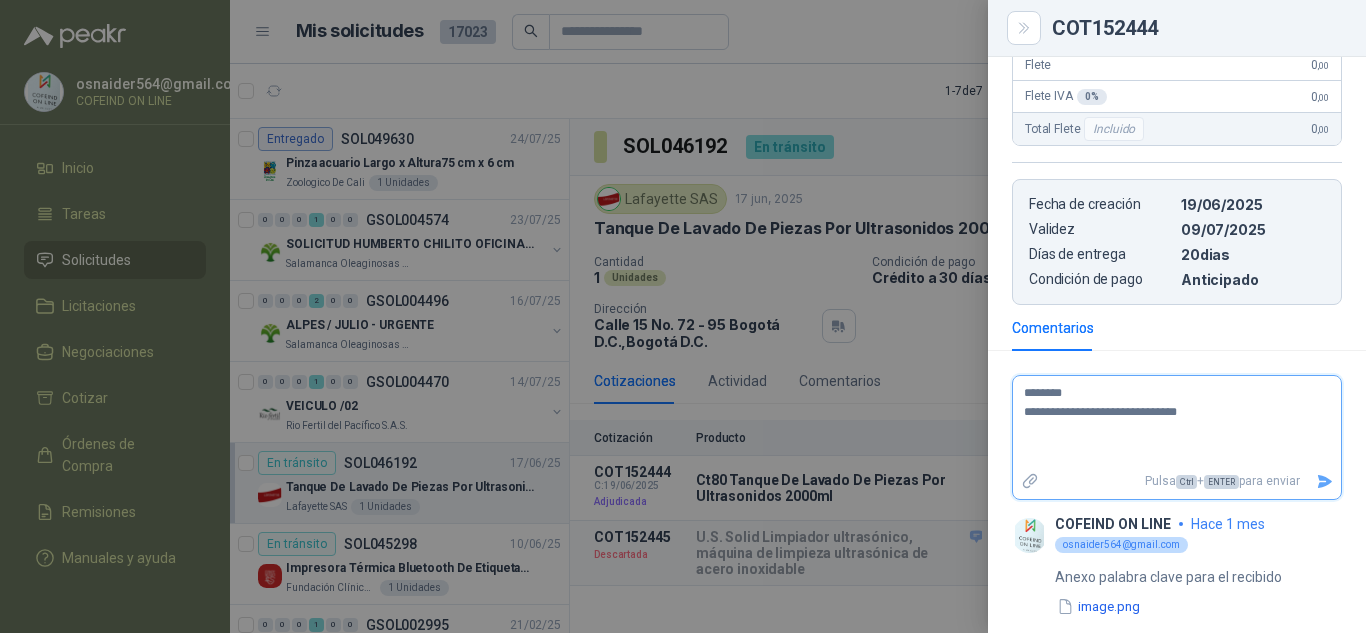 type 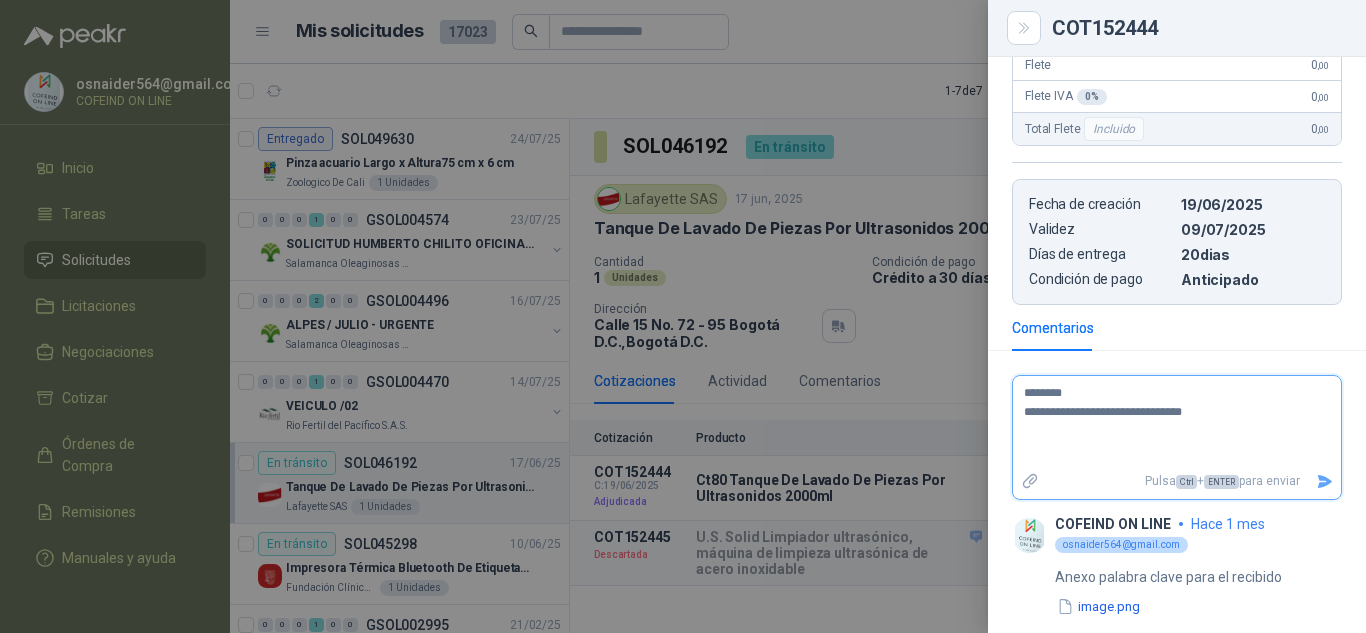 type 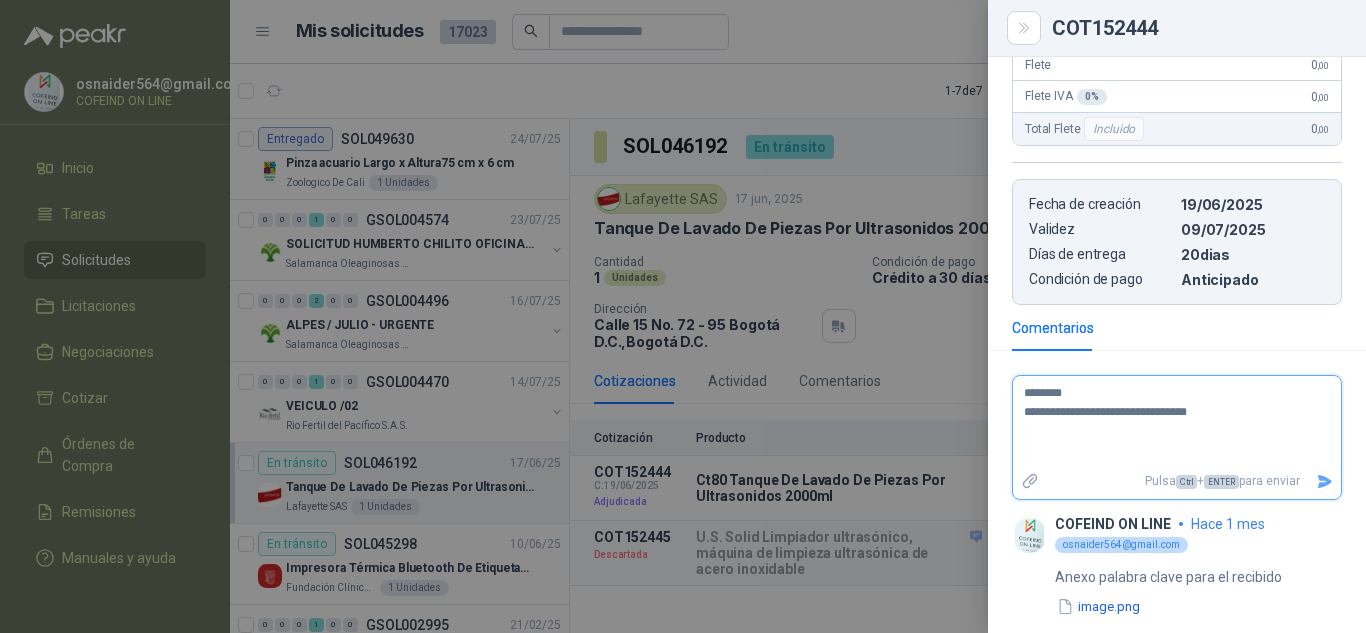 type 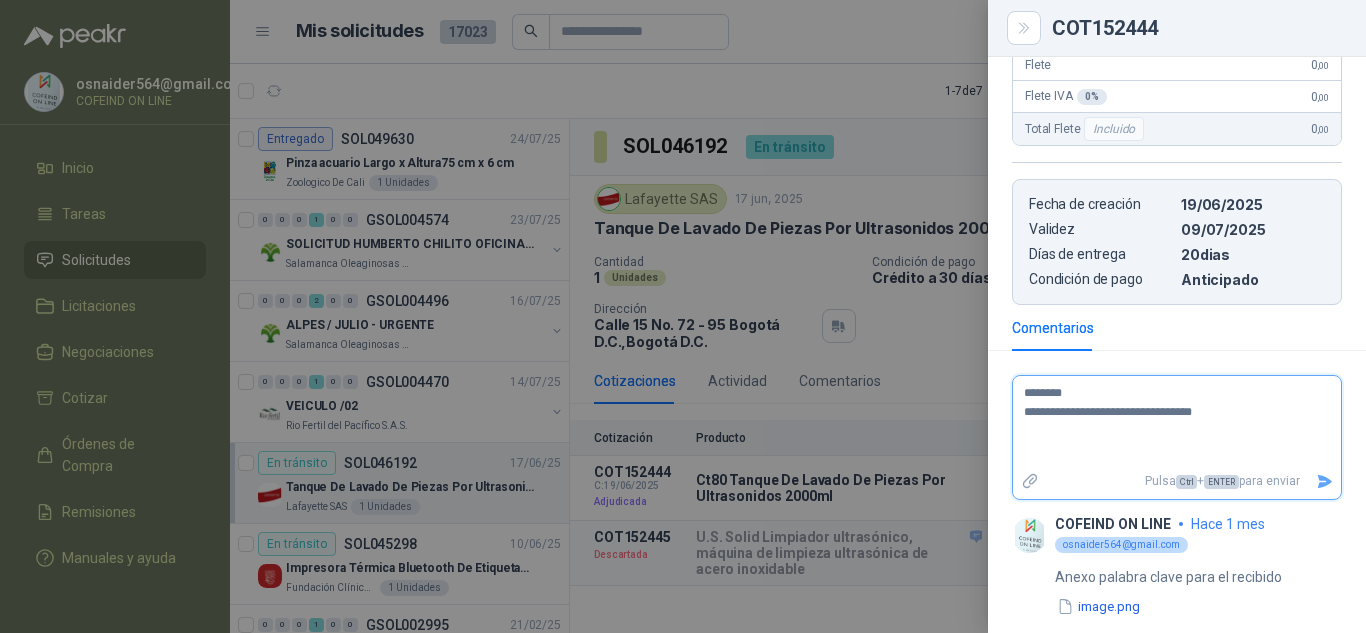 type 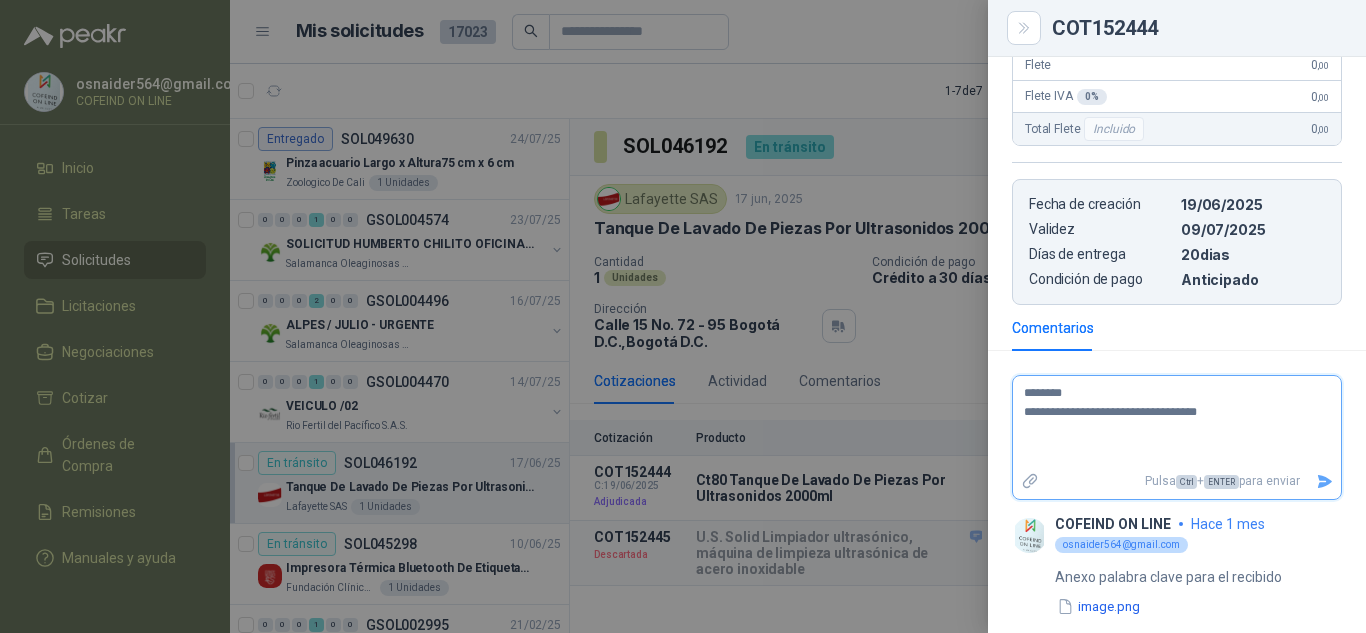 type 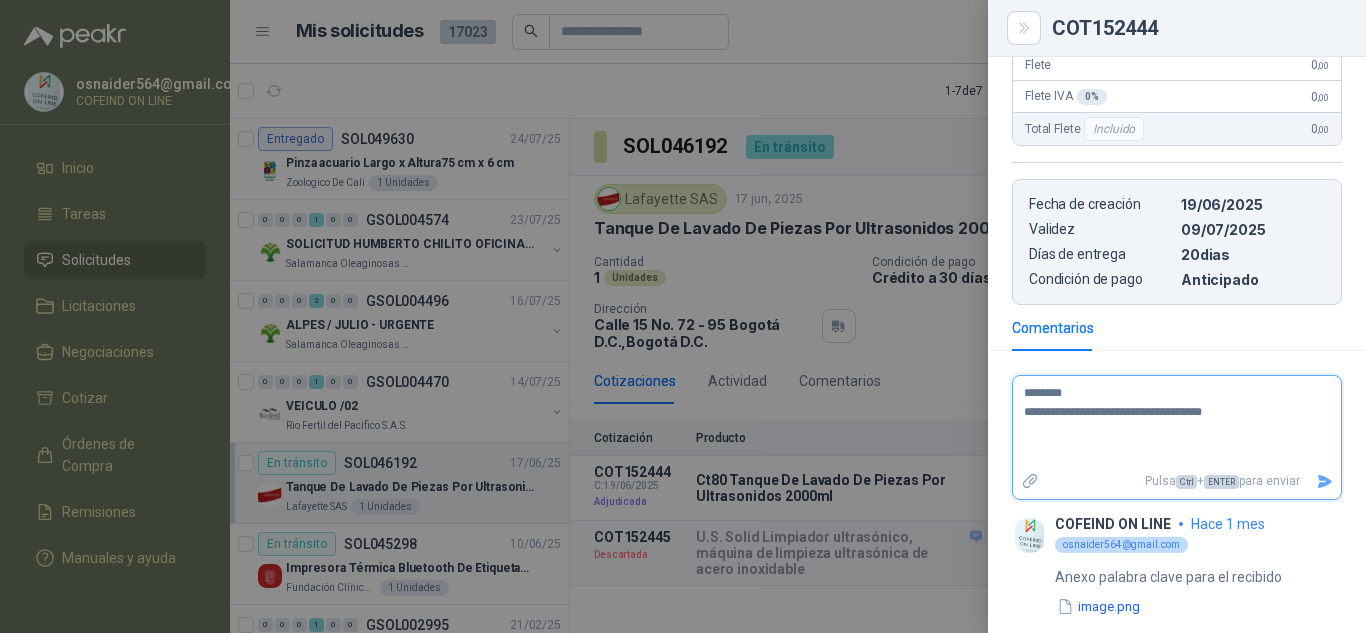 type 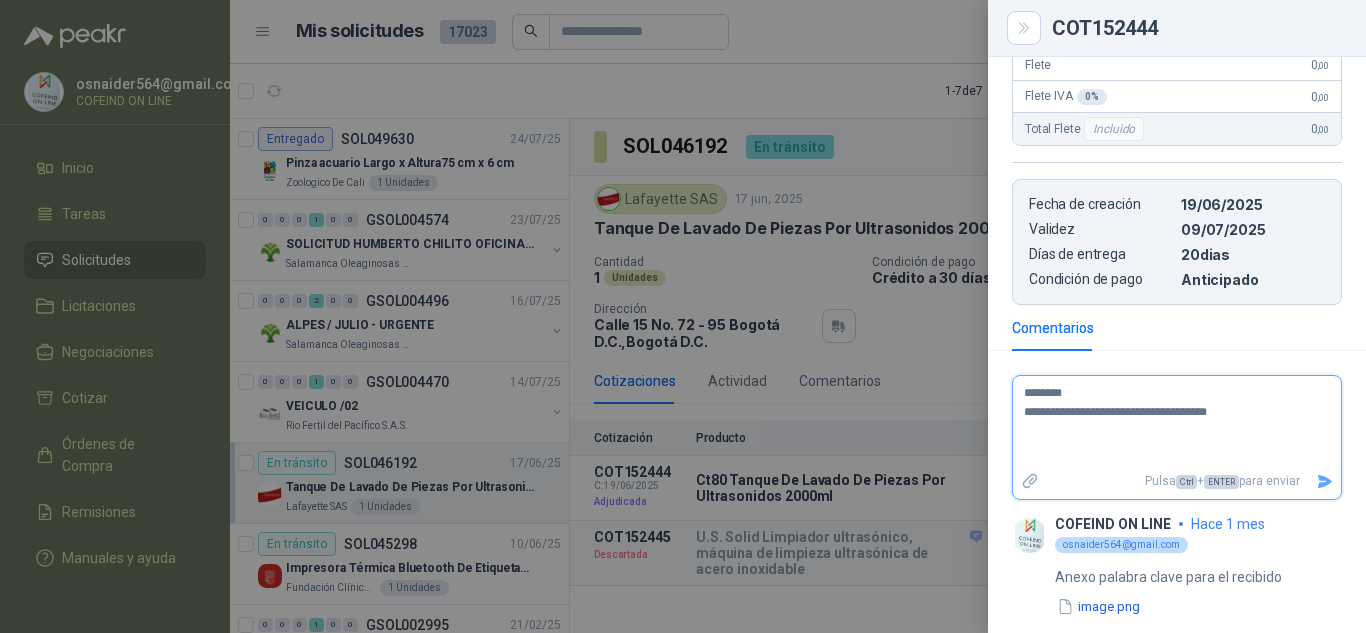 type 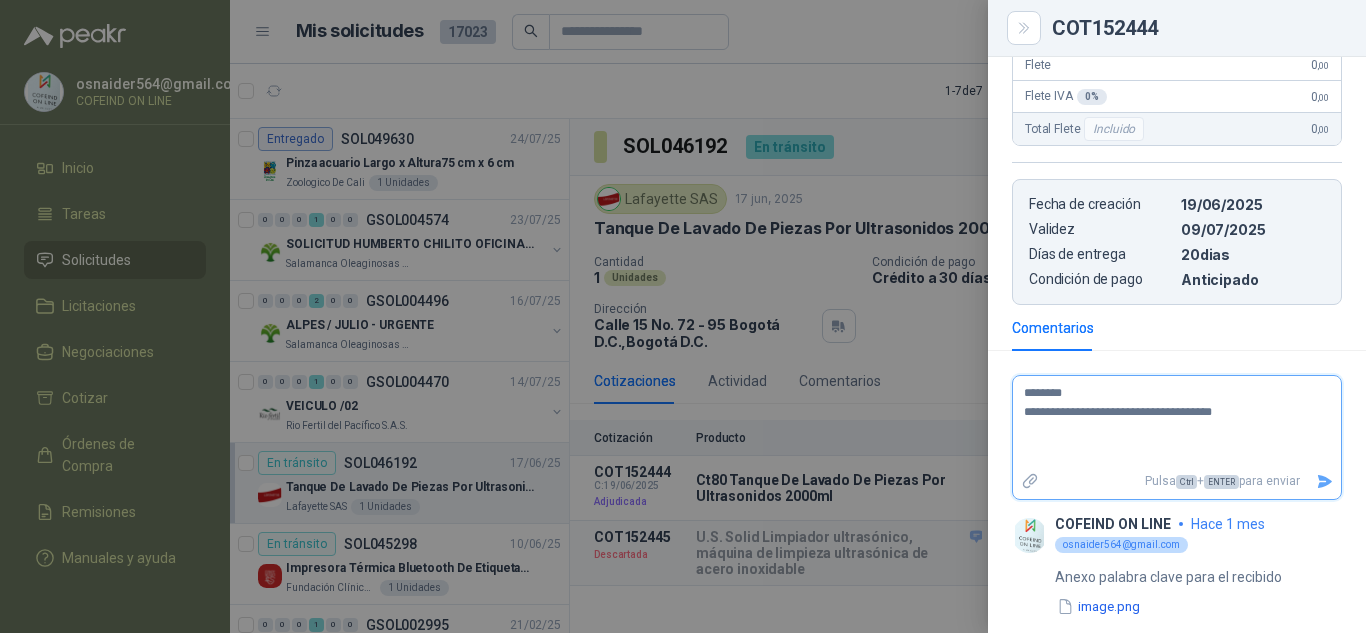 type 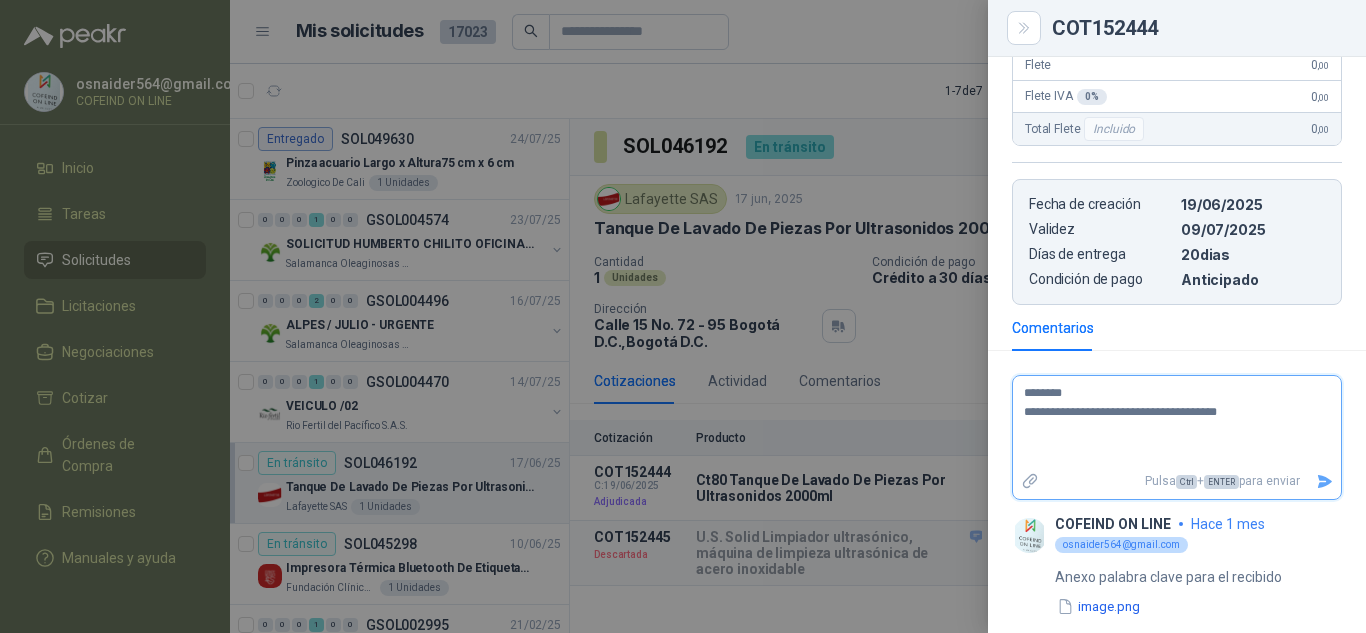 type 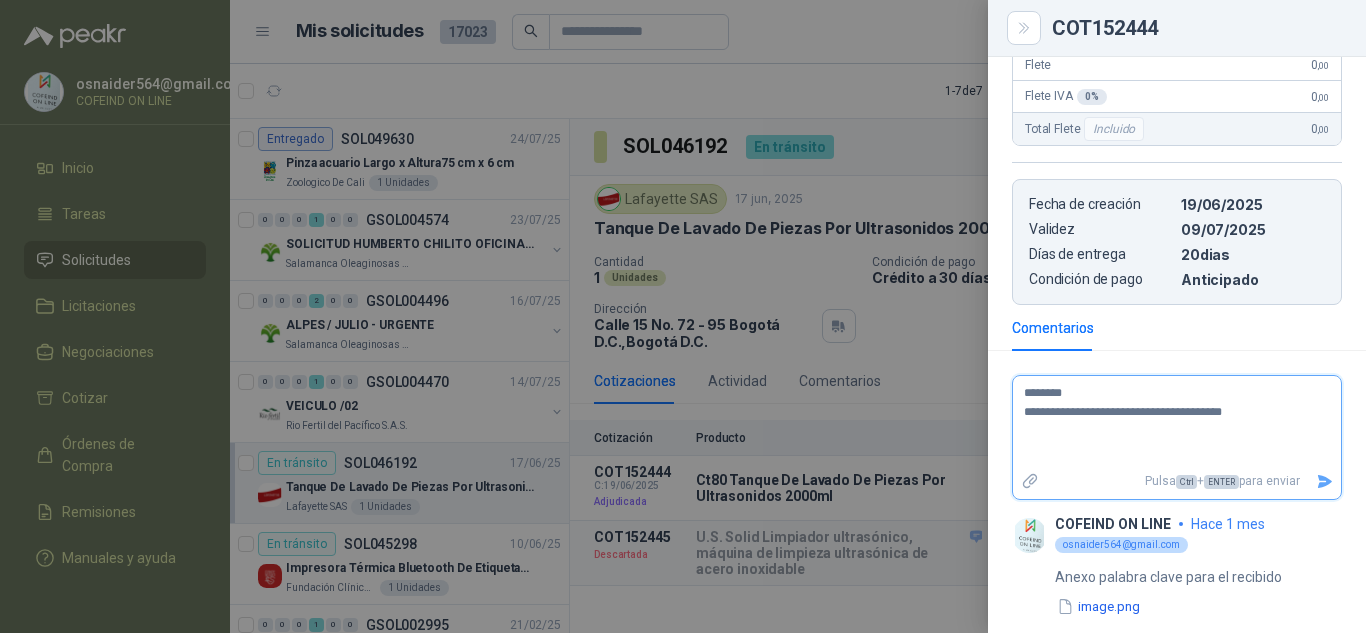 type 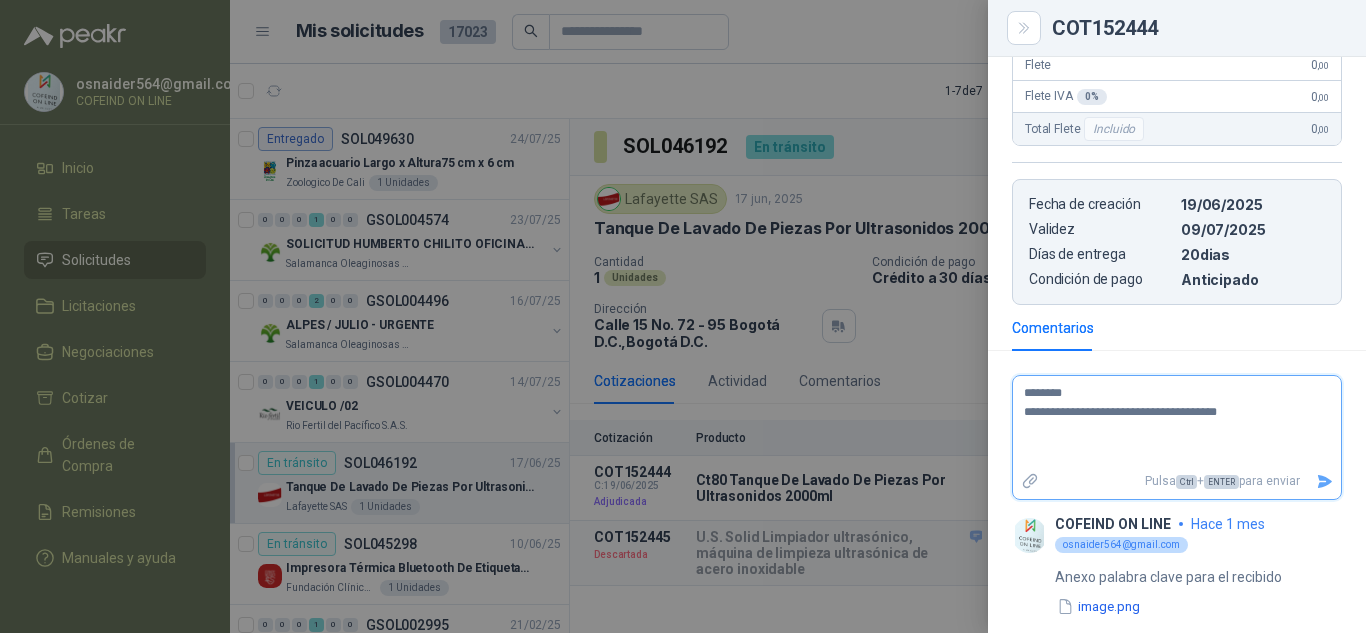 type 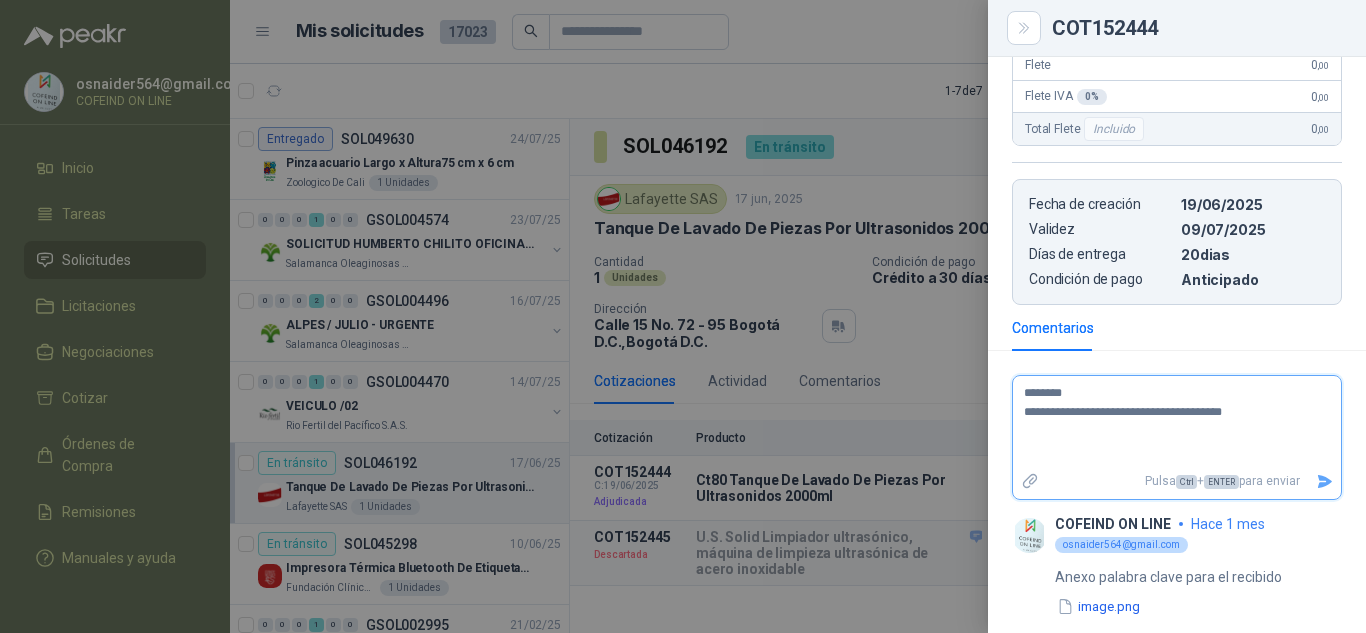type 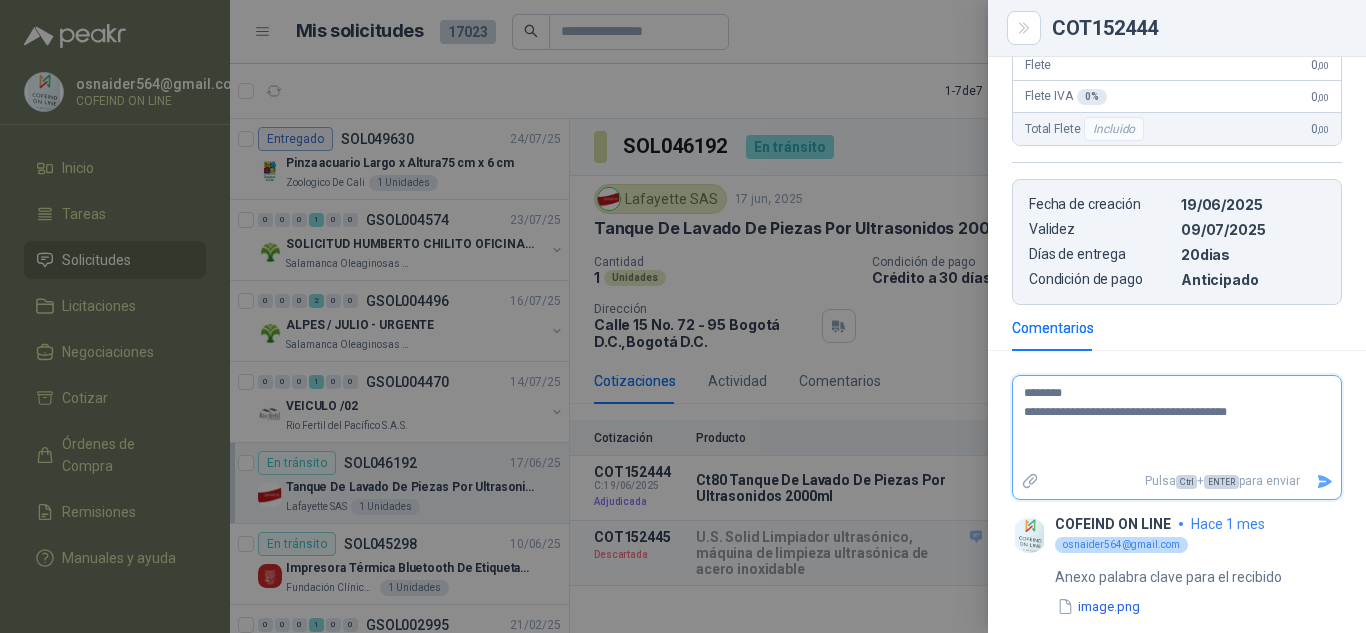 type 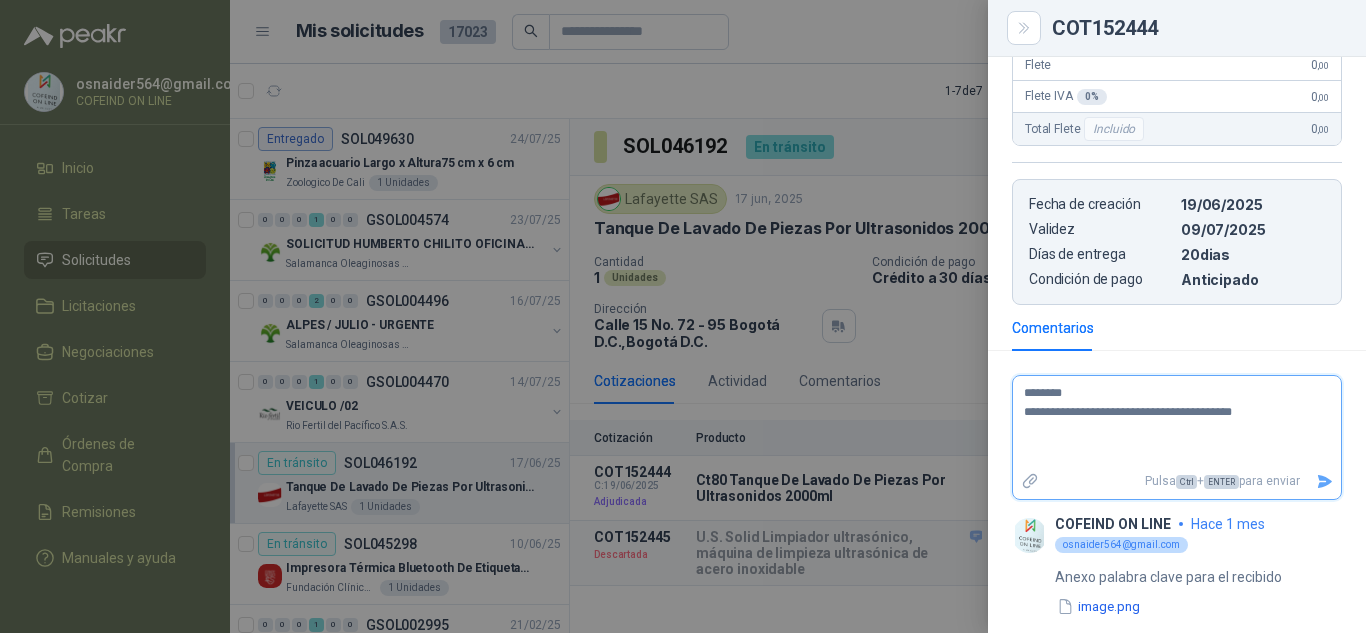 type 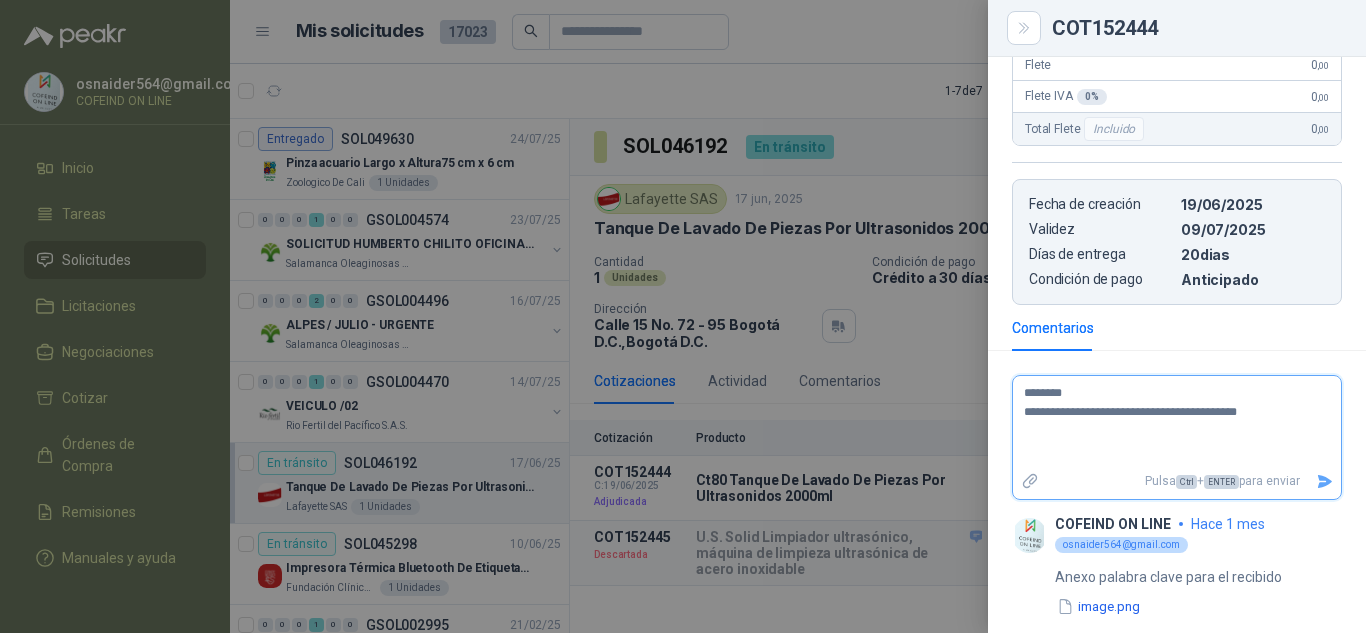 type 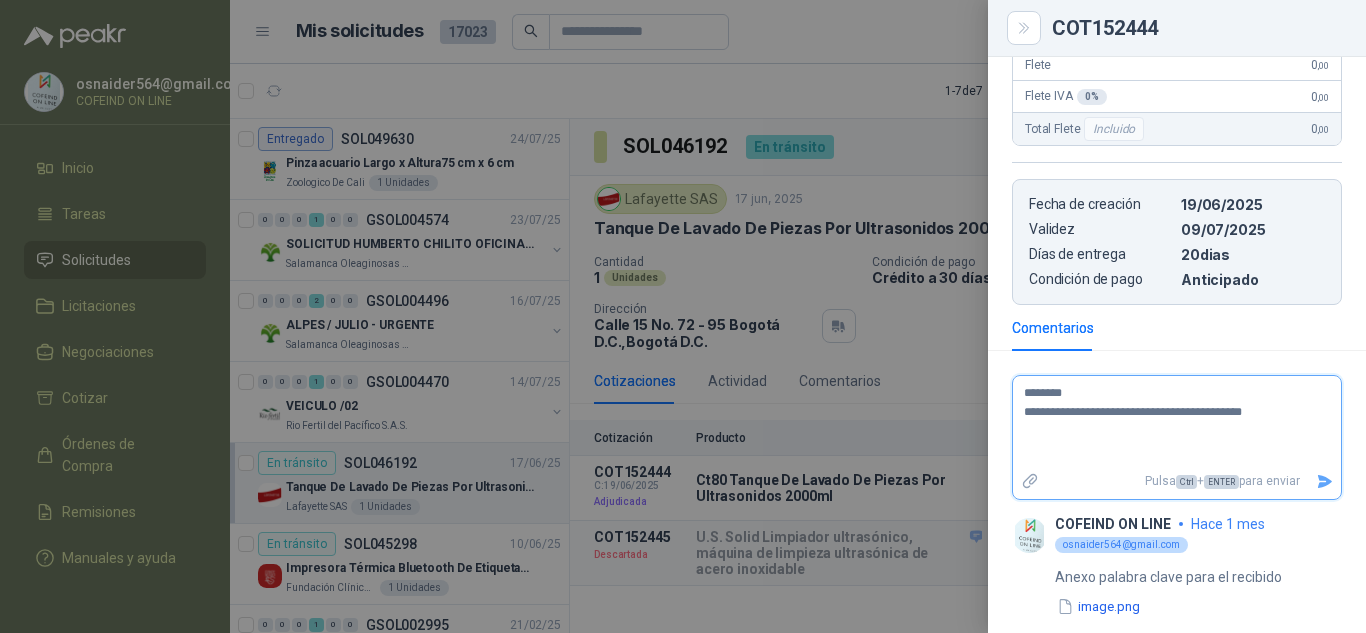 type 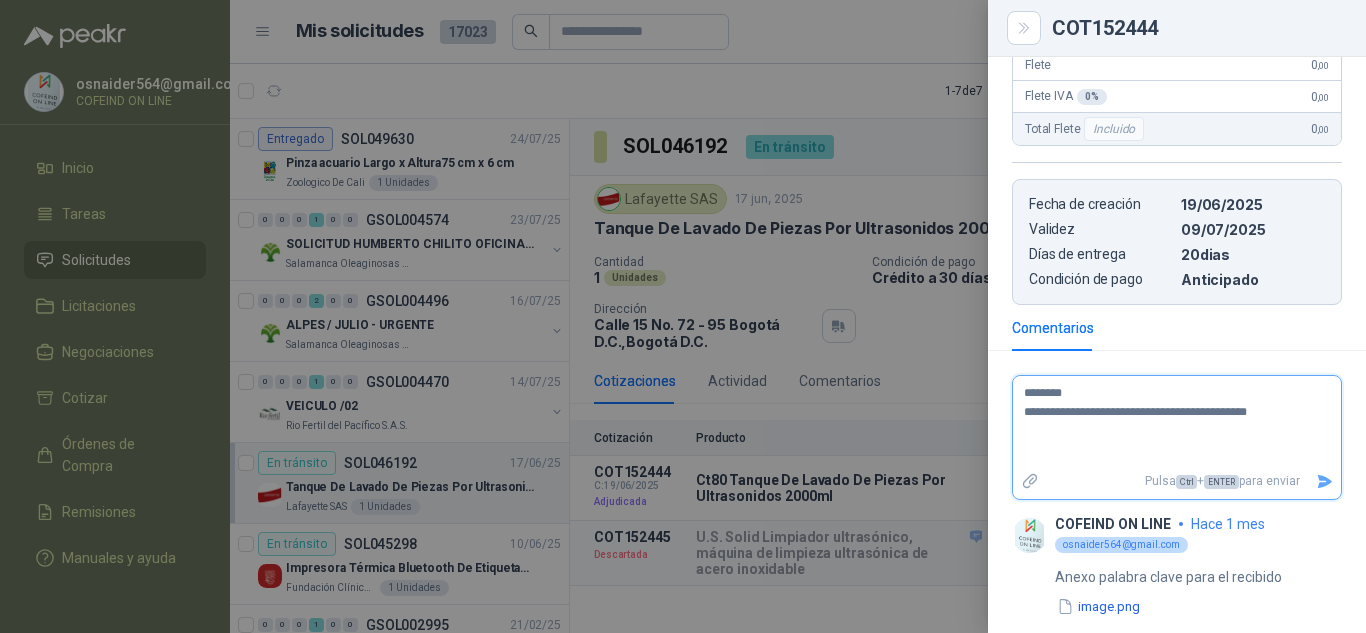 type 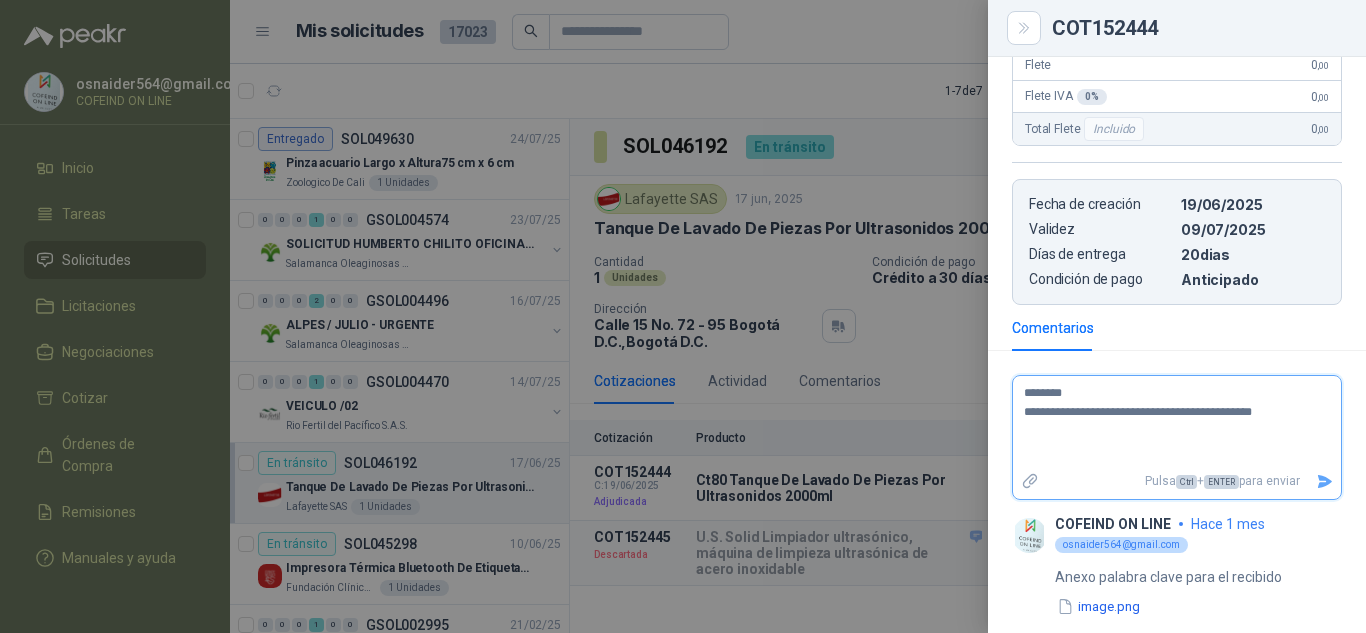 type 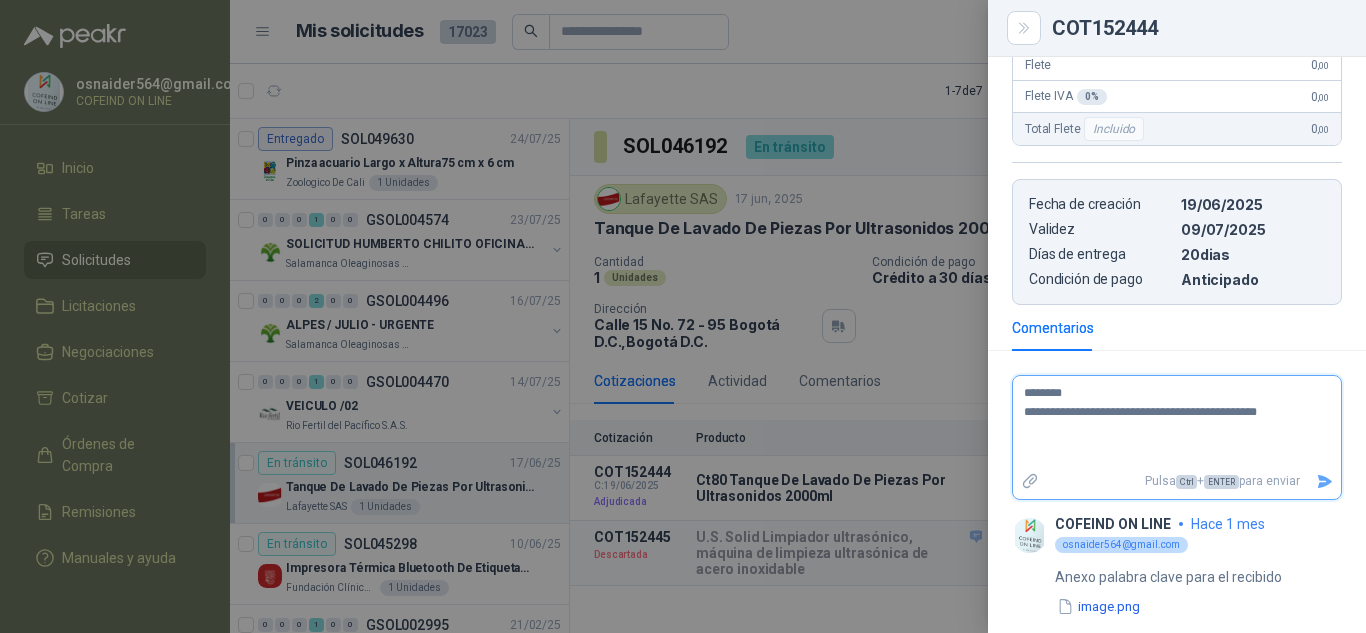 type 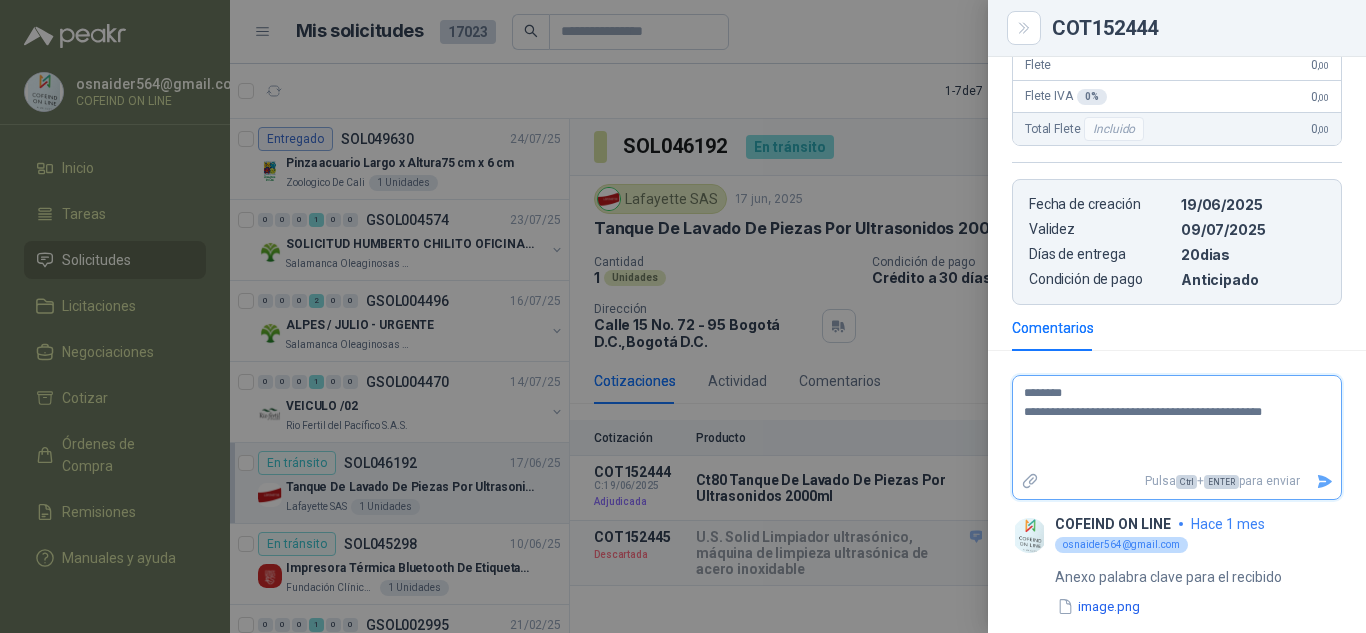 type 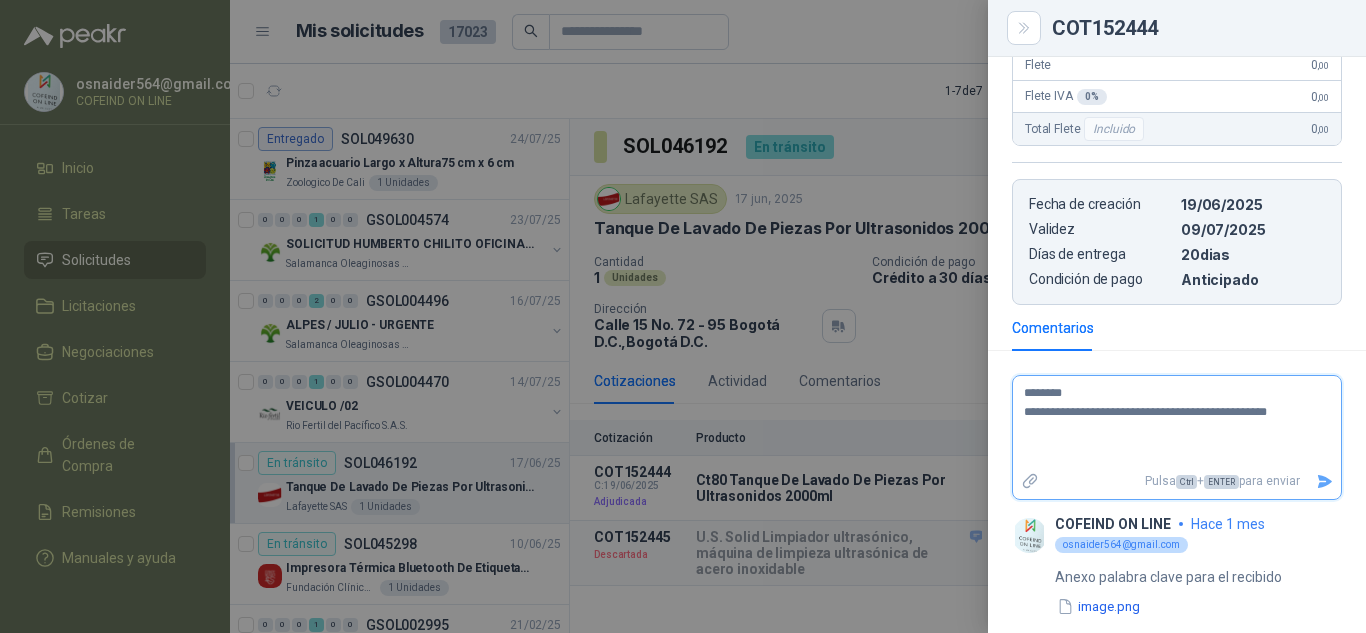 type 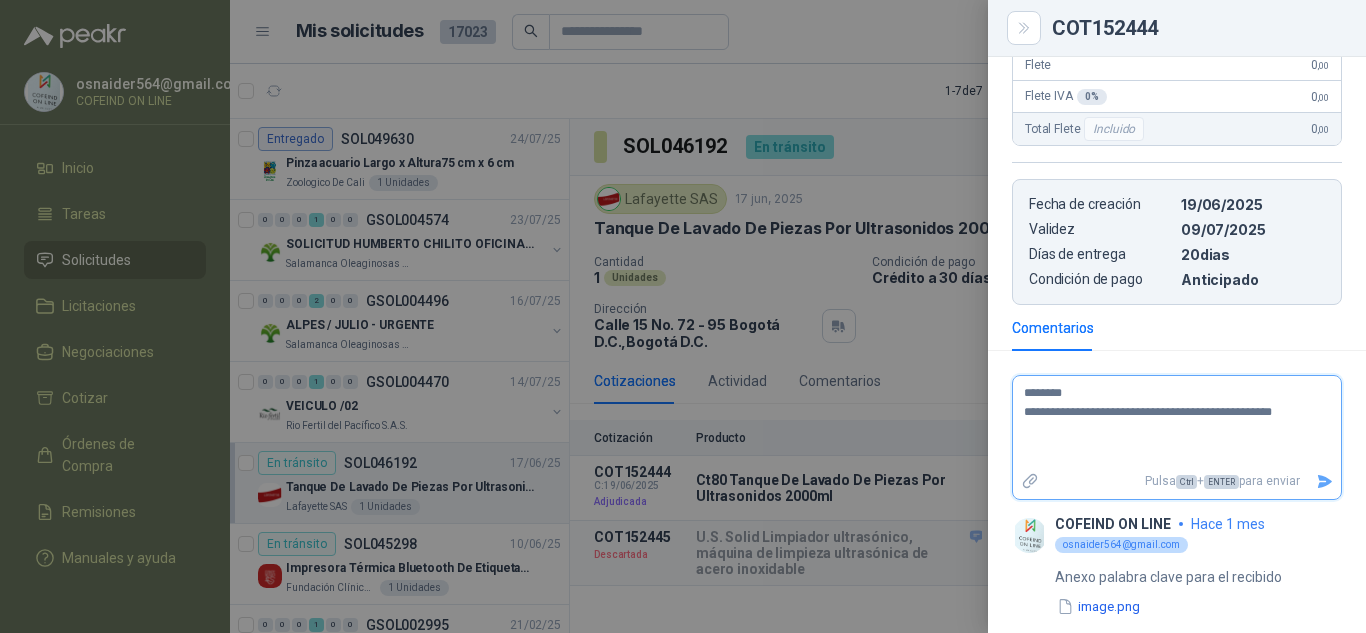 type 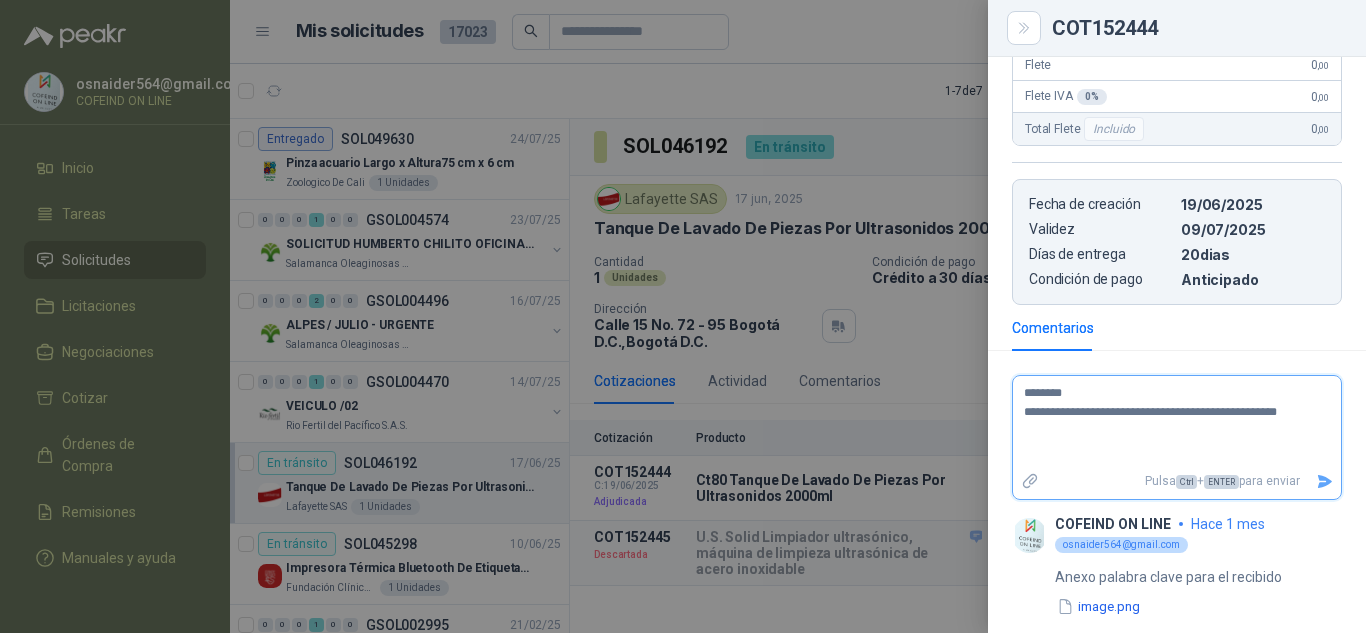 type 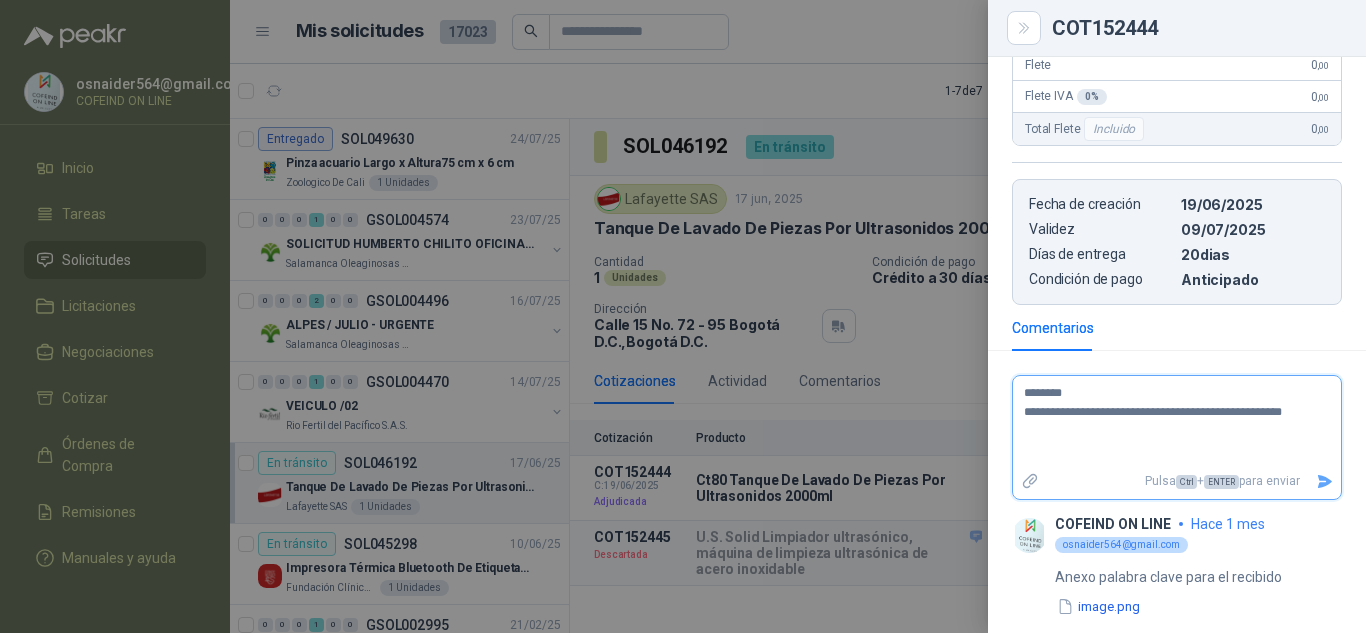 type 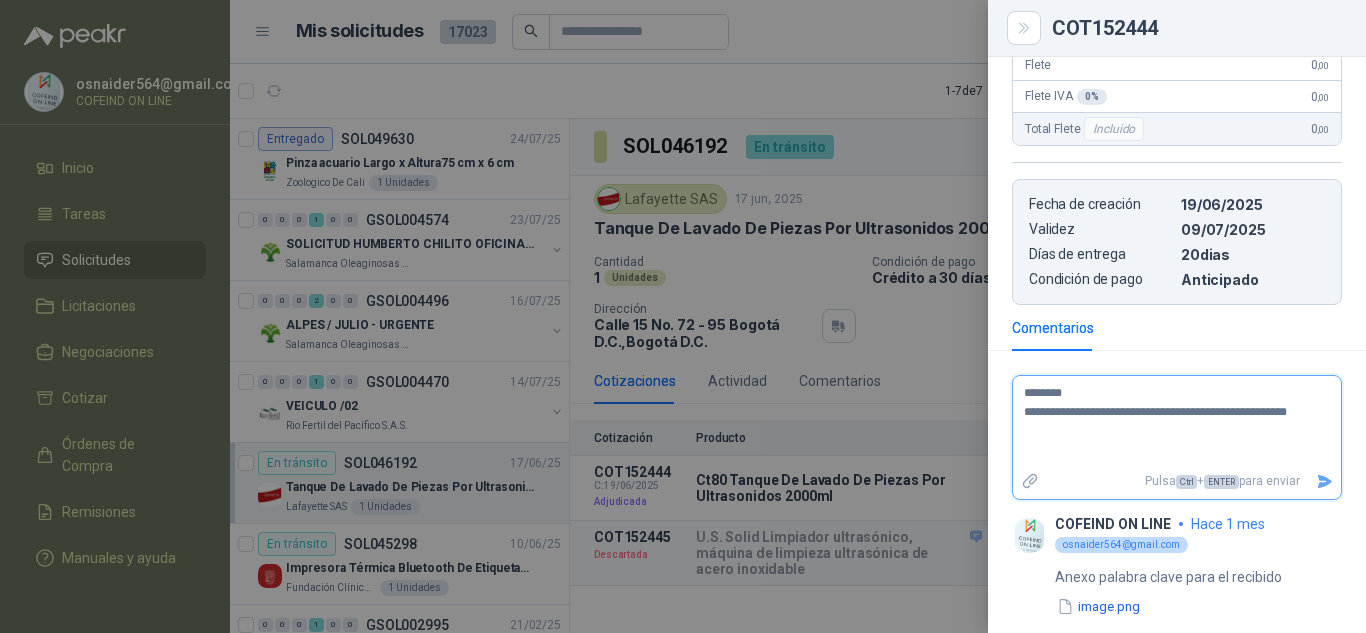 type 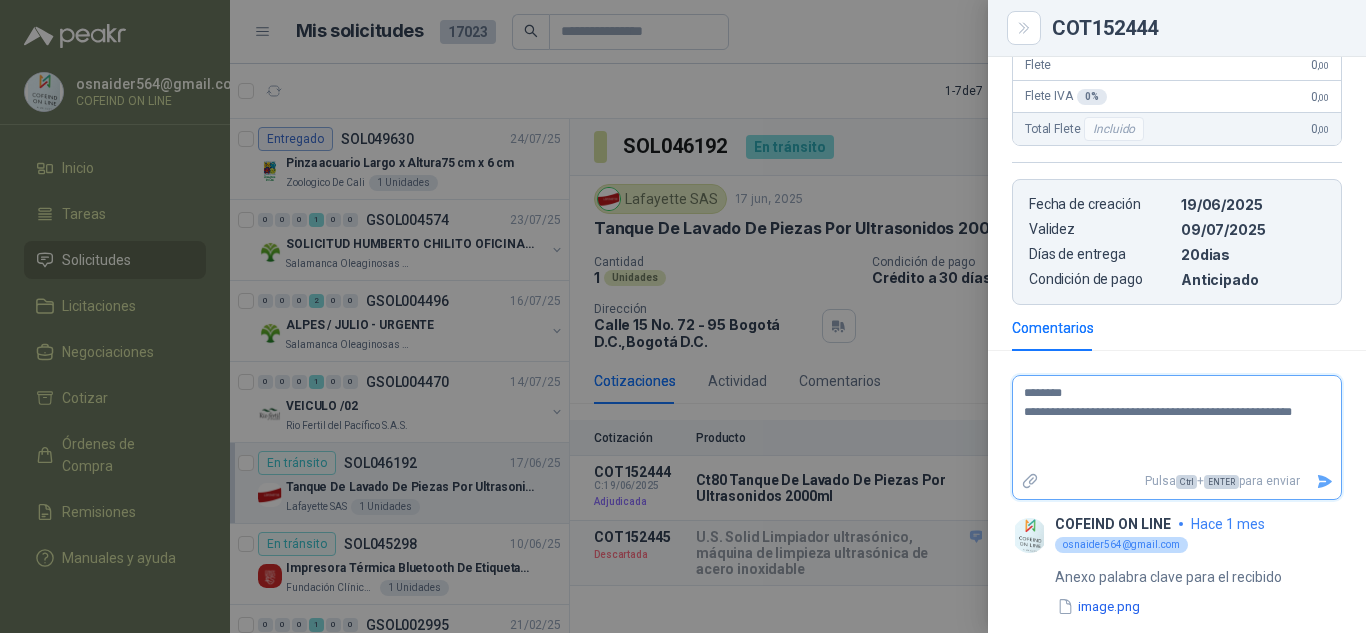 type 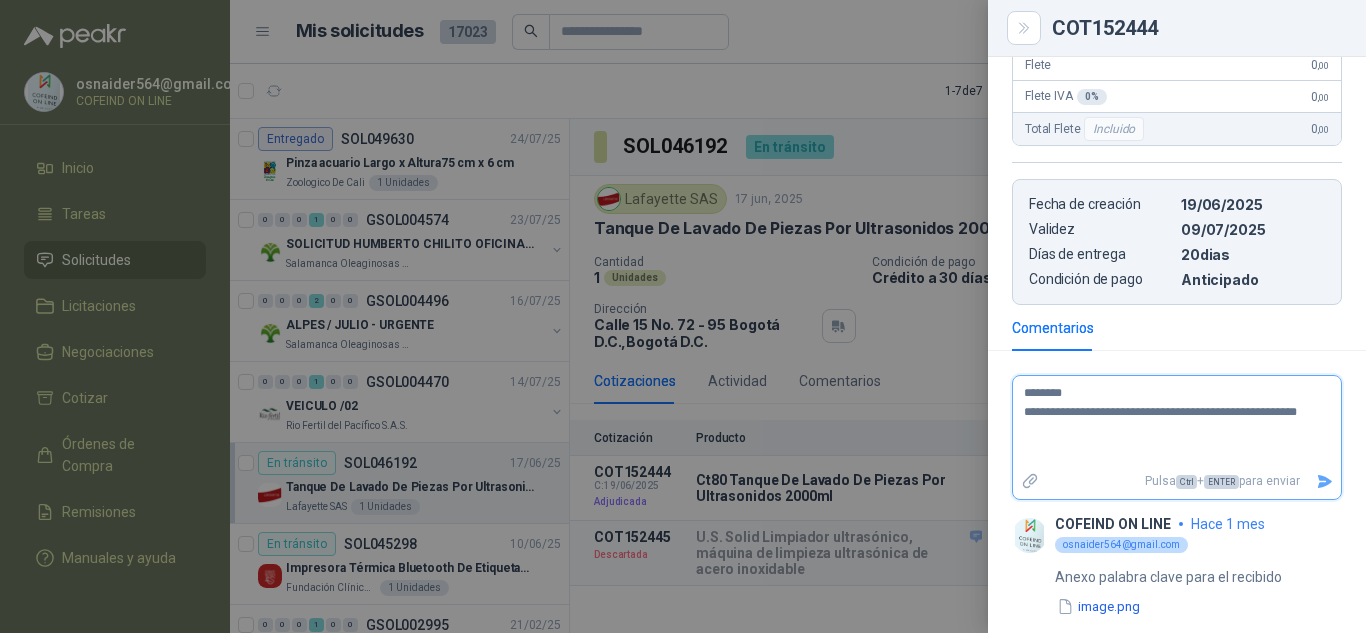 type 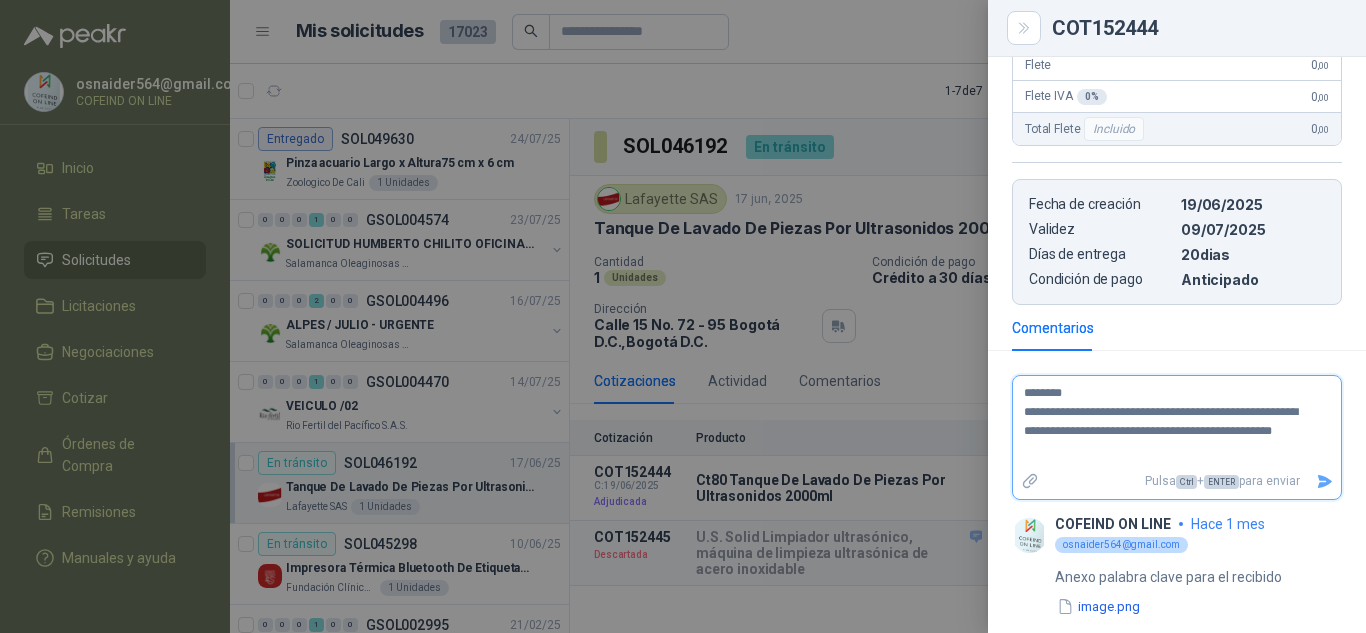 click on "**********" at bounding box center (1169, 422) 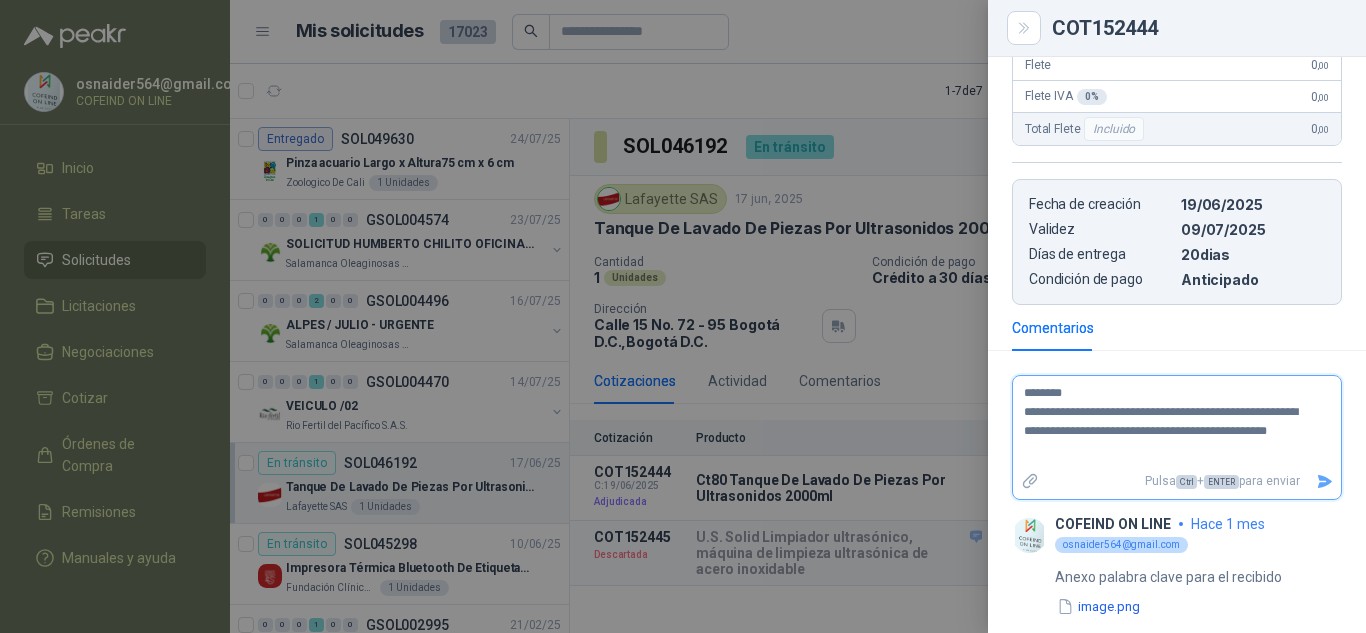click on "**********" at bounding box center [1169, 422] 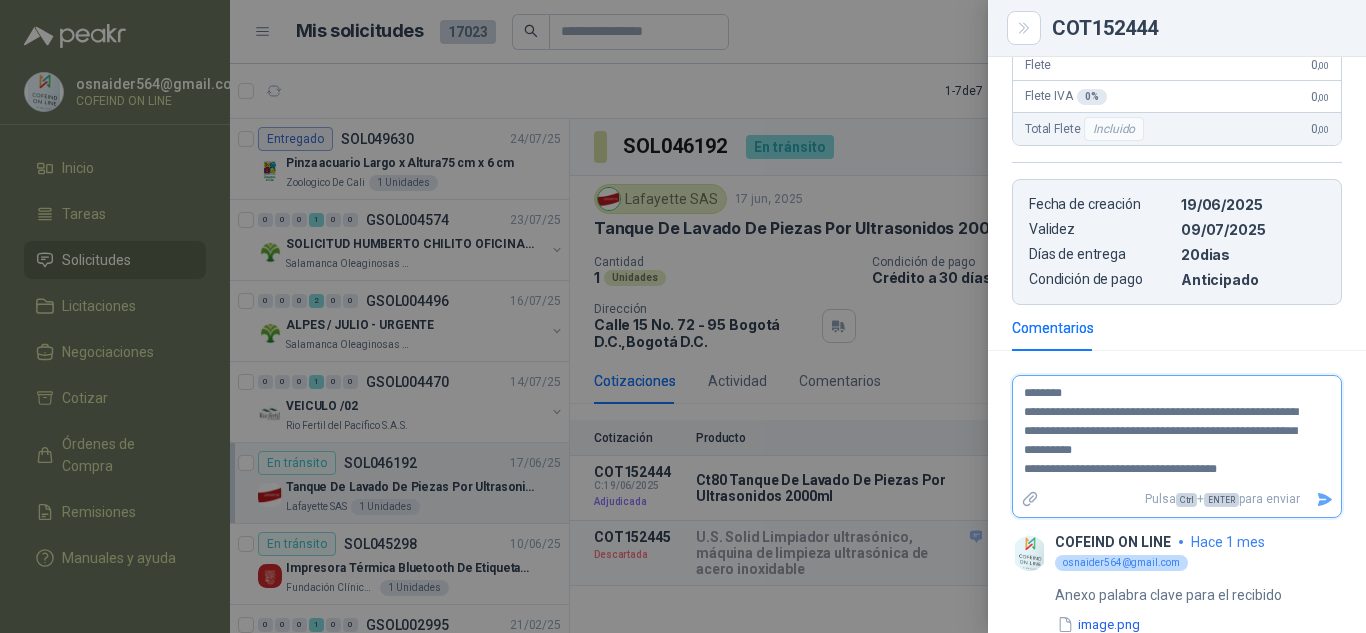 click on "**********" at bounding box center (1169, 431) 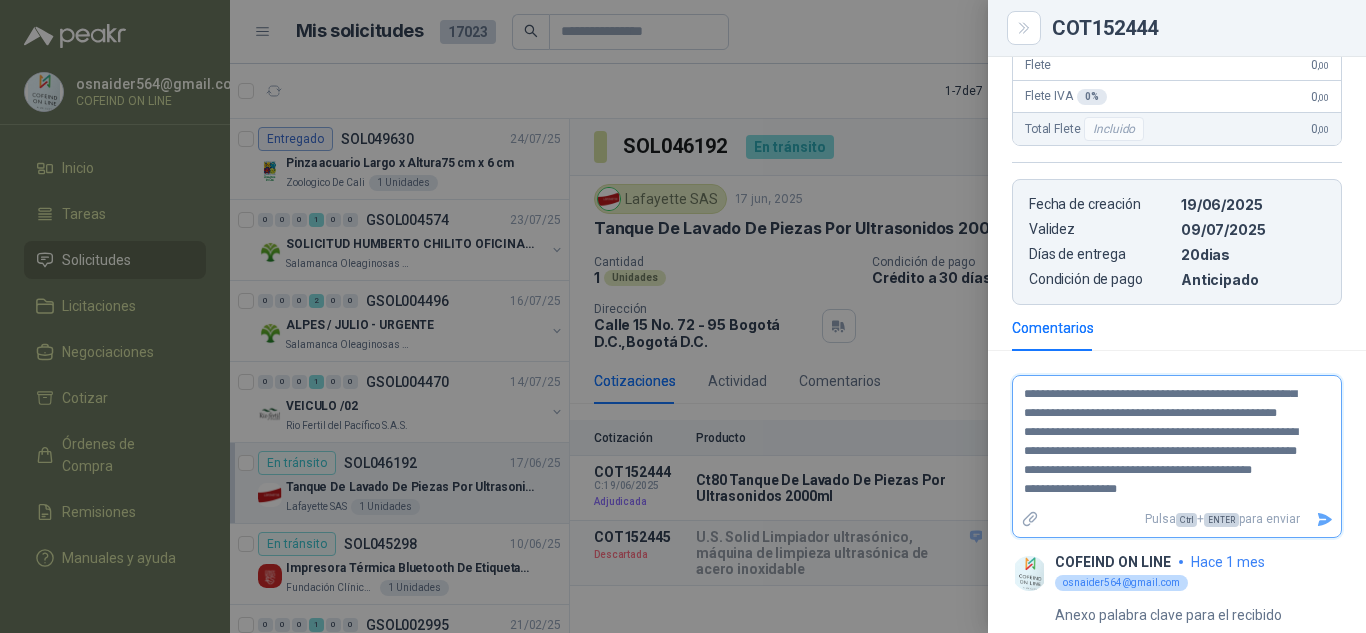 scroll, scrollTop: 163, scrollLeft: 0, axis: vertical 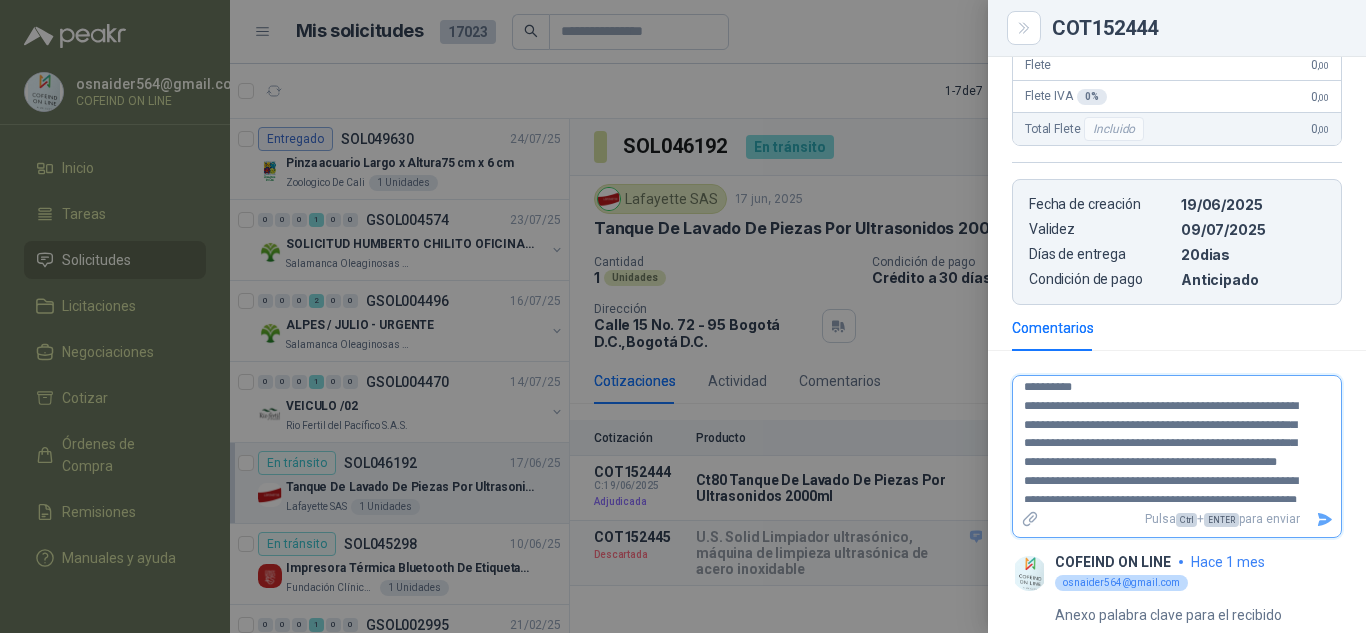 click on "**********" at bounding box center (1169, 441) 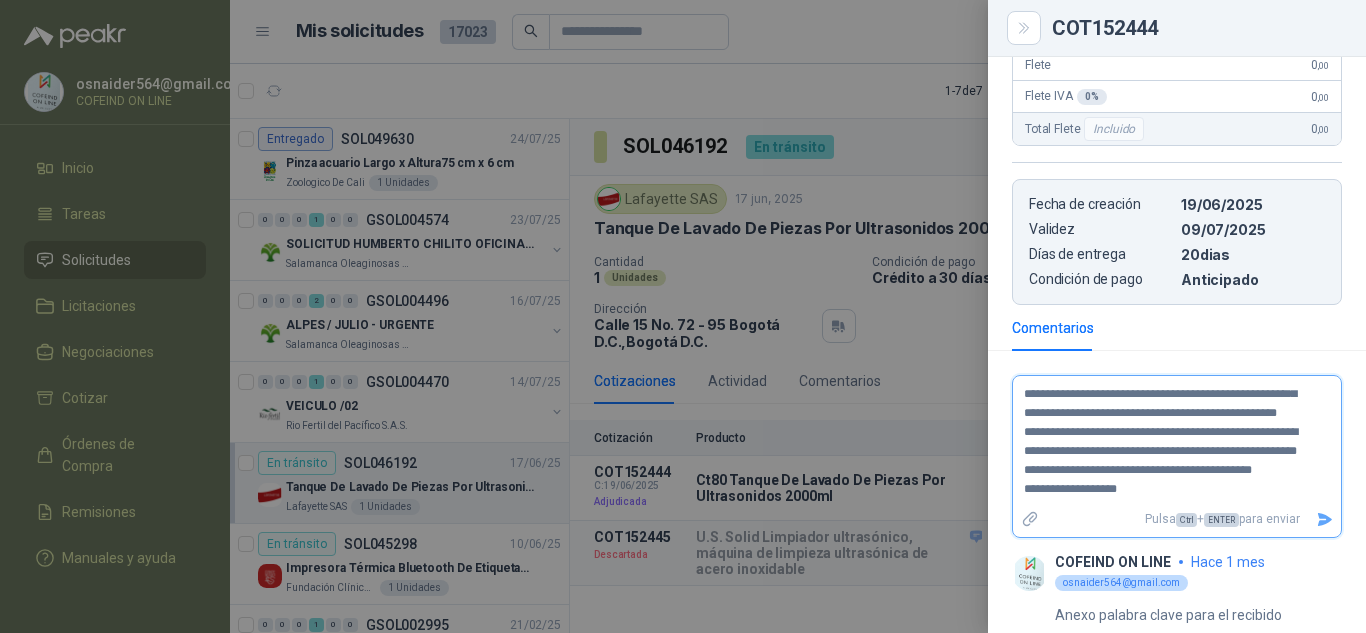 scroll, scrollTop: 169, scrollLeft: 0, axis: vertical 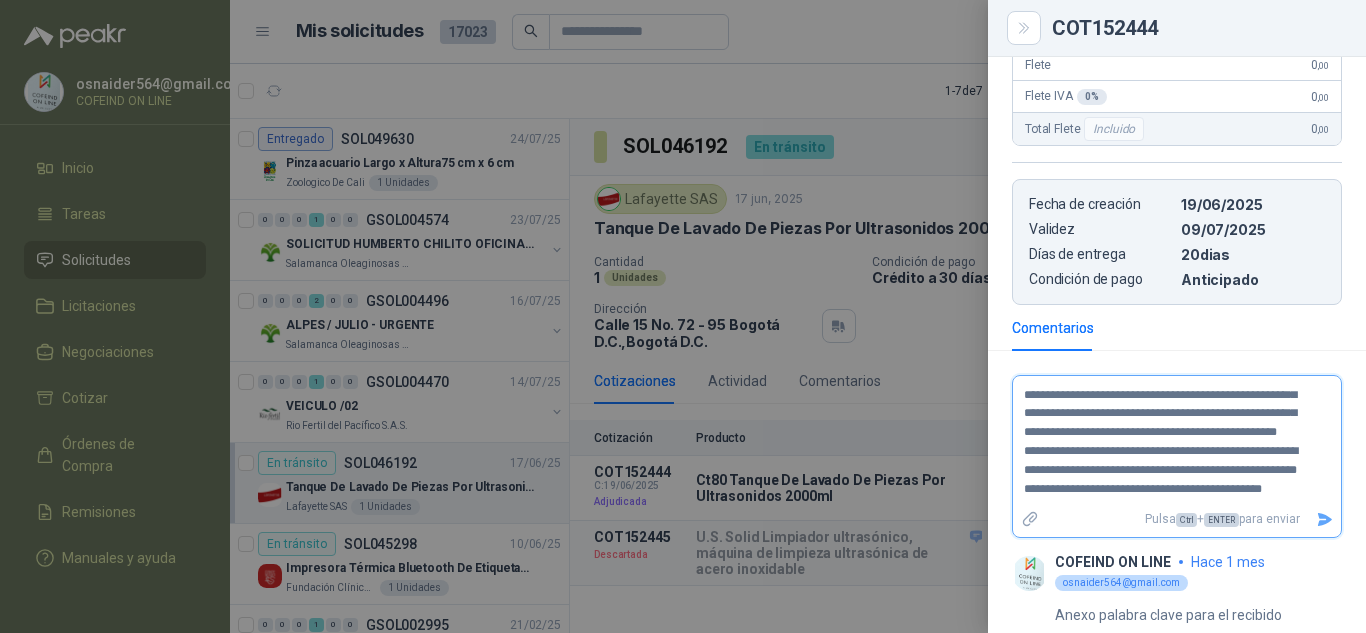 click on "**********" at bounding box center (1169, 441) 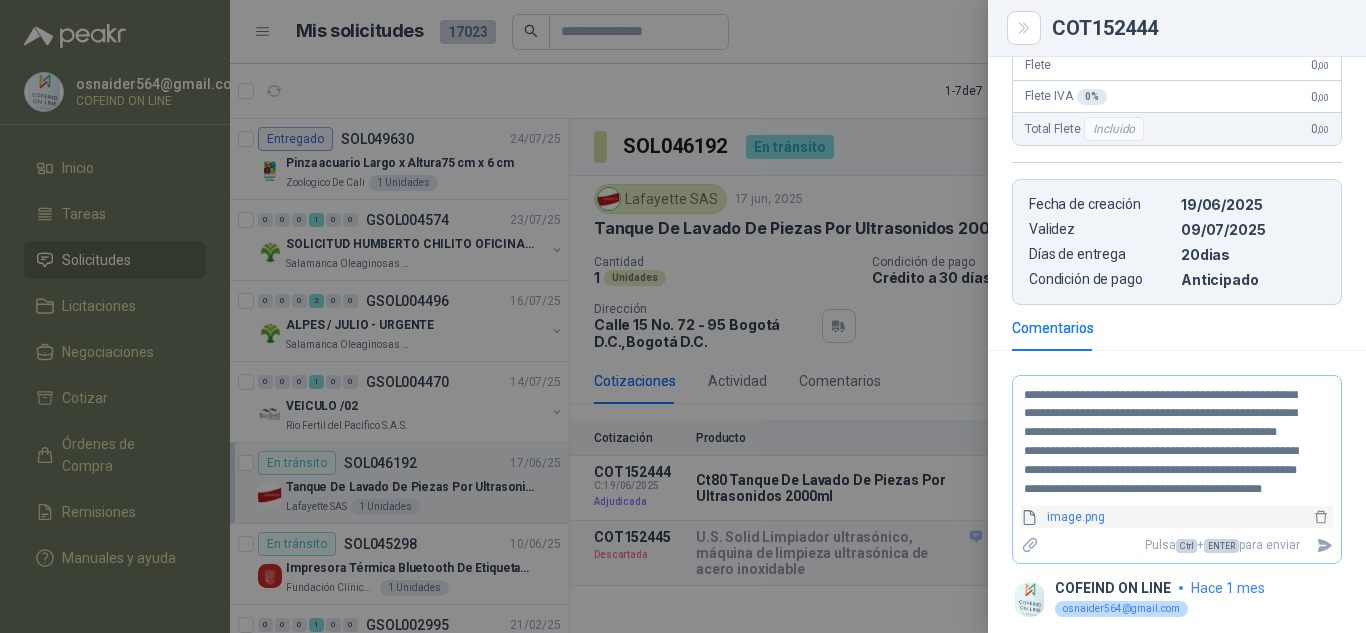 click on "image.png" at bounding box center [1174, 517] 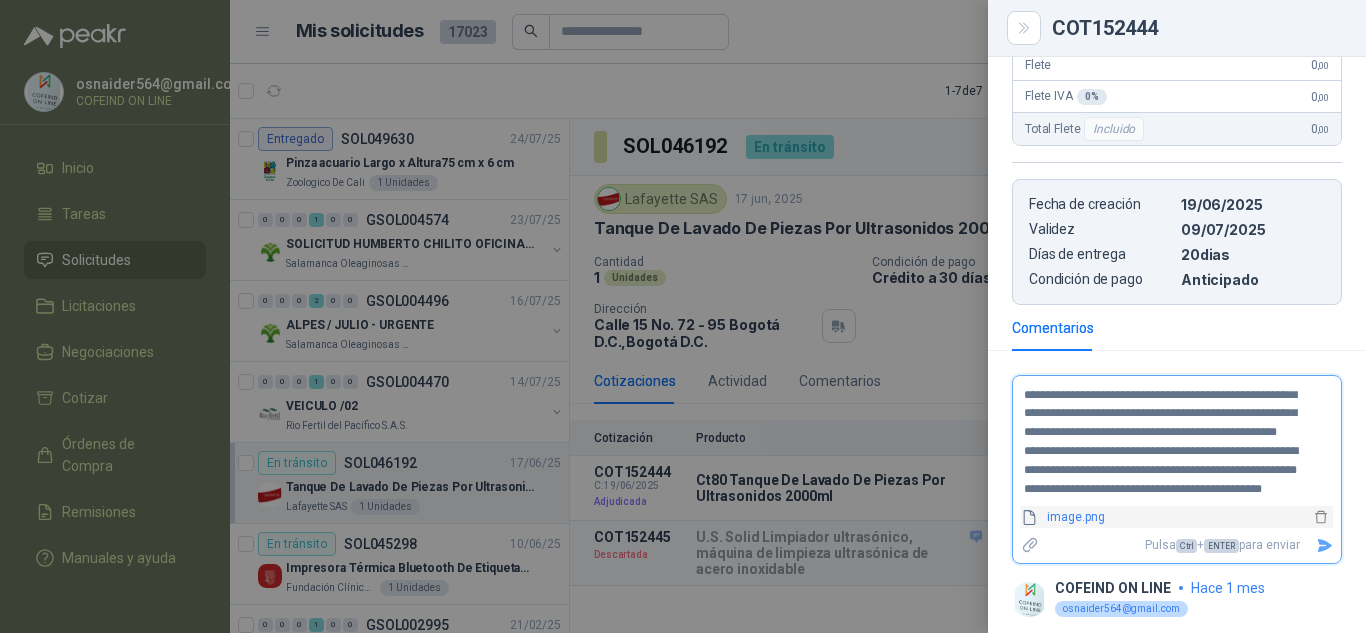 click on "image.png" at bounding box center [1174, 517] 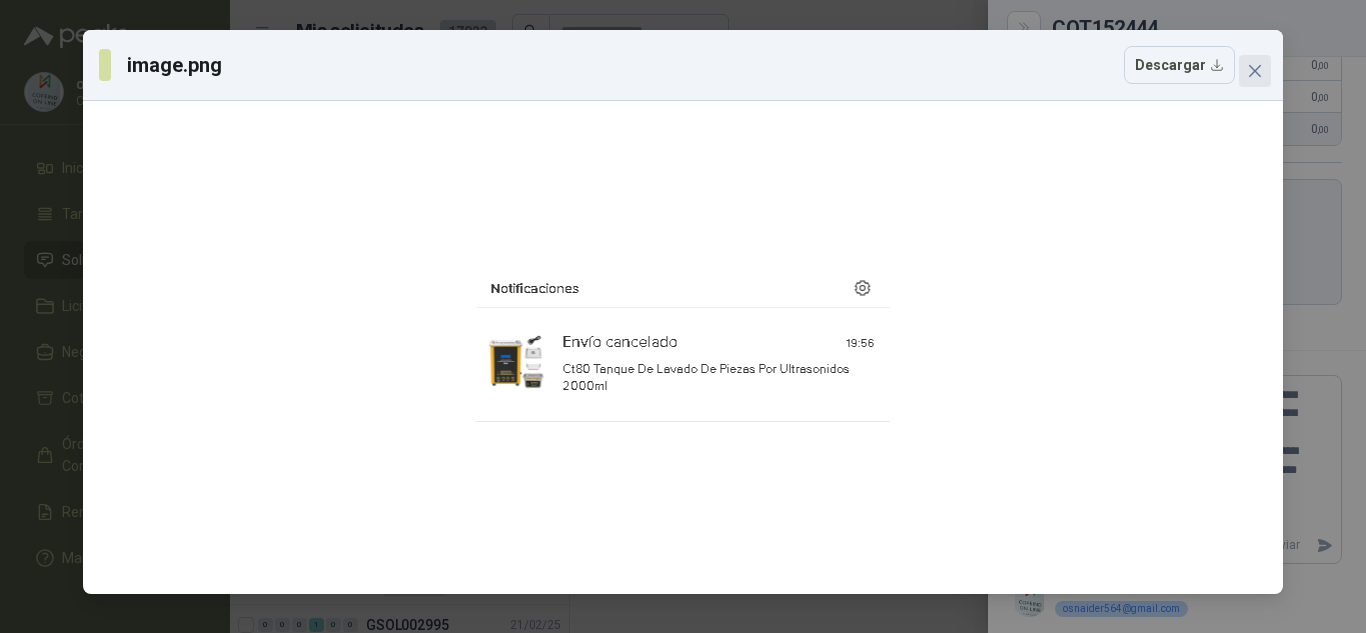 click at bounding box center (1255, 71) 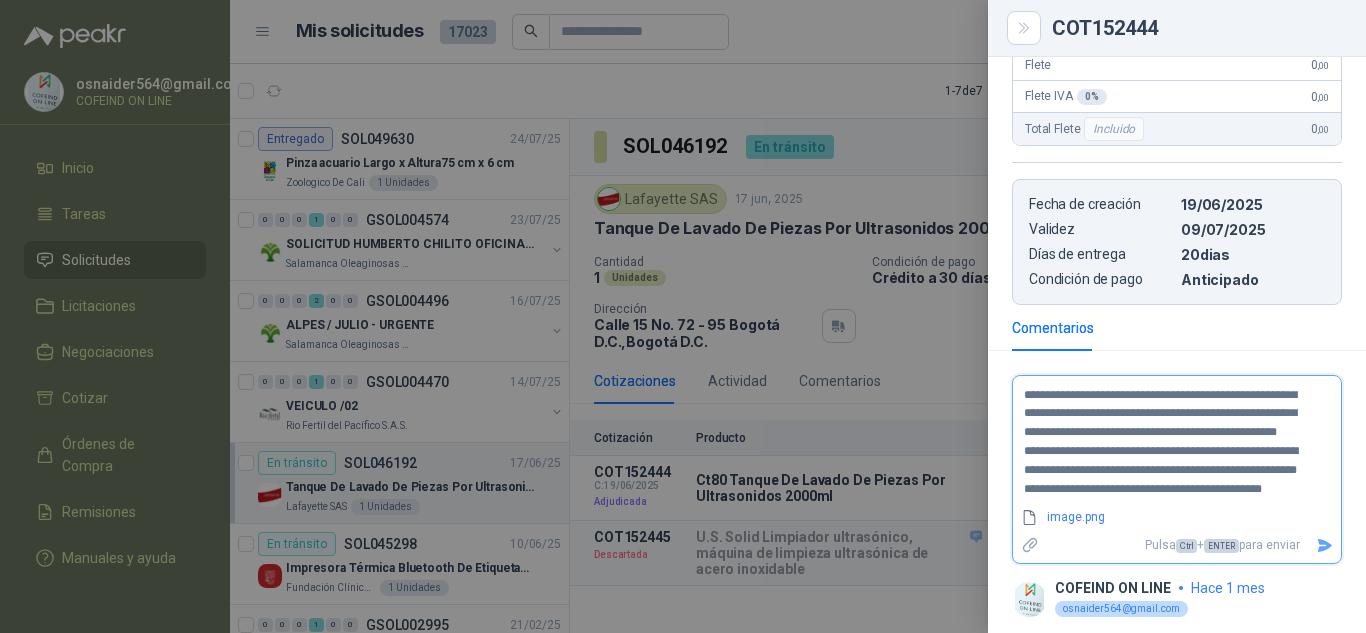 click on "**********" at bounding box center [1169, 441] 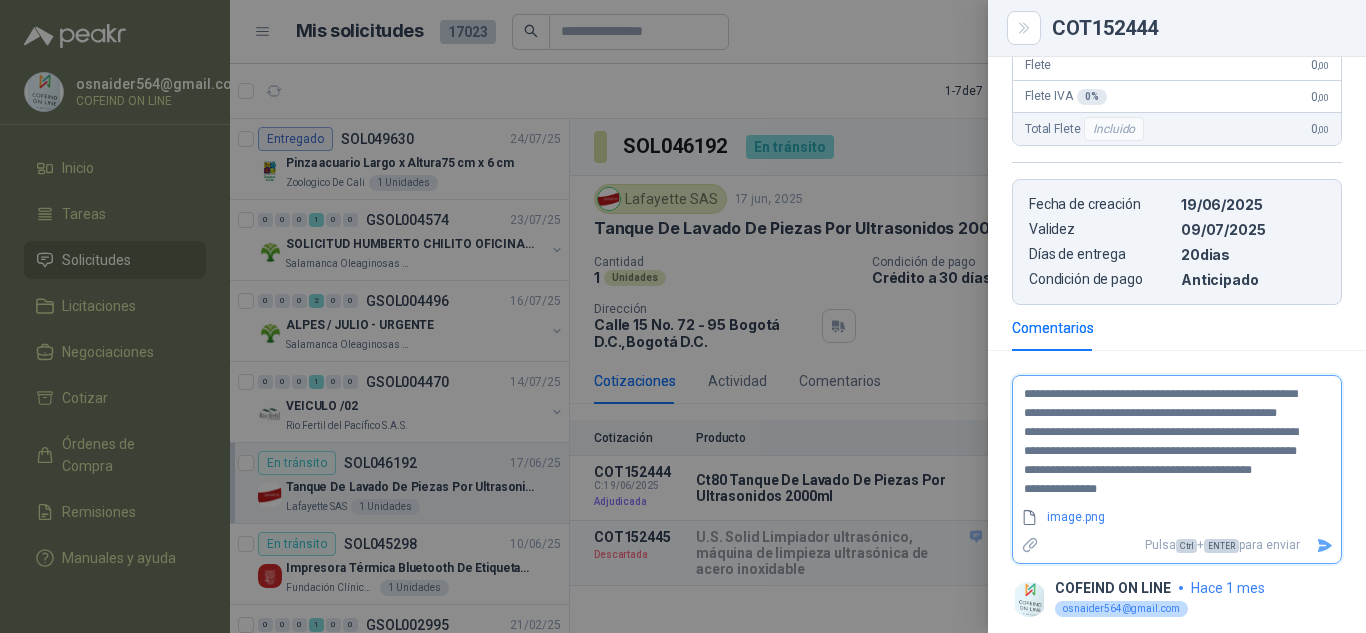 click on "**********" at bounding box center (1169, 441) 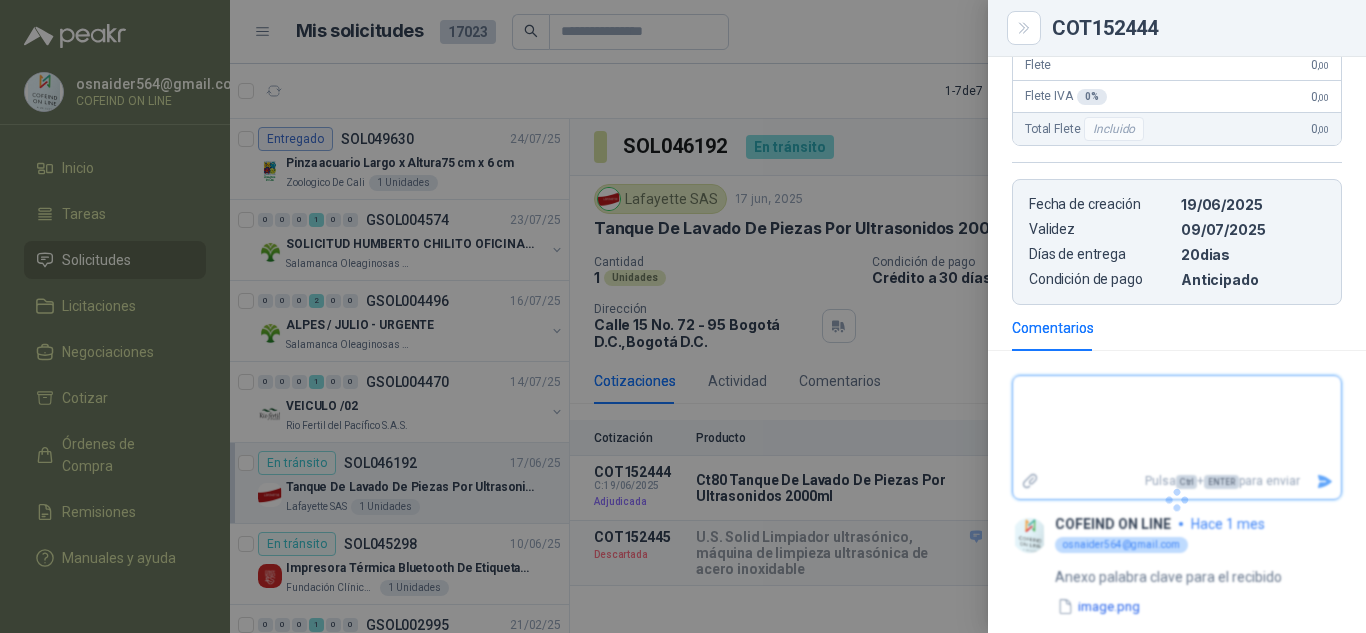 scroll, scrollTop: 0, scrollLeft: 0, axis: both 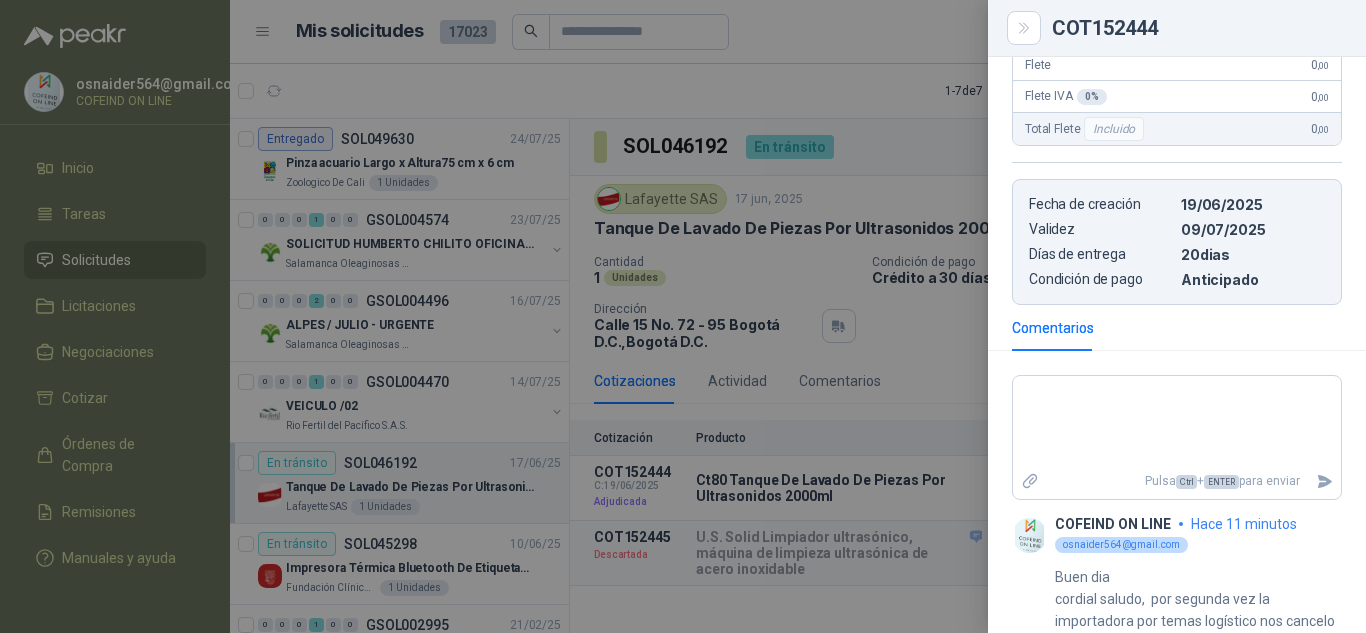 click at bounding box center [683, 316] 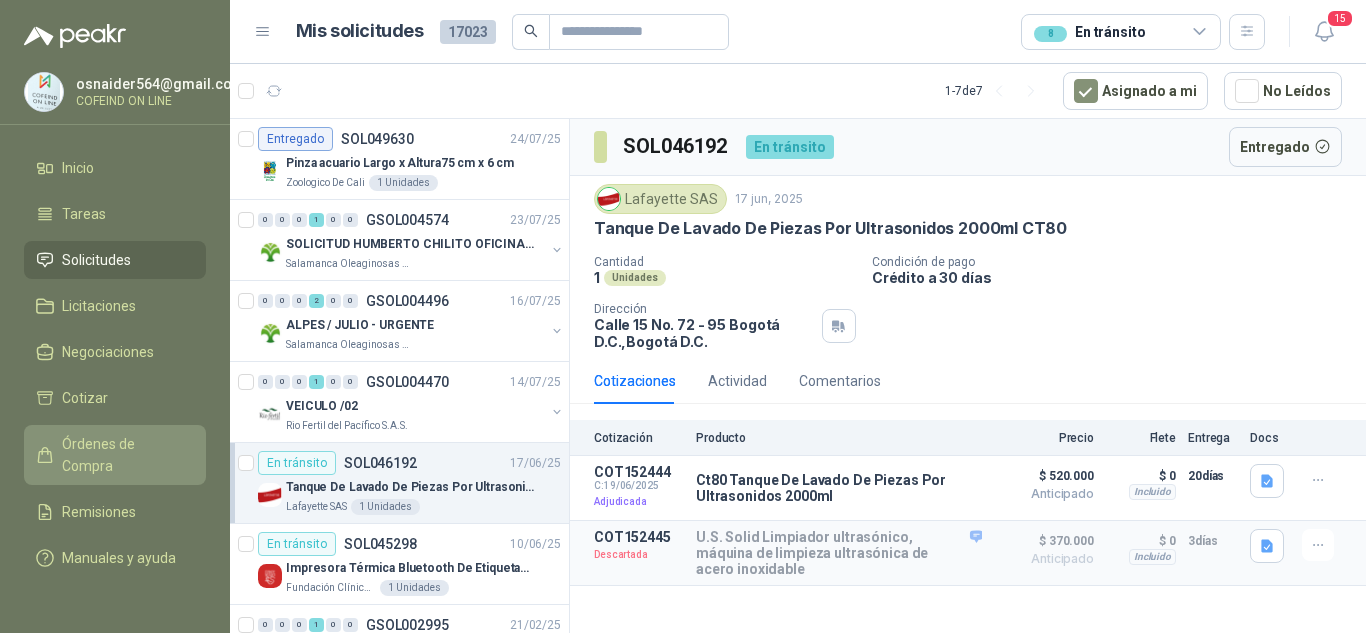 click on "Órdenes de Compra" at bounding box center [124, 455] 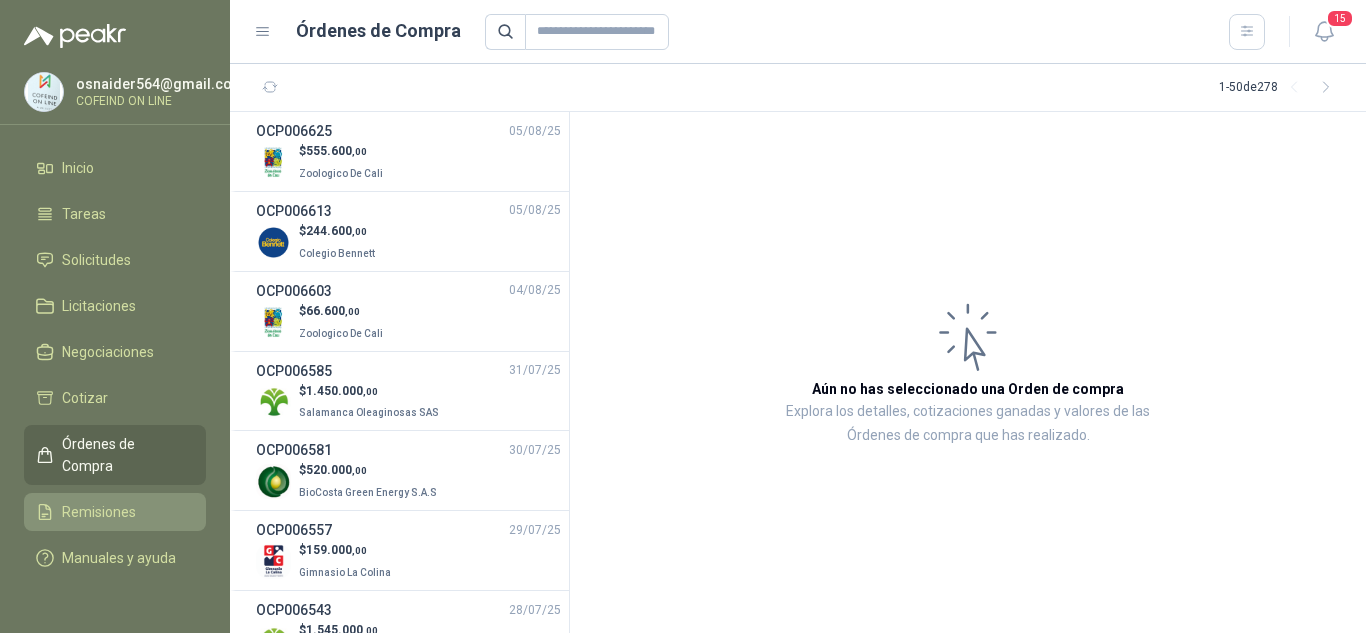 click on "Remisiones" at bounding box center (99, 512) 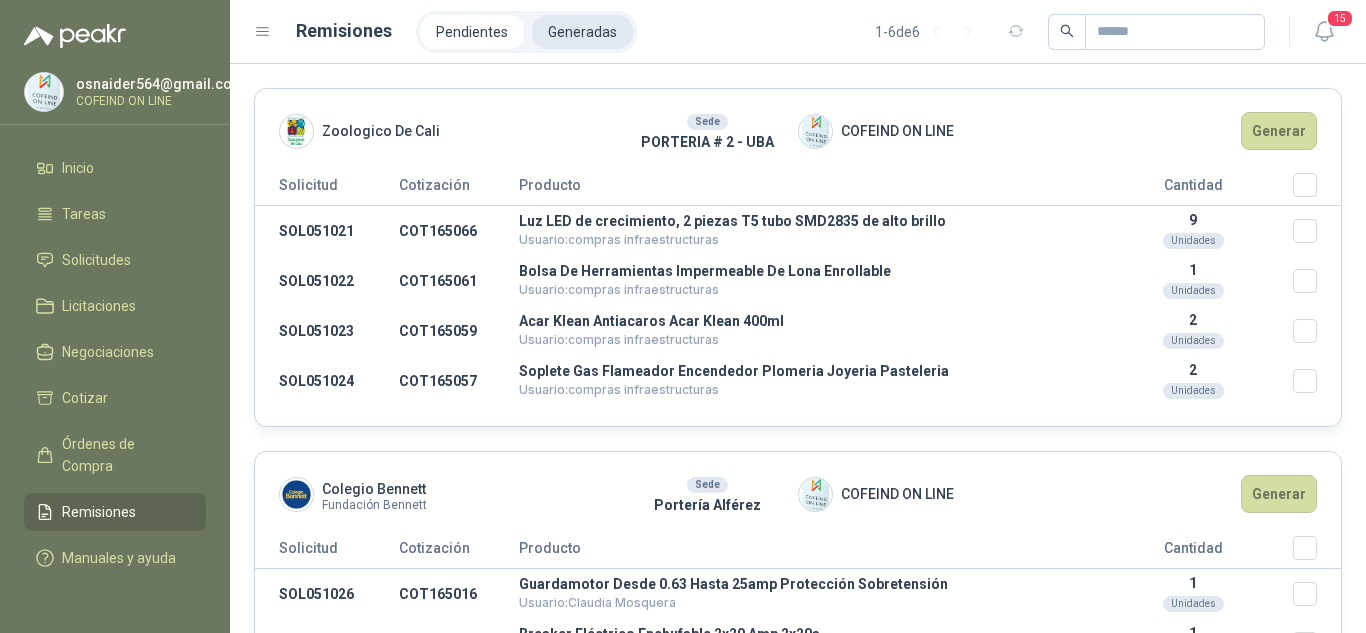 click on "Generadas" at bounding box center [582, 32] 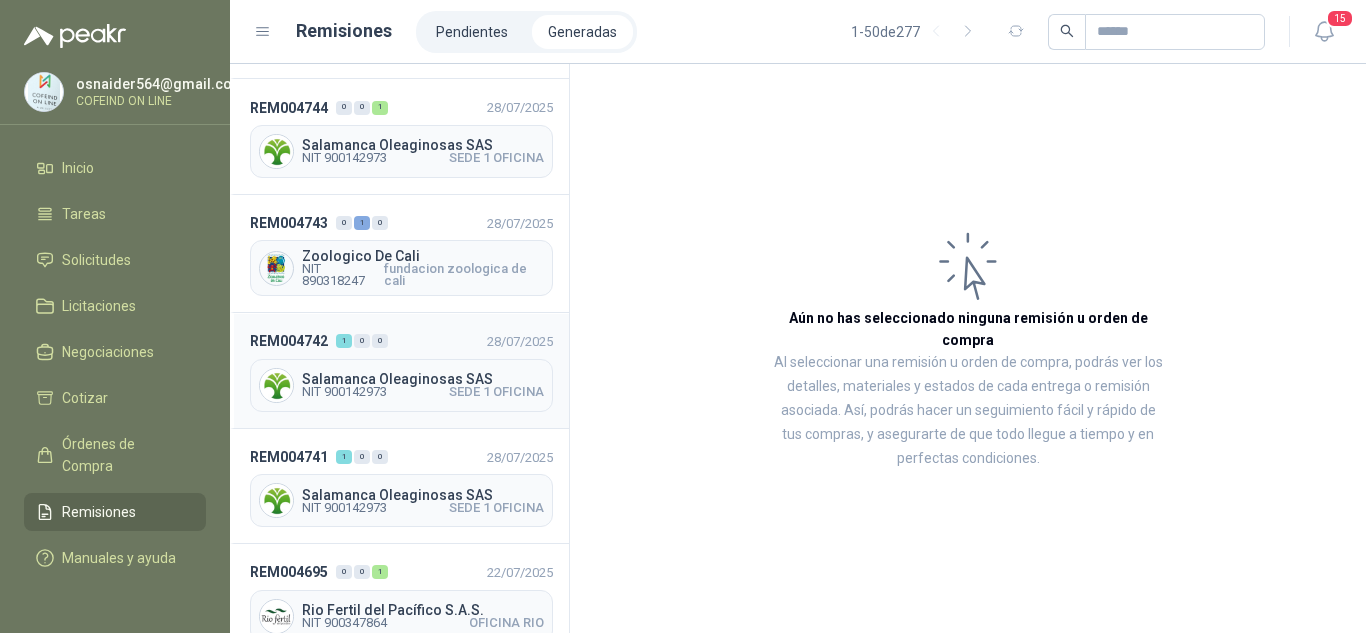 scroll, scrollTop: 200, scrollLeft: 0, axis: vertical 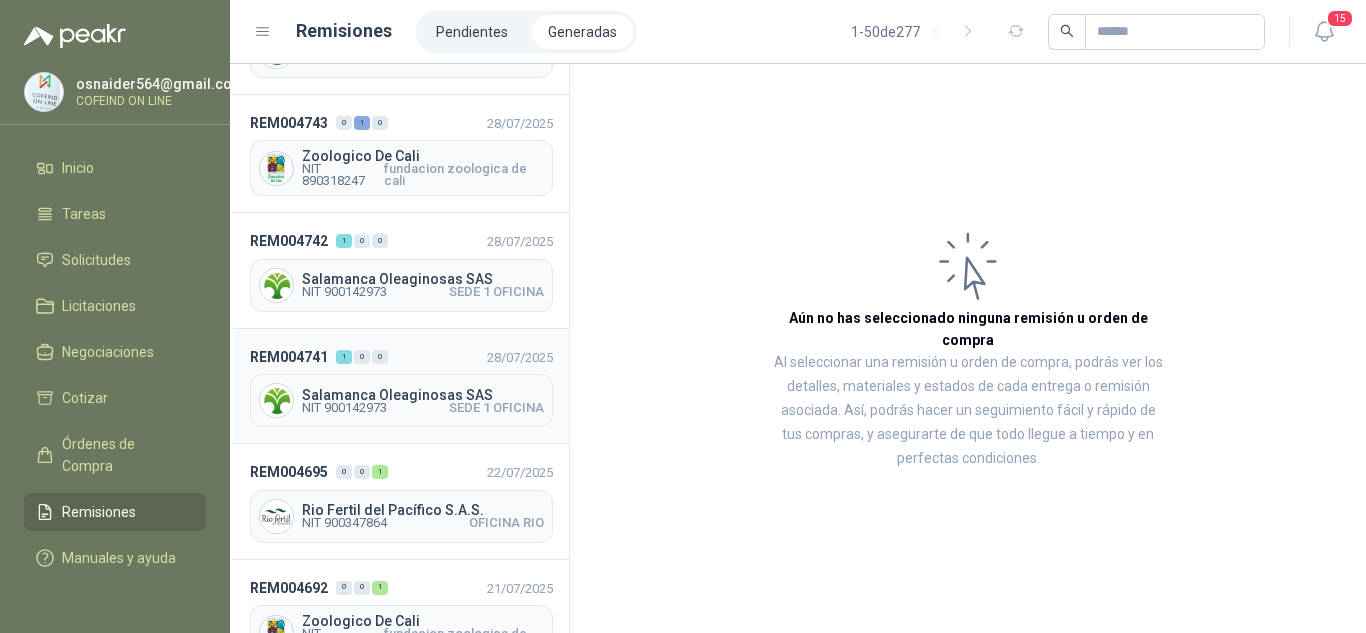 click on "Salamanca Oleaginosas SAS" at bounding box center (423, 395) 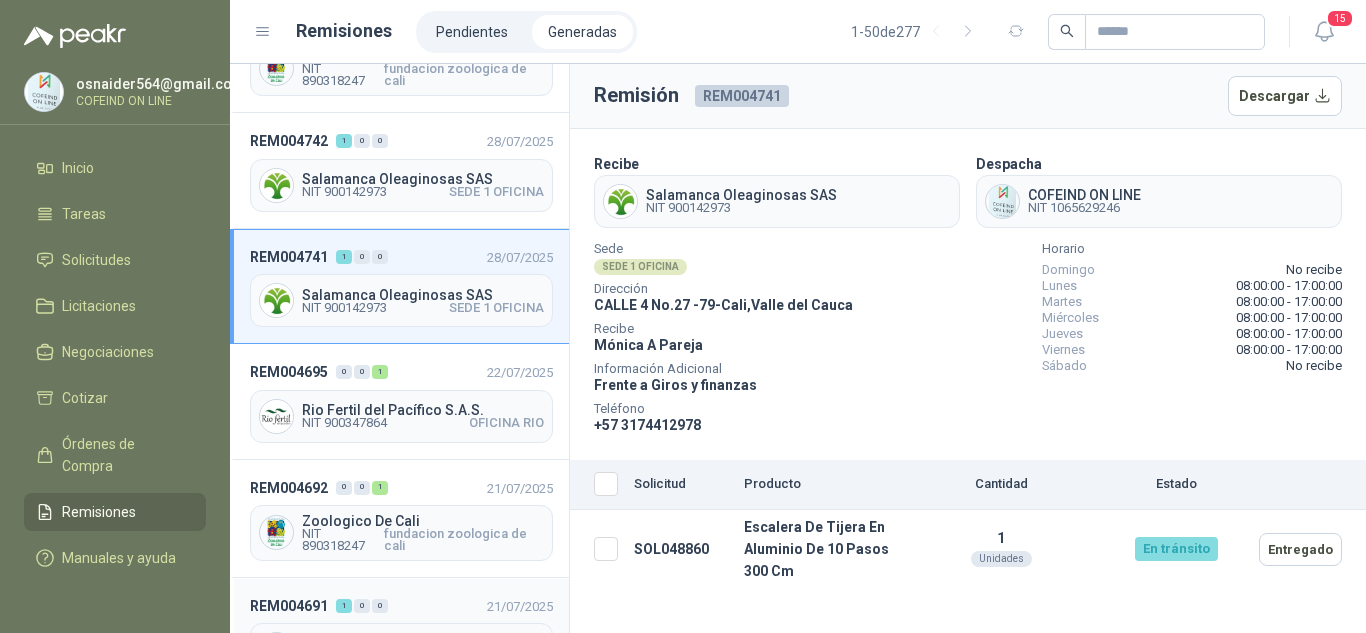 scroll, scrollTop: 400, scrollLeft: 0, axis: vertical 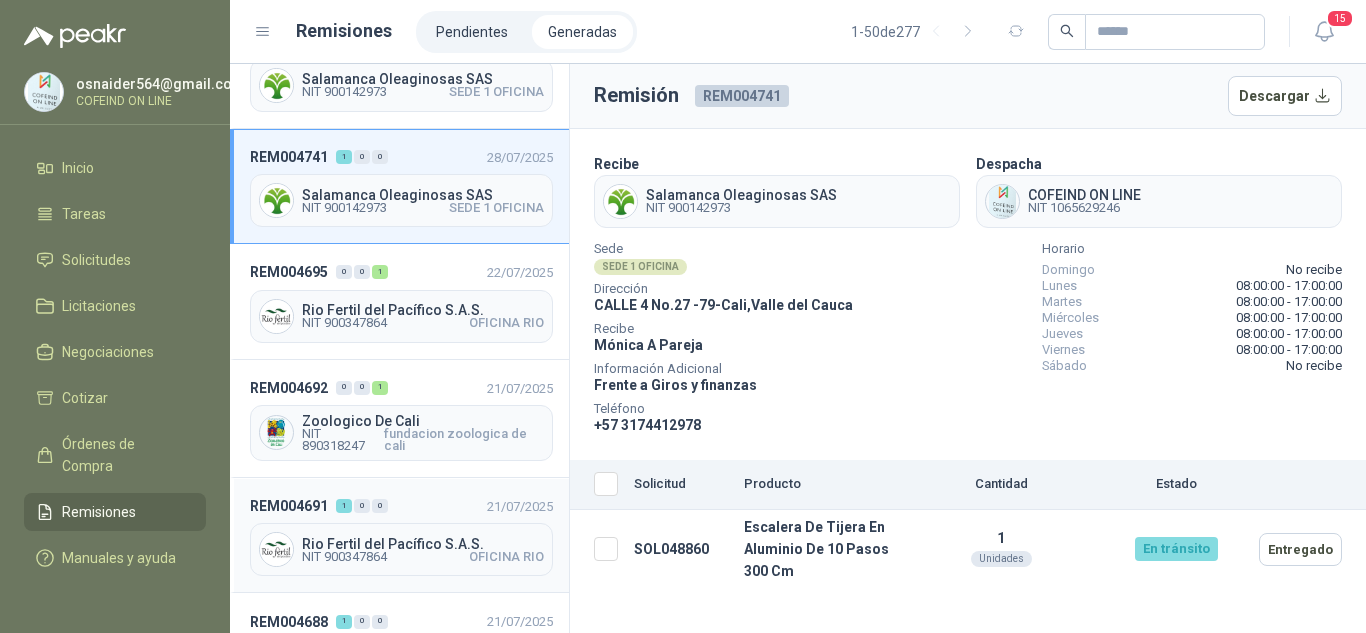 click on "Rio Fertil del Pacífico S.A.S." at bounding box center (423, 544) 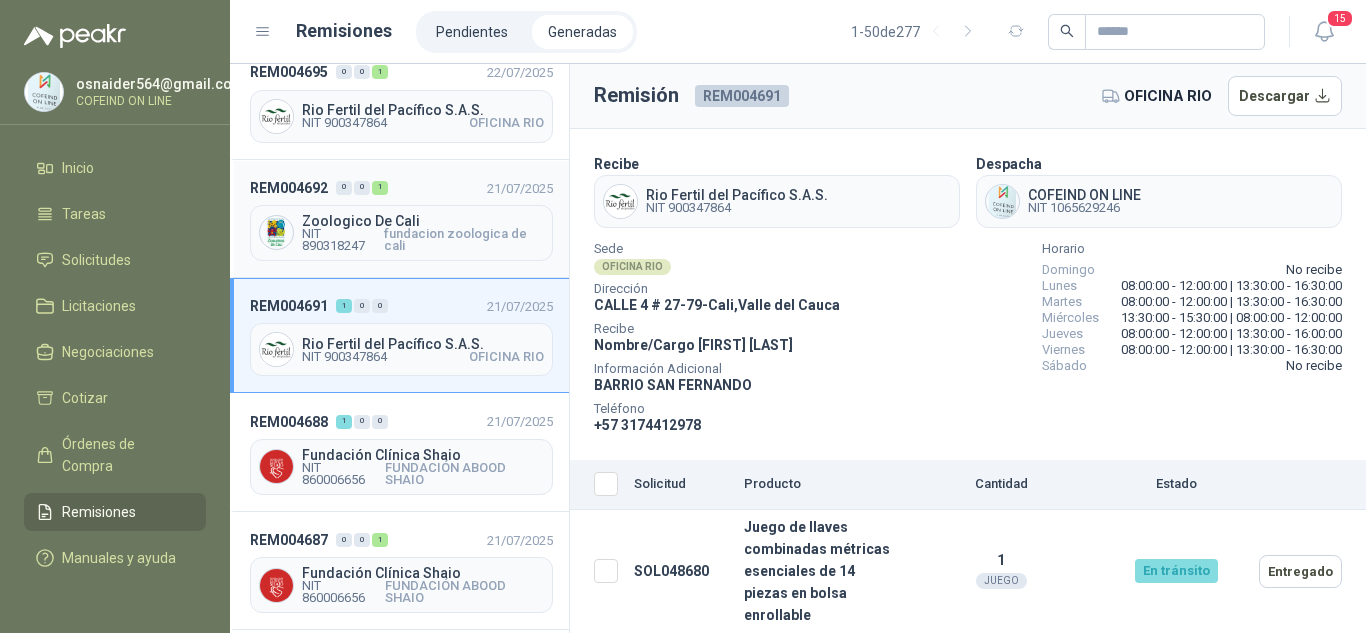 scroll, scrollTop: 500, scrollLeft: 0, axis: vertical 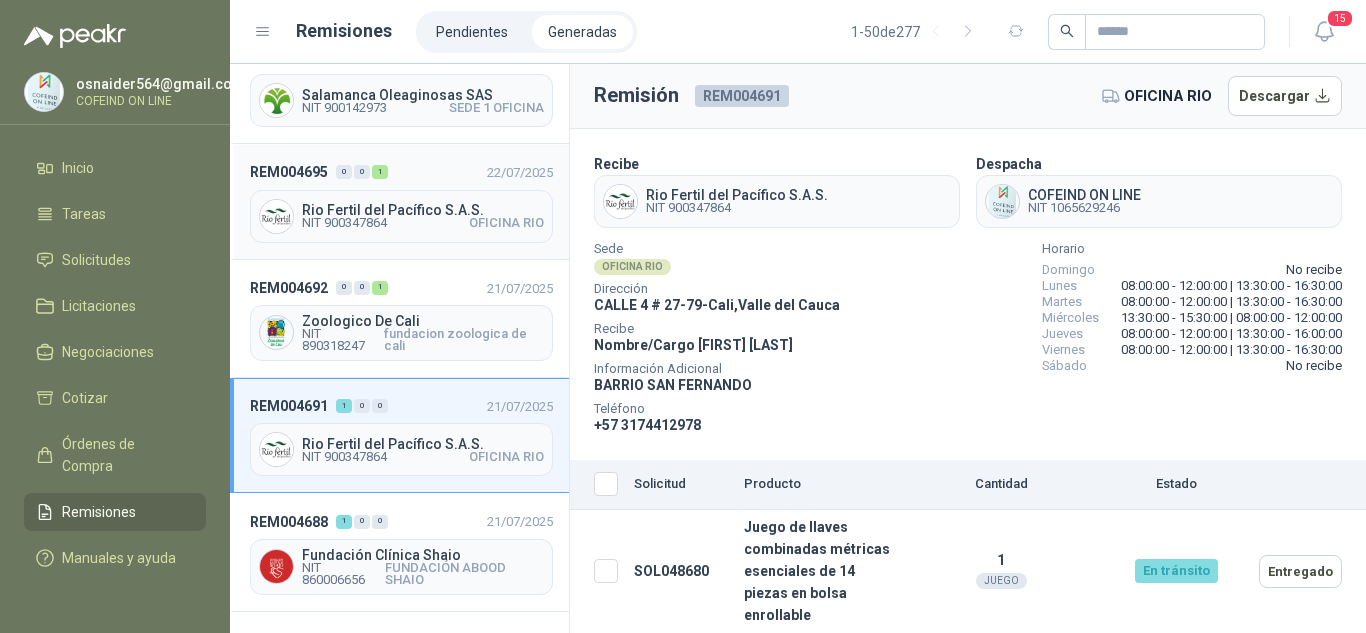 click on "NIT   900347864" at bounding box center [344, 223] 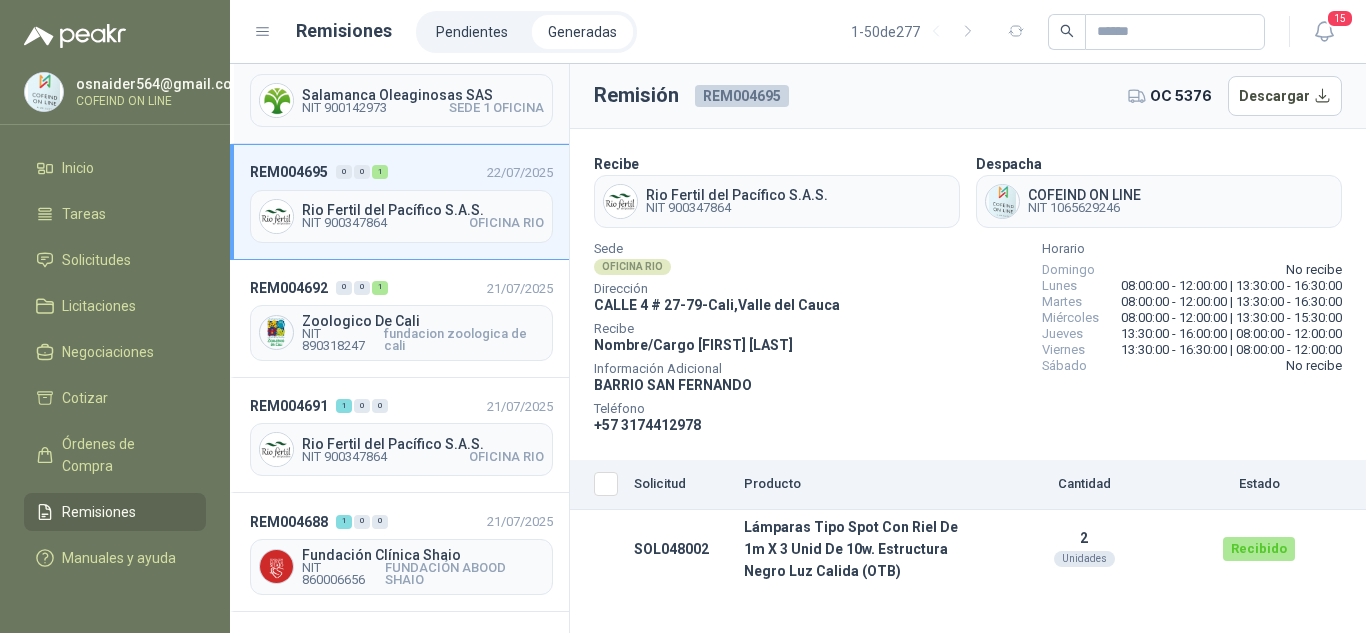 click on "NIT   900142973" at bounding box center [344, 108] 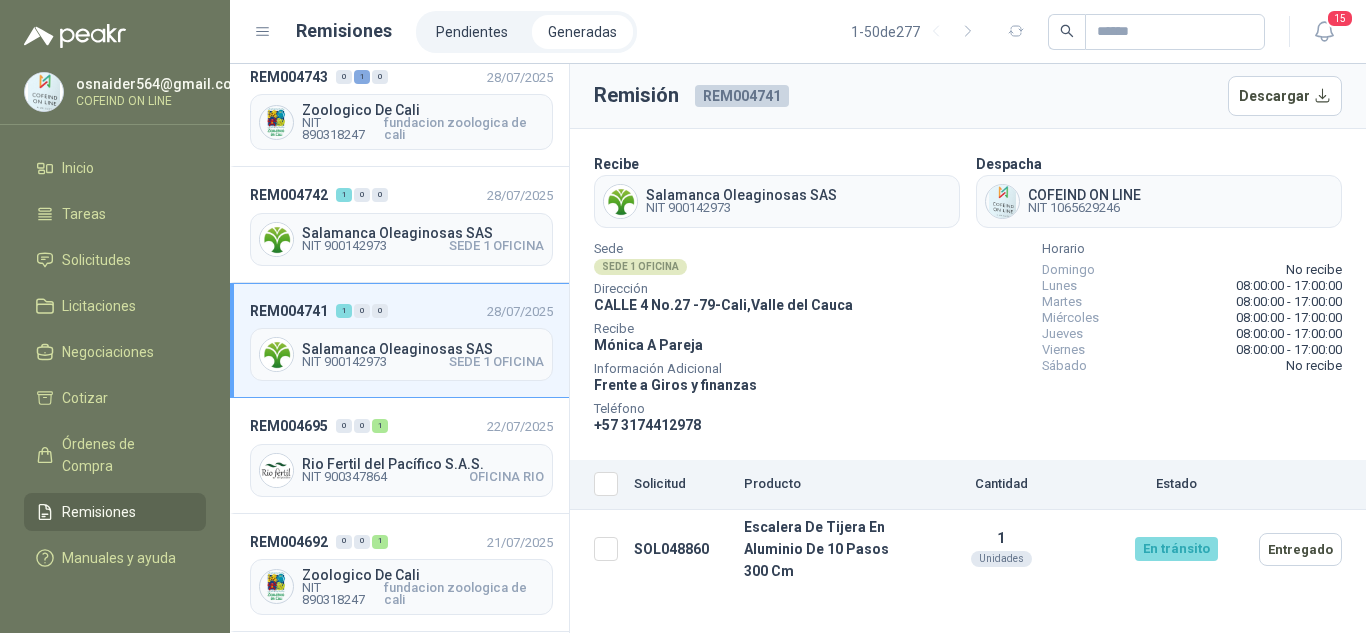 scroll, scrollTop: 164, scrollLeft: 0, axis: vertical 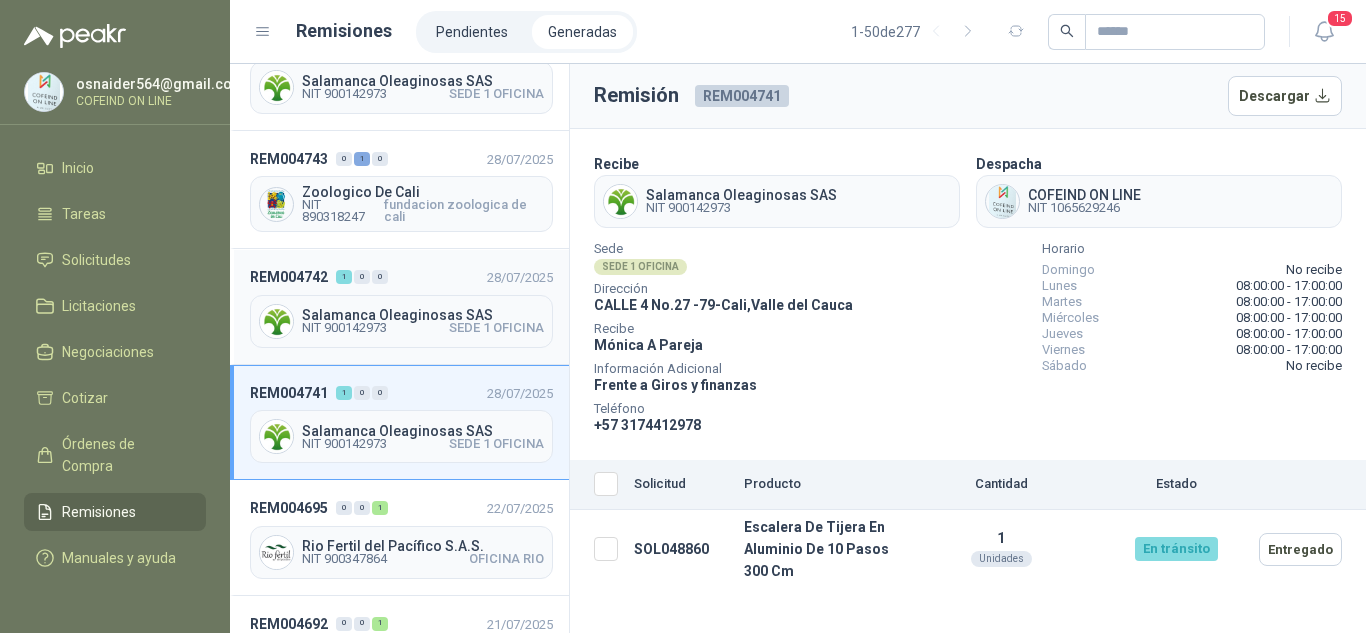 click on "Salamanca Oleaginosas SAS" at bounding box center [423, 315] 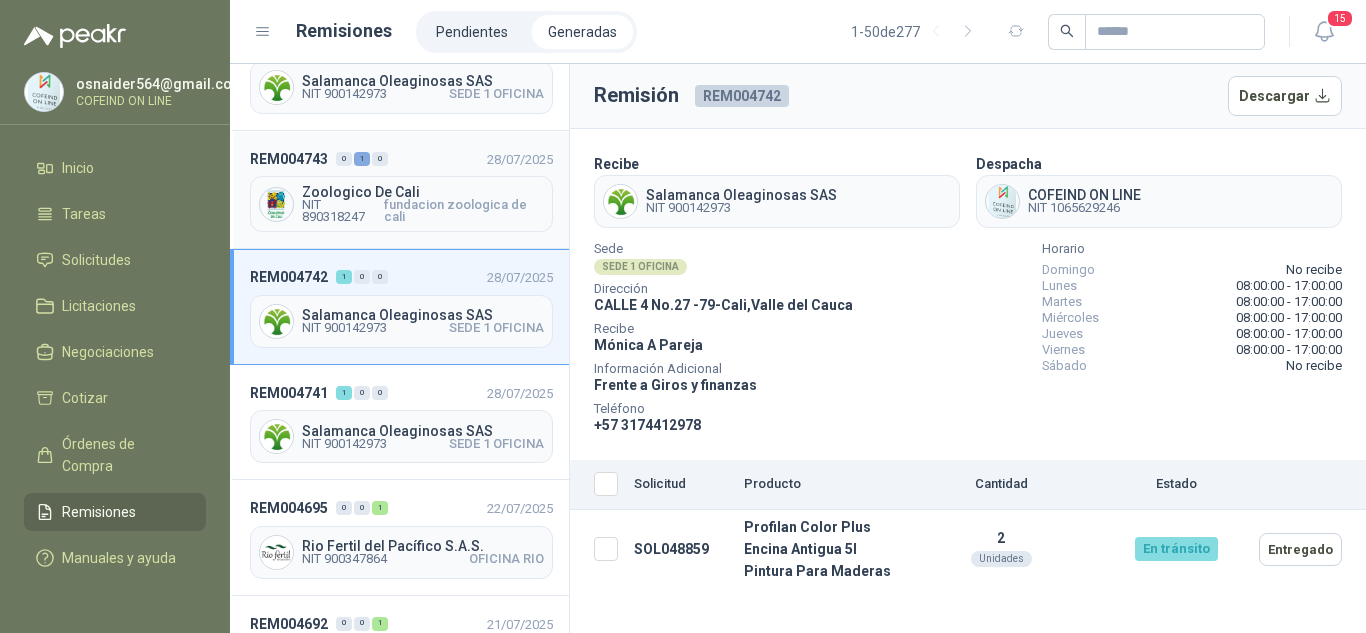 click on "NIT   [NIT]" at bounding box center (343, 211) 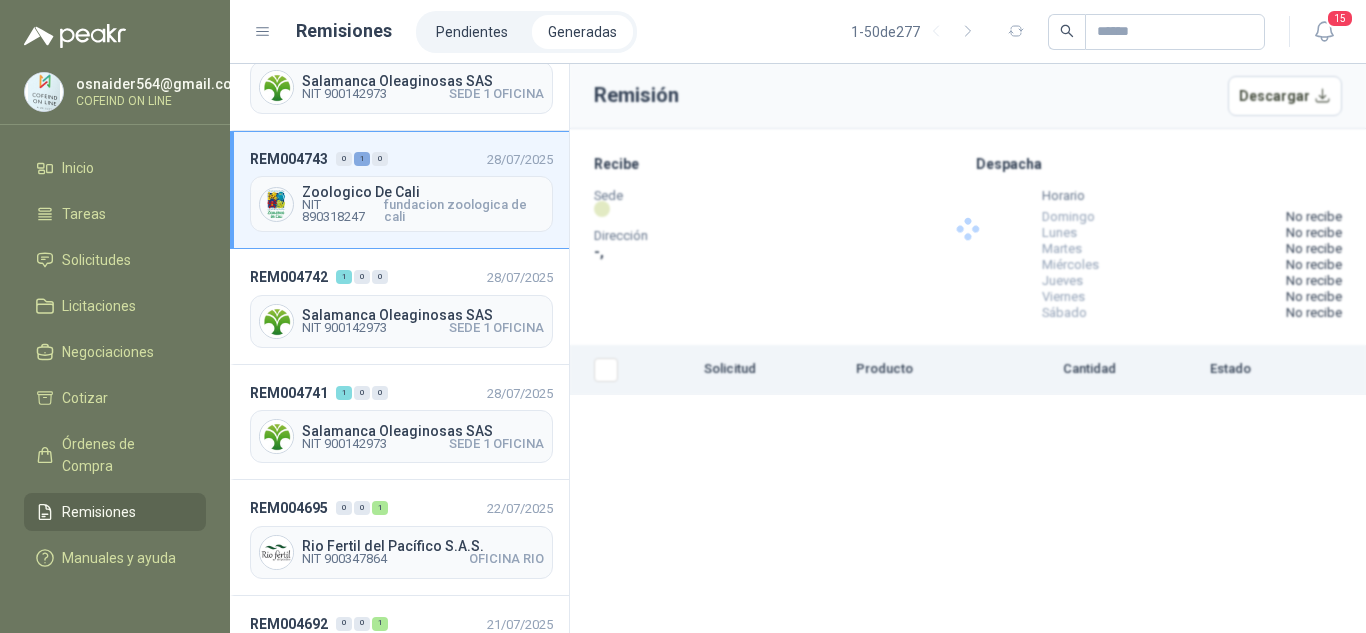 scroll, scrollTop: 64, scrollLeft: 0, axis: vertical 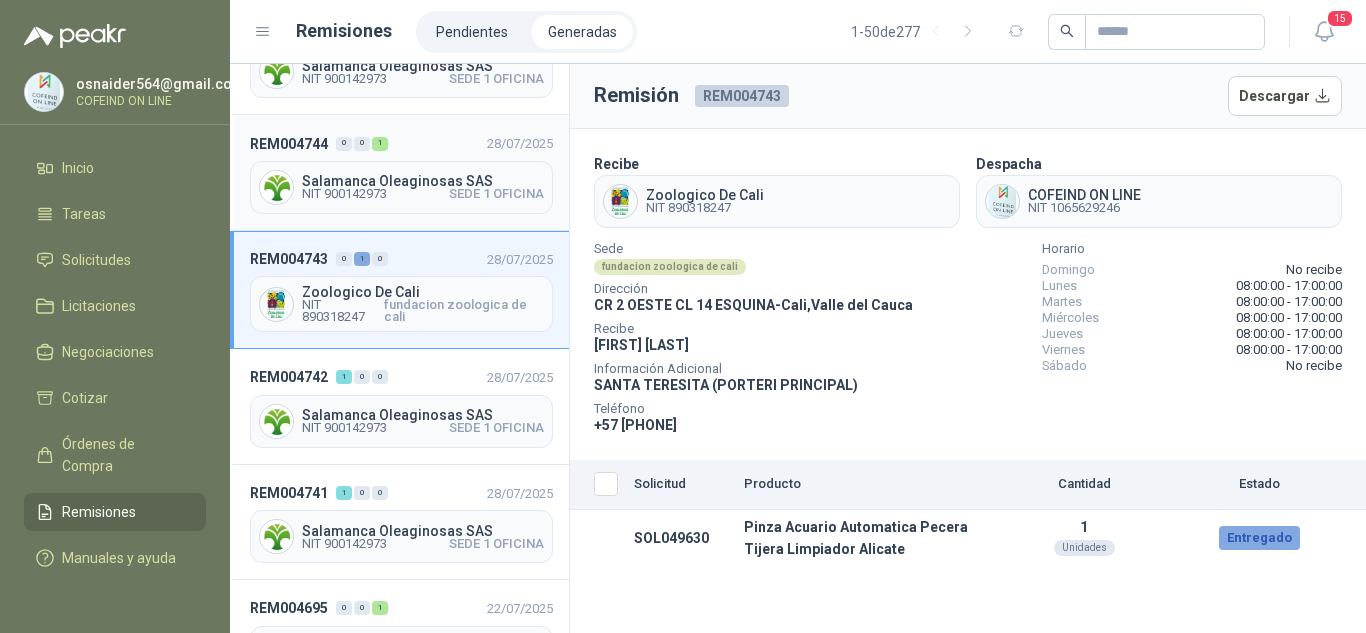 click on "NIT   900142973" at bounding box center [344, 194] 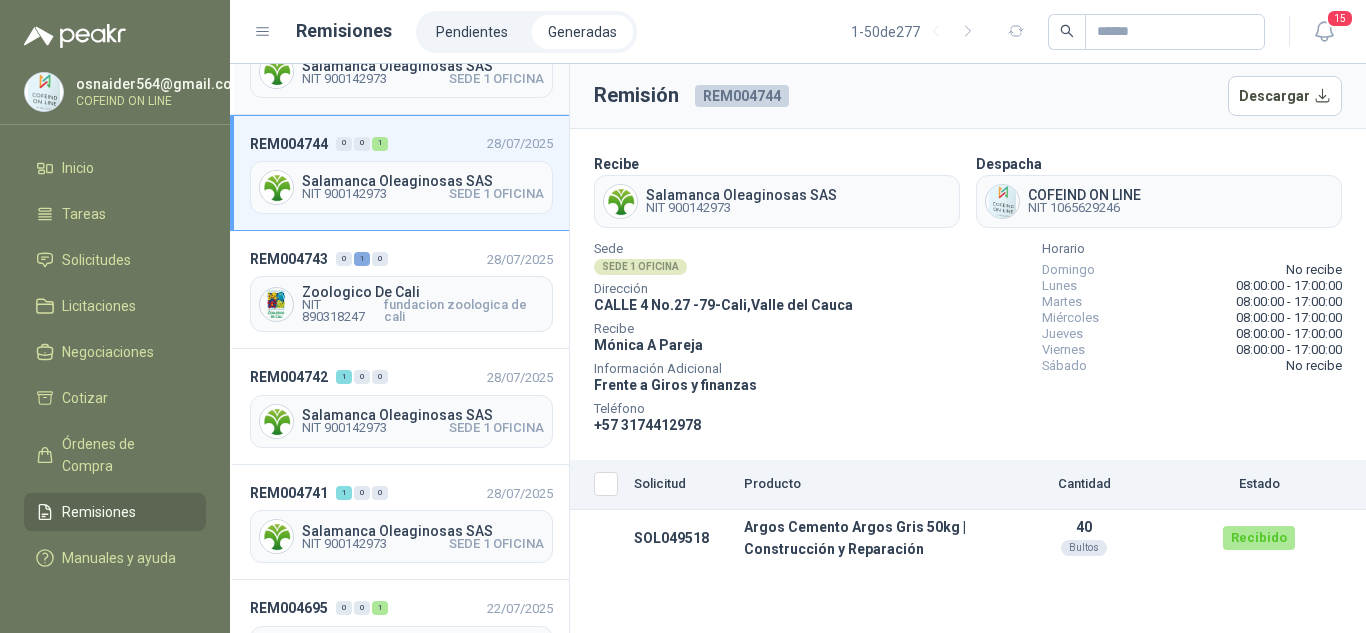 click on "NIT   900142973" at bounding box center [344, 79] 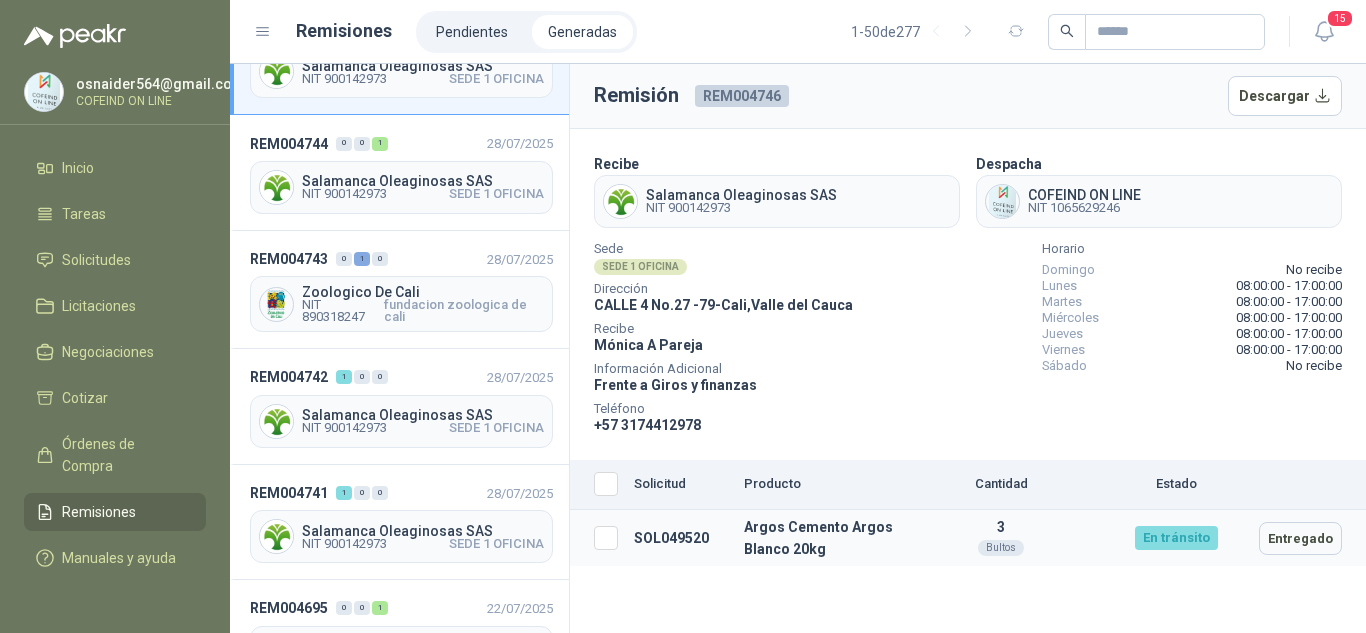 drag, startPoint x: 834, startPoint y: 554, endPoint x: 739, endPoint y: 524, distance: 99.62429 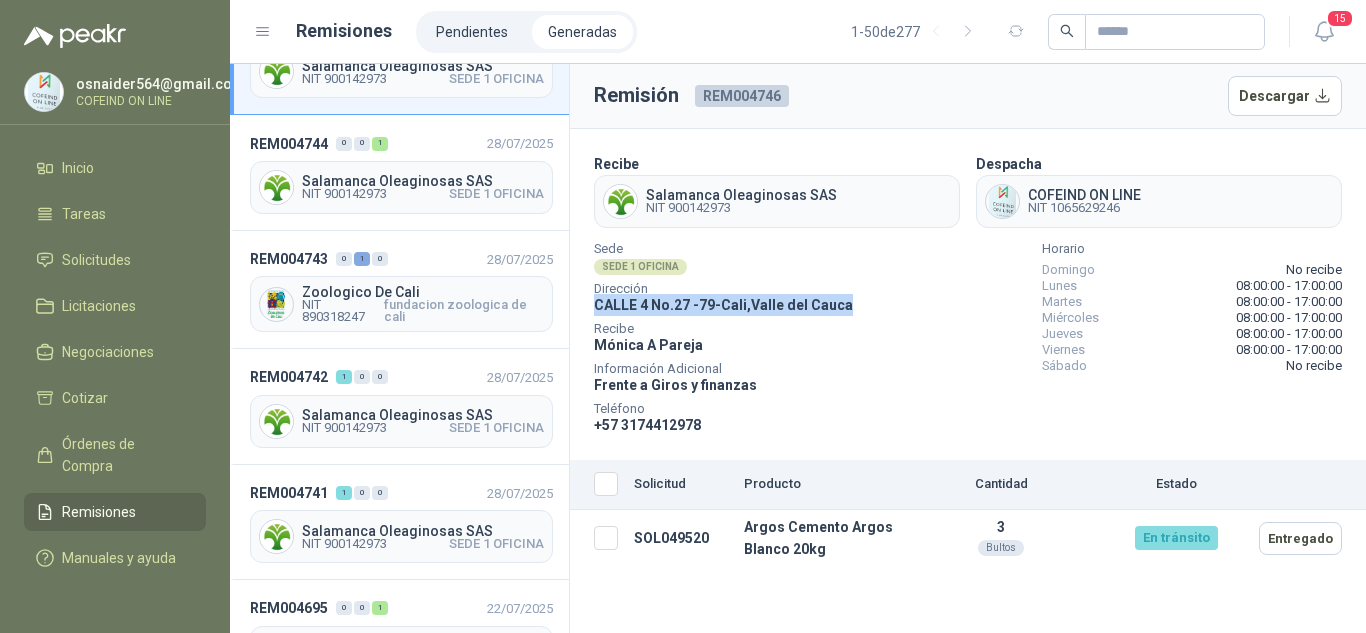 drag, startPoint x: 838, startPoint y: 306, endPoint x: 583, endPoint y: 314, distance: 255.12546 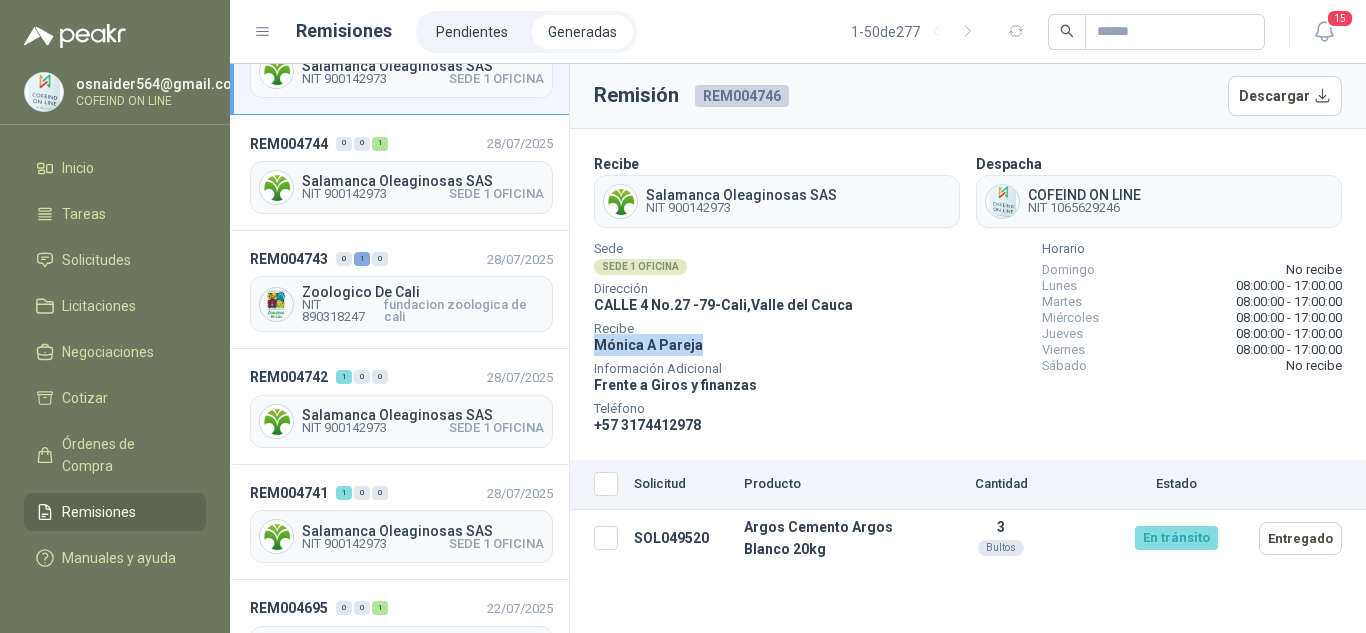 drag, startPoint x: 701, startPoint y: 349, endPoint x: 593, endPoint y: 340, distance: 108.37435 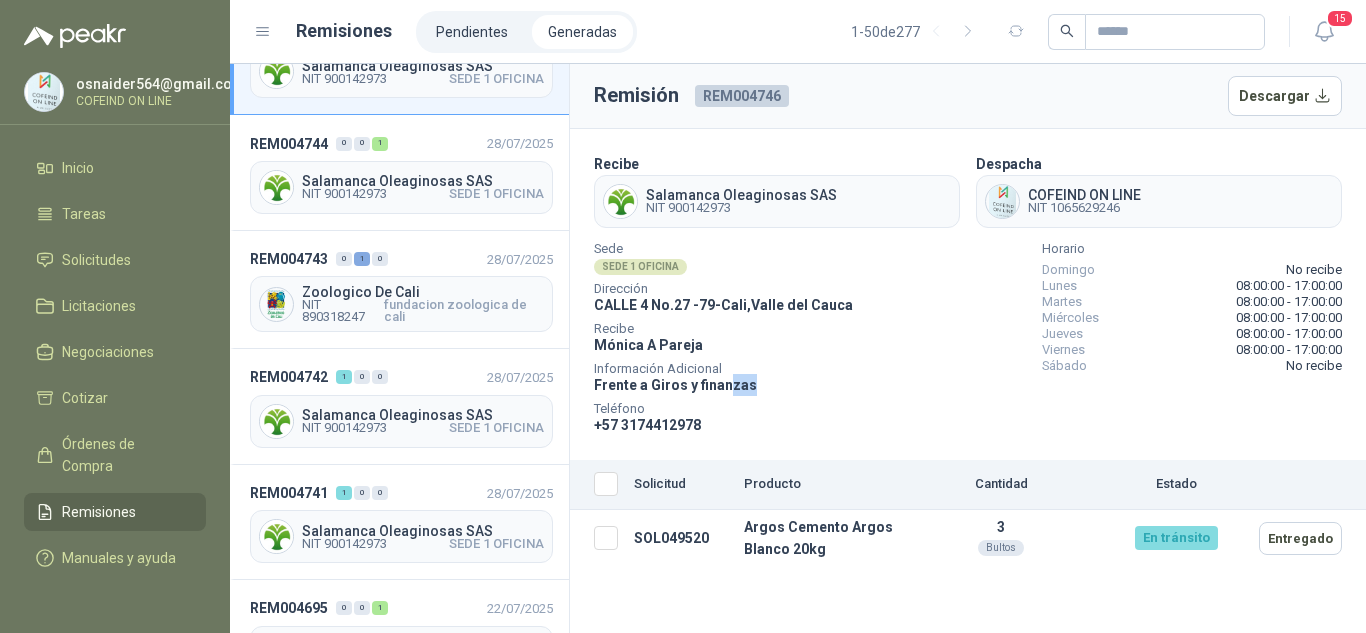 drag, startPoint x: 748, startPoint y: 385, endPoint x: 730, endPoint y: 384, distance: 18.027756 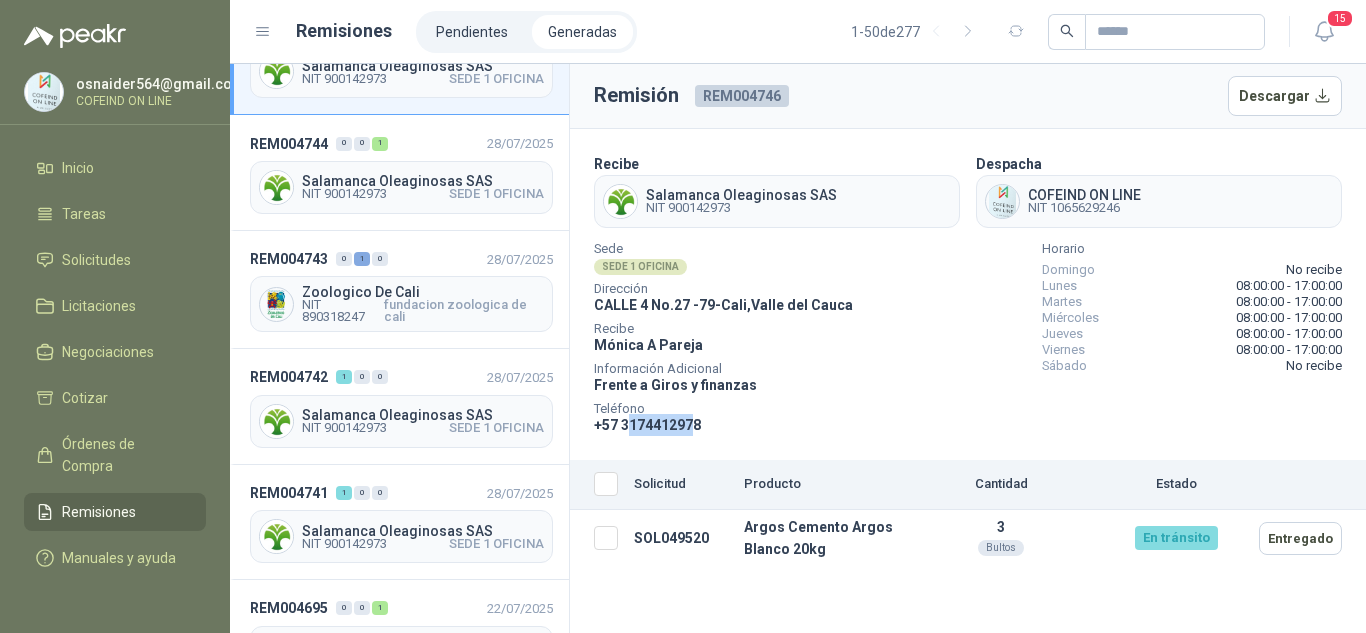 drag, startPoint x: 696, startPoint y: 428, endPoint x: 621, endPoint y: 429, distance: 75.00667 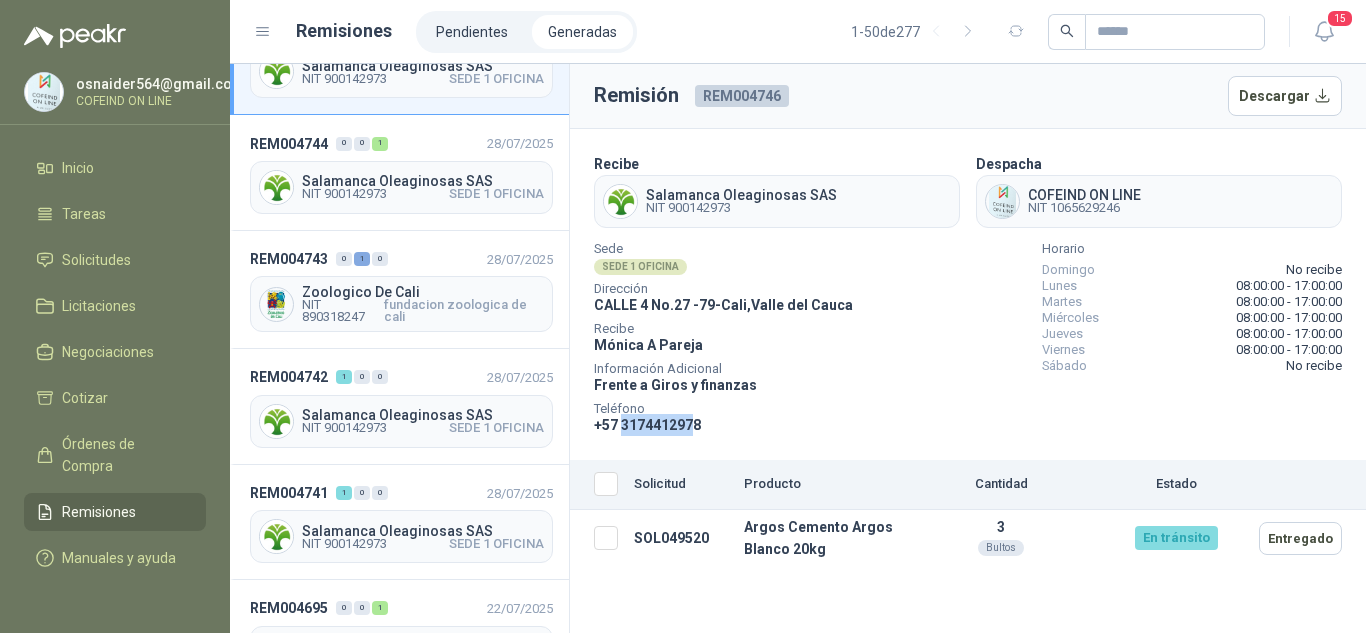 click on "+57 3174412978" at bounding box center (647, 425) 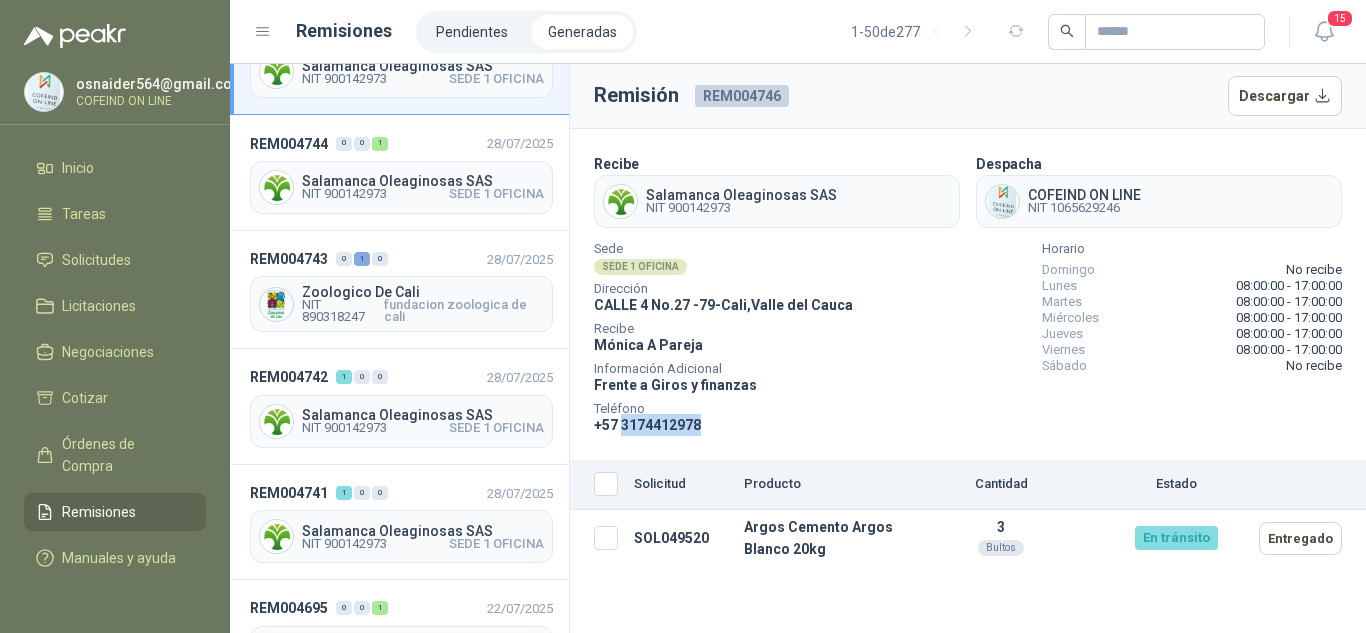 drag, startPoint x: 621, startPoint y: 427, endPoint x: 702, endPoint y: 427, distance: 81 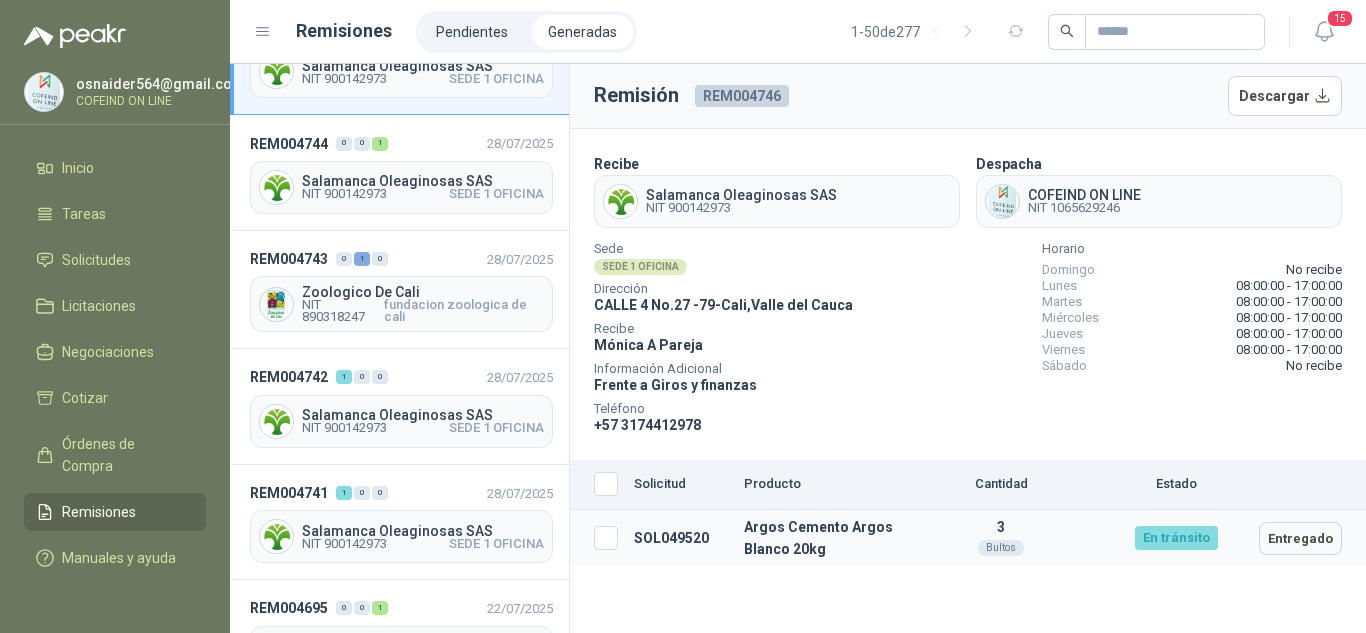 click on "SOL049520  Argos Cemento Argos Blanco 20kg 3 Bultos En tránsito Entregado" at bounding box center (968, 538) 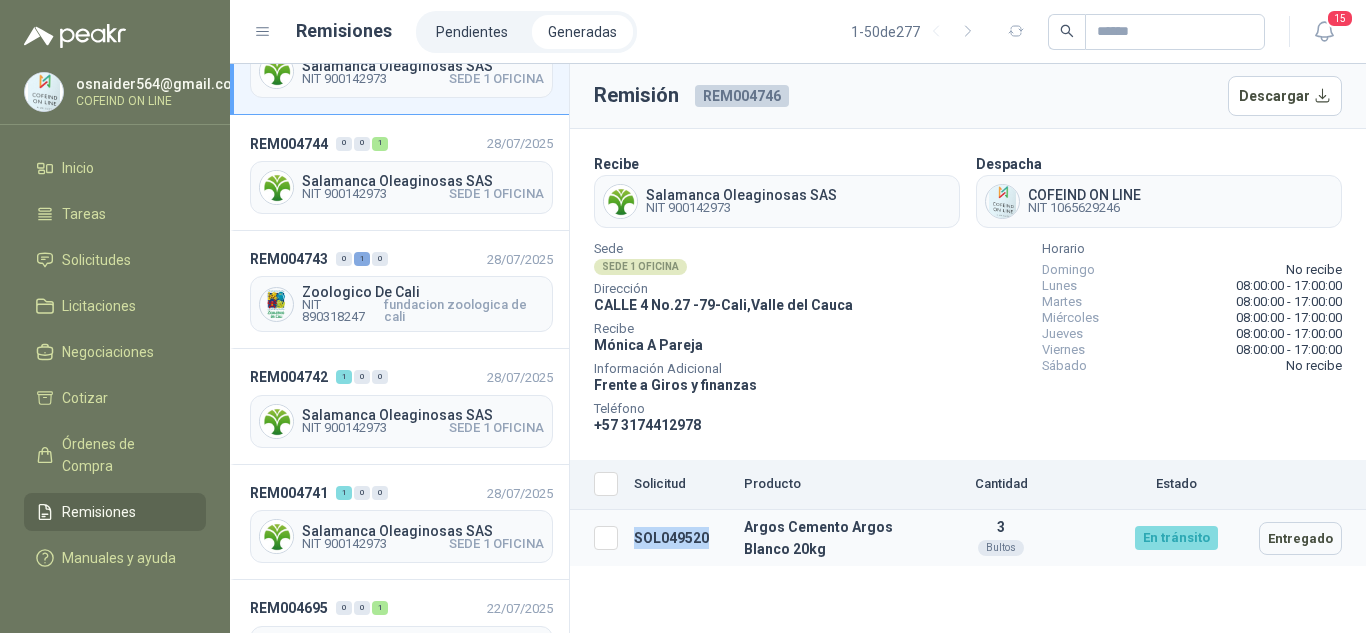 drag, startPoint x: 711, startPoint y: 528, endPoint x: 618, endPoint y: 517, distance: 93.64828 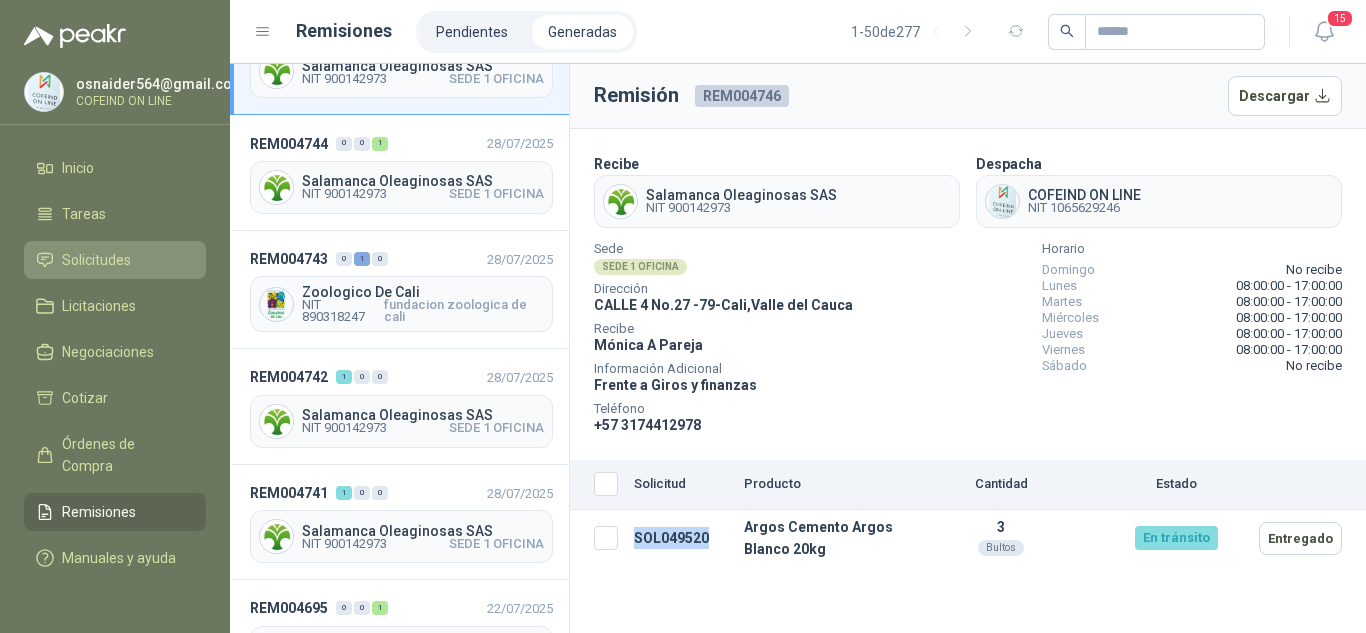 click on "Solicitudes" at bounding box center (115, 260) 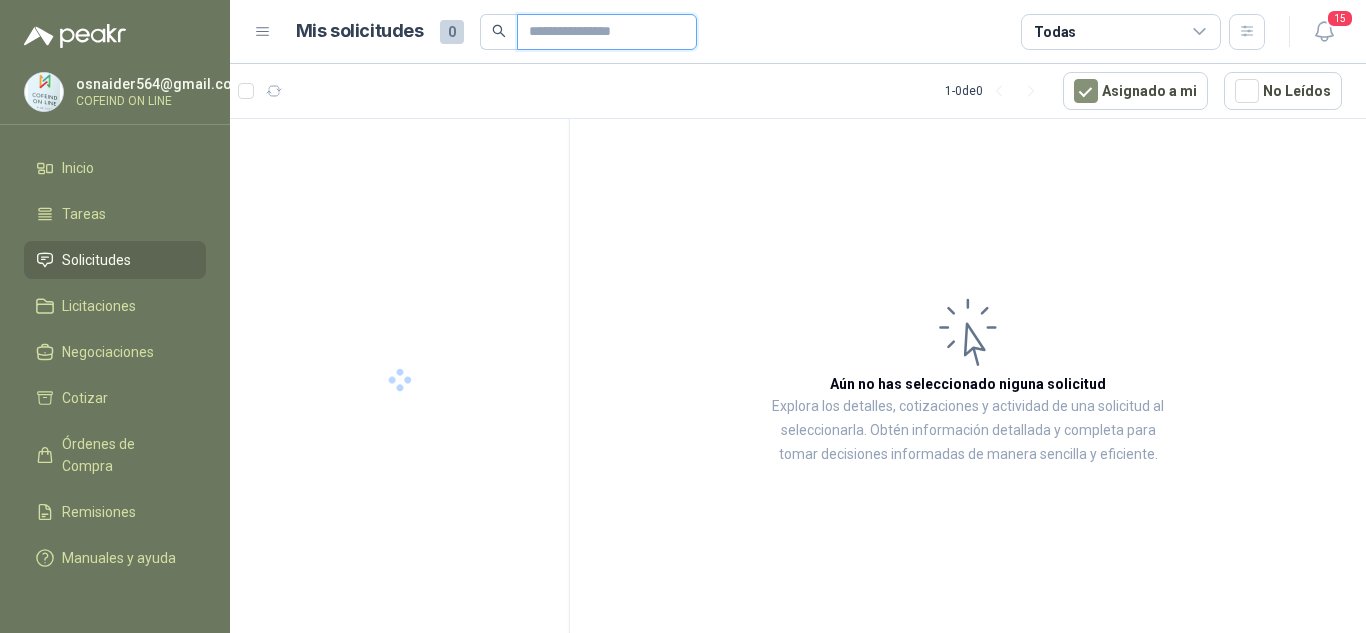 click at bounding box center [599, 32] 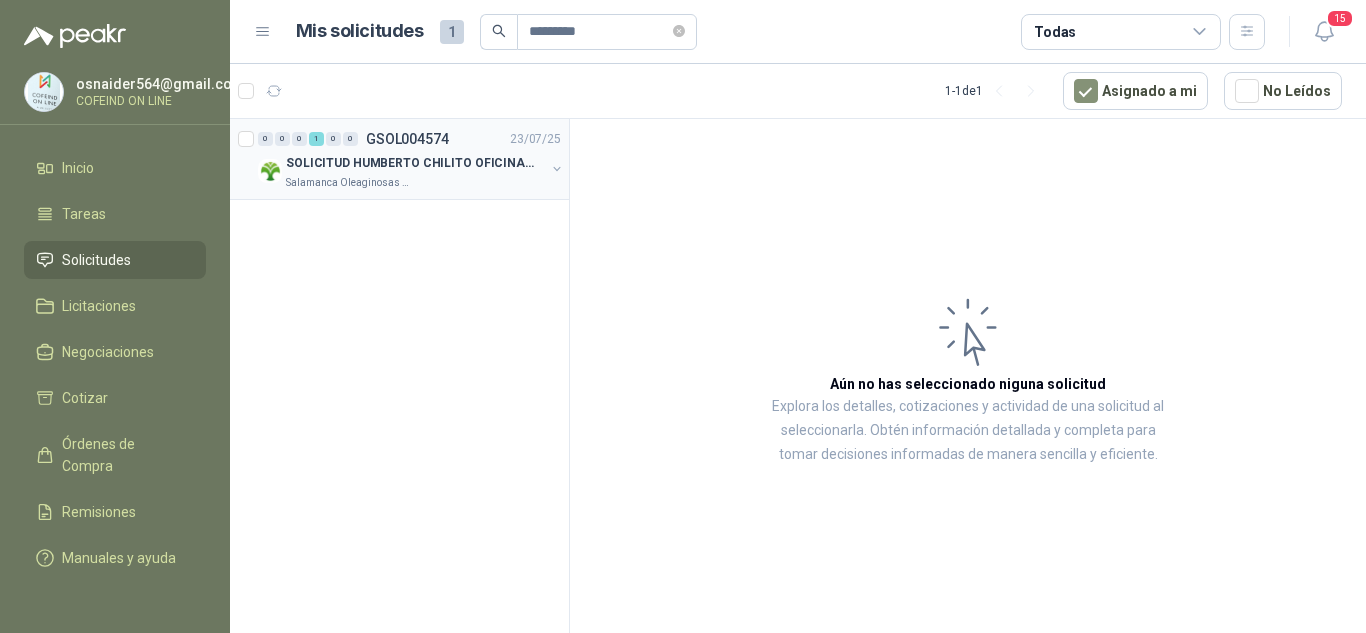 click on "Salamanca Oleaginosas SAS" at bounding box center (415, 183) 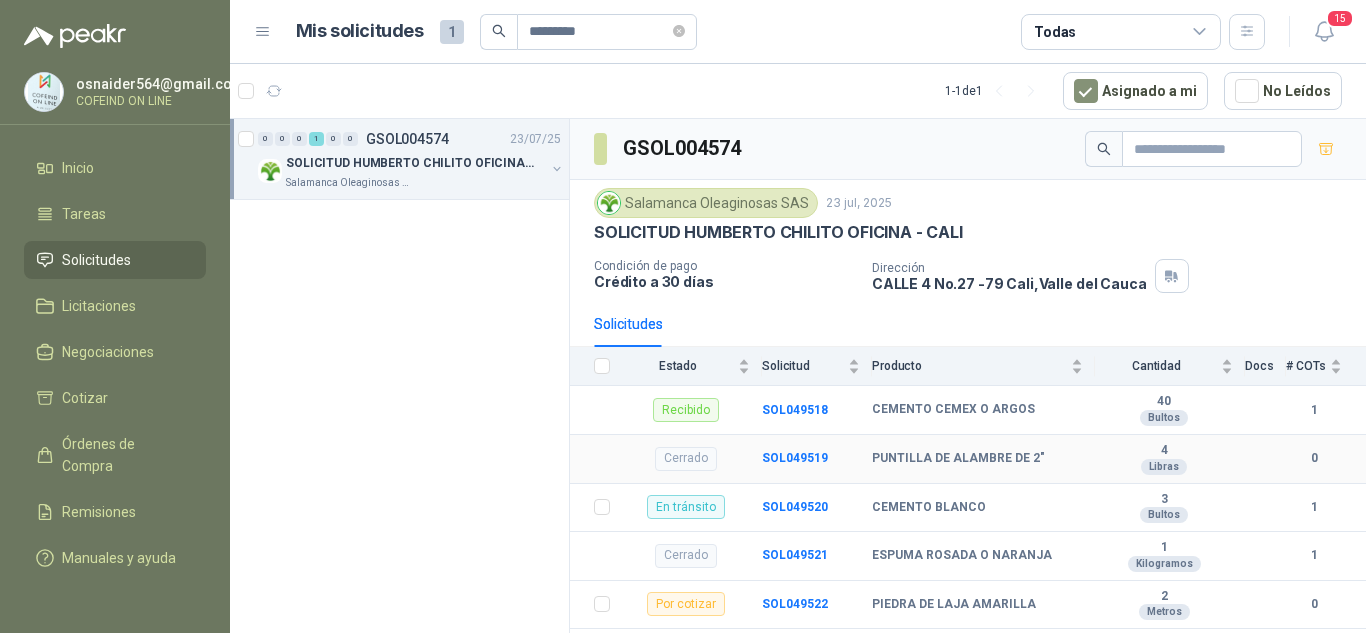scroll, scrollTop: 100, scrollLeft: 0, axis: vertical 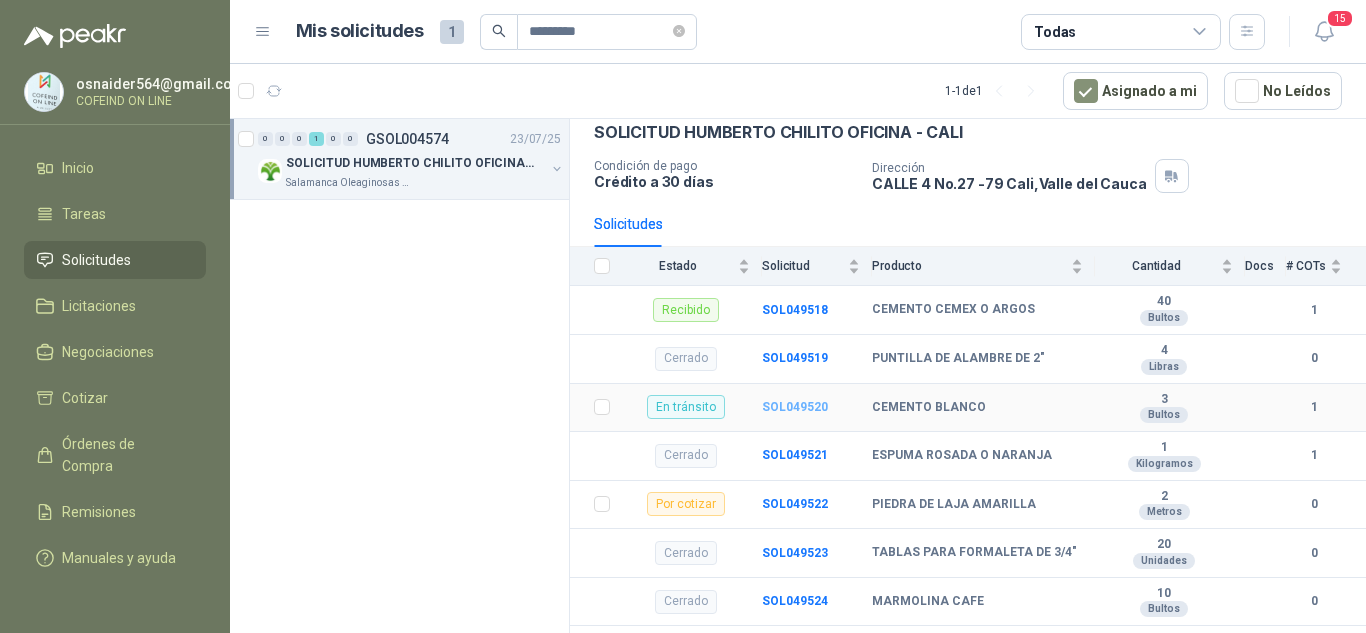 click on "SOL049520" at bounding box center (795, 407) 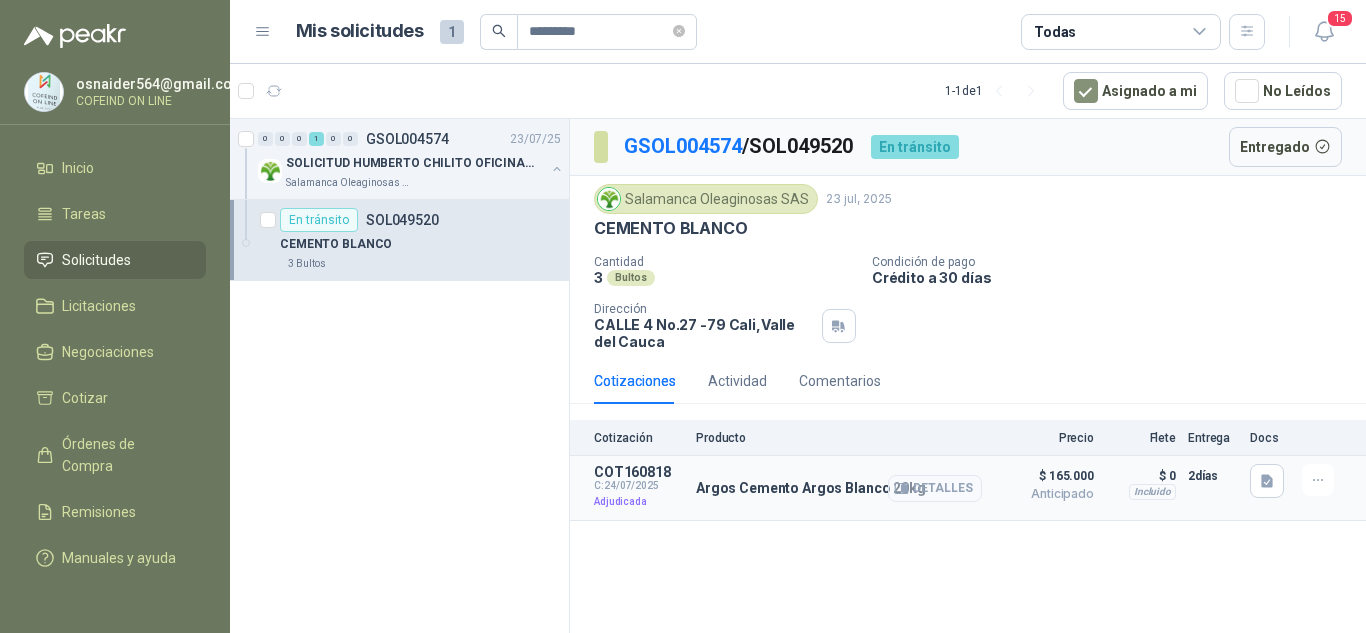 click on "Detalles" at bounding box center (935, 488) 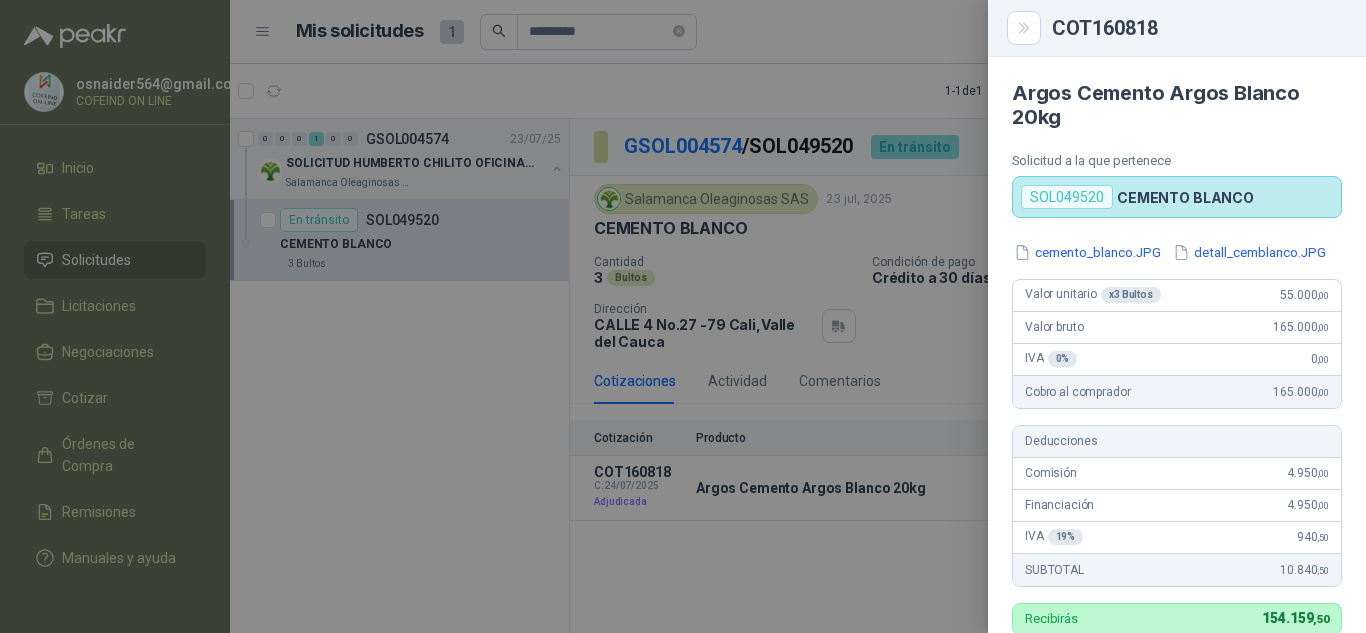 scroll, scrollTop: 200, scrollLeft: 0, axis: vertical 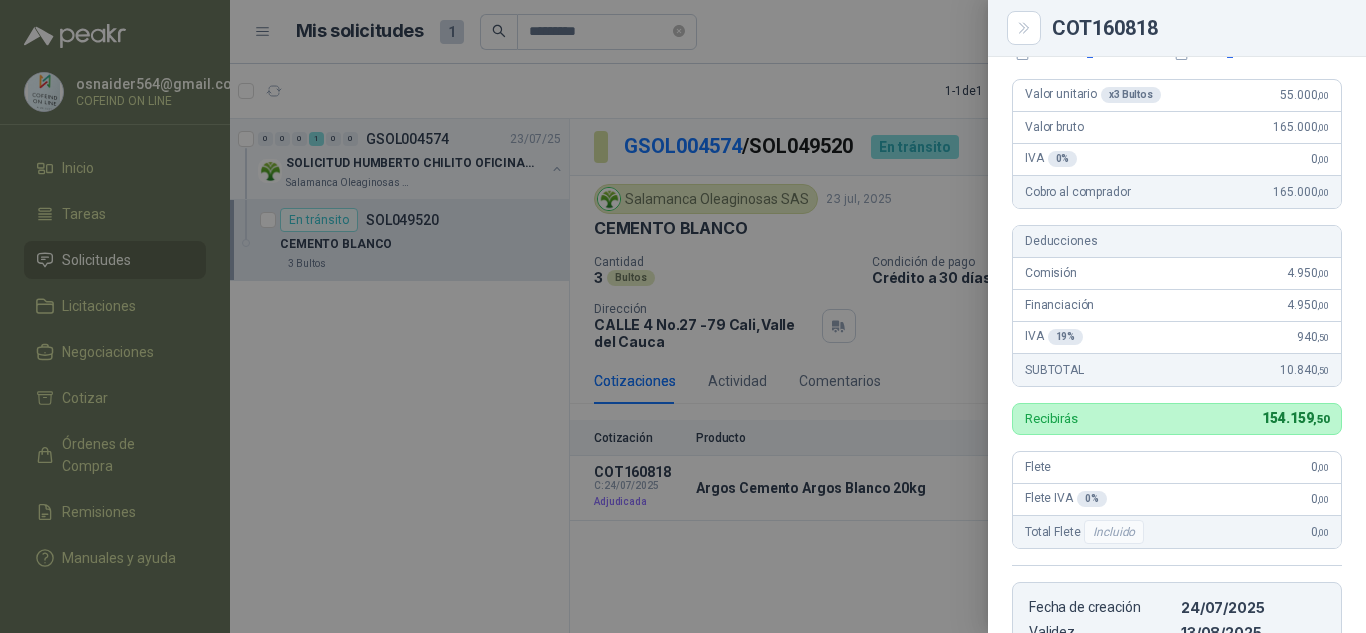 click at bounding box center (683, 316) 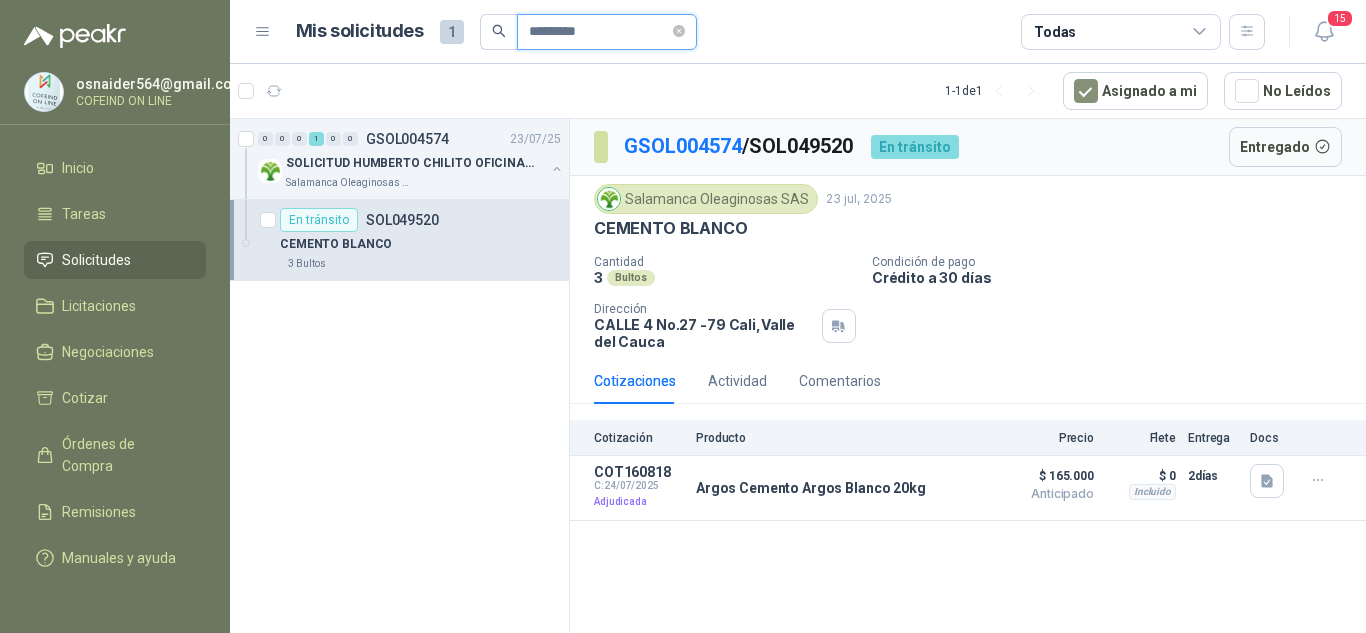 drag, startPoint x: 606, startPoint y: 34, endPoint x: 456, endPoint y: 41, distance: 150.16324 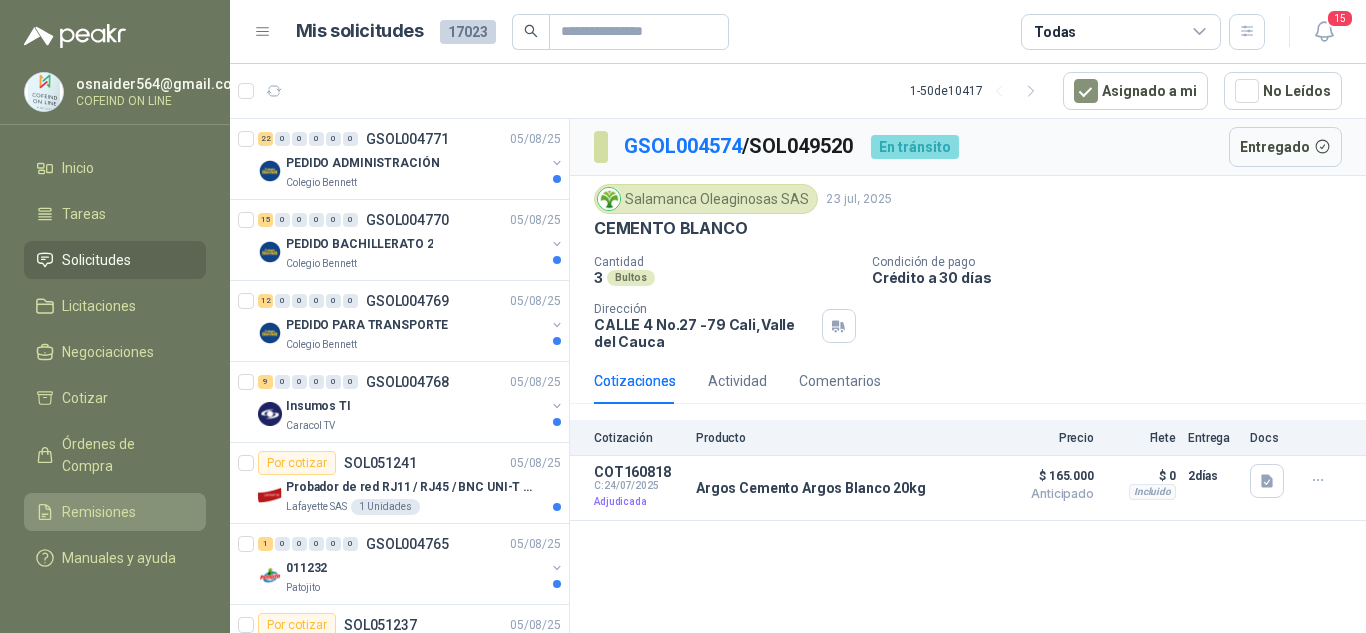 click on "Remisiones" at bounding box center [99, 512] 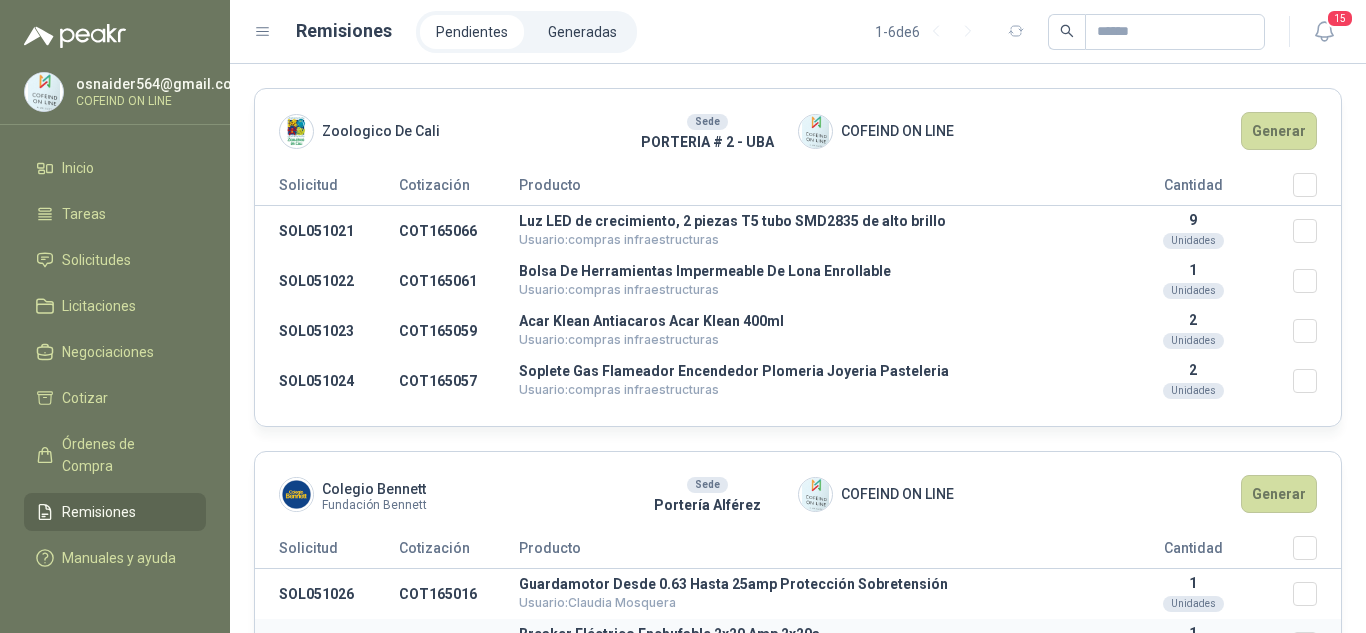 scroll, scrollTop: 200, scrollLeft: 0, axis: vertical 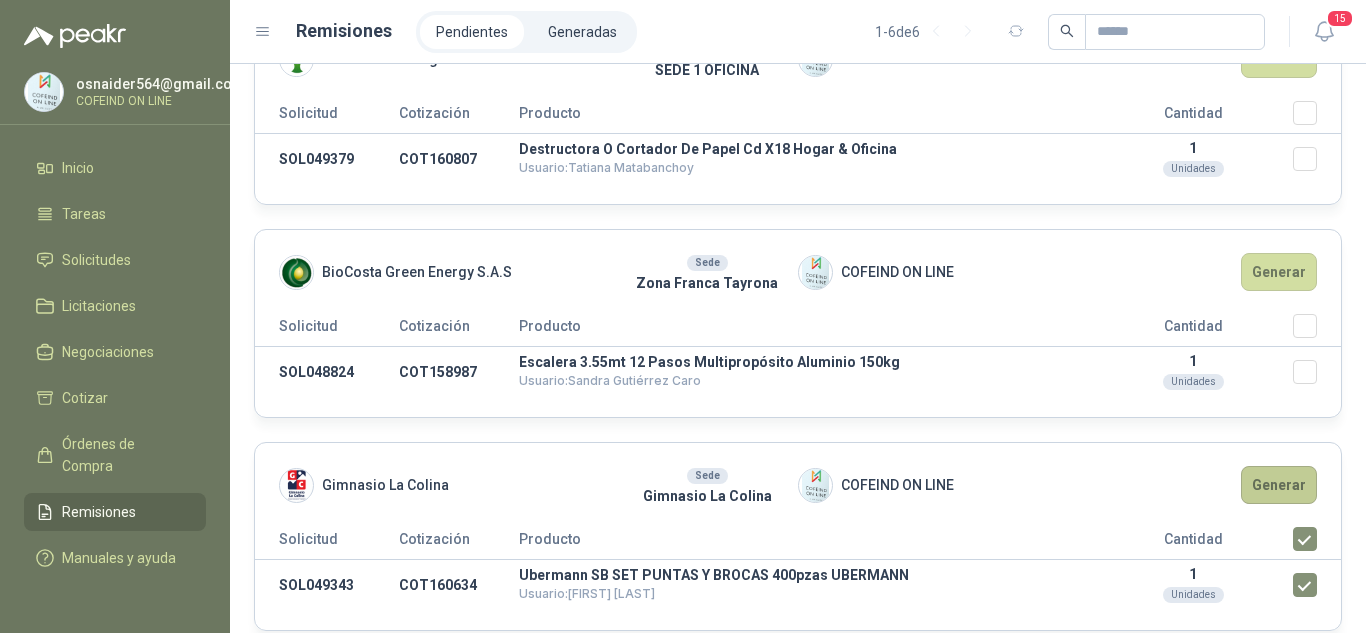 click on "Generar" at bounding box center [1279, 485] 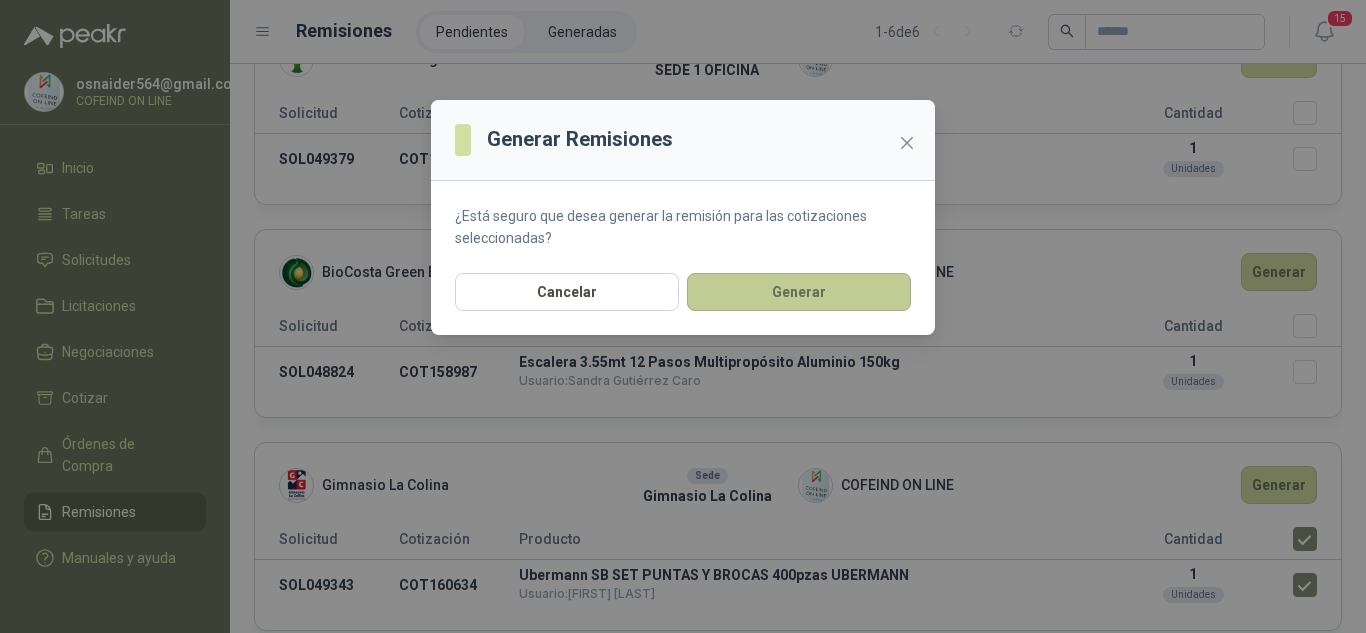 click on "Generar" at bounding box center (799, 292) 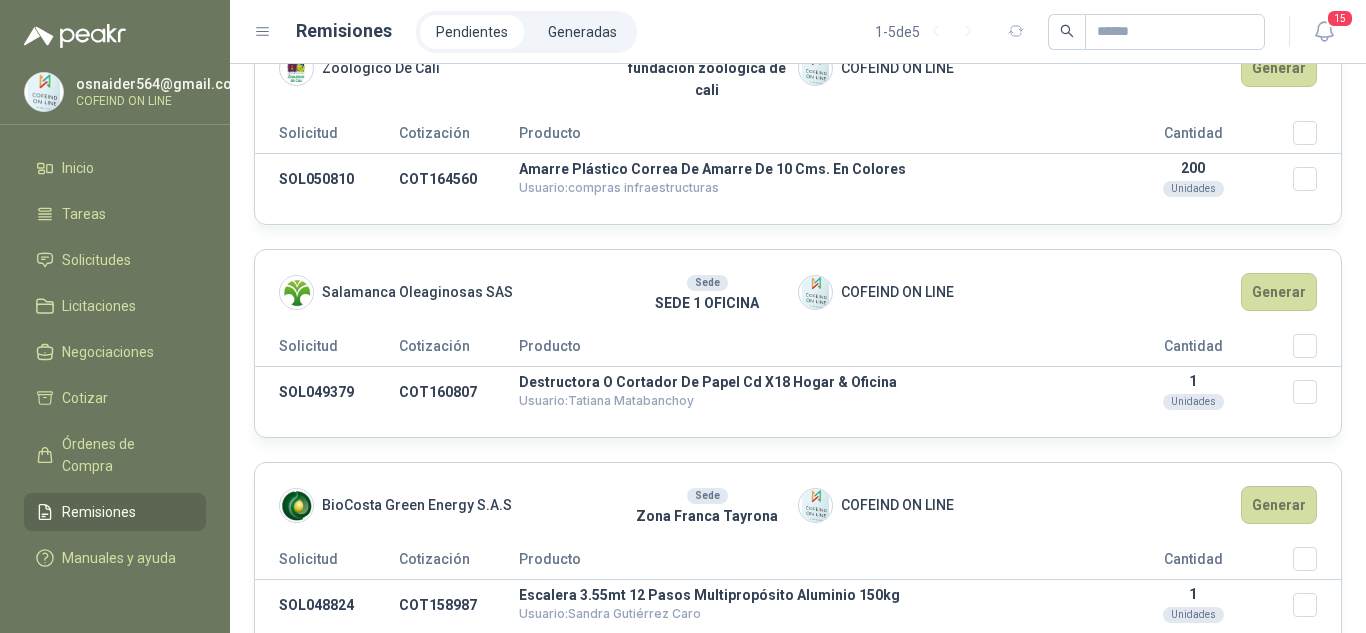 scroll, scrollTop: 720, scrollLeft: 0, axis: vertical 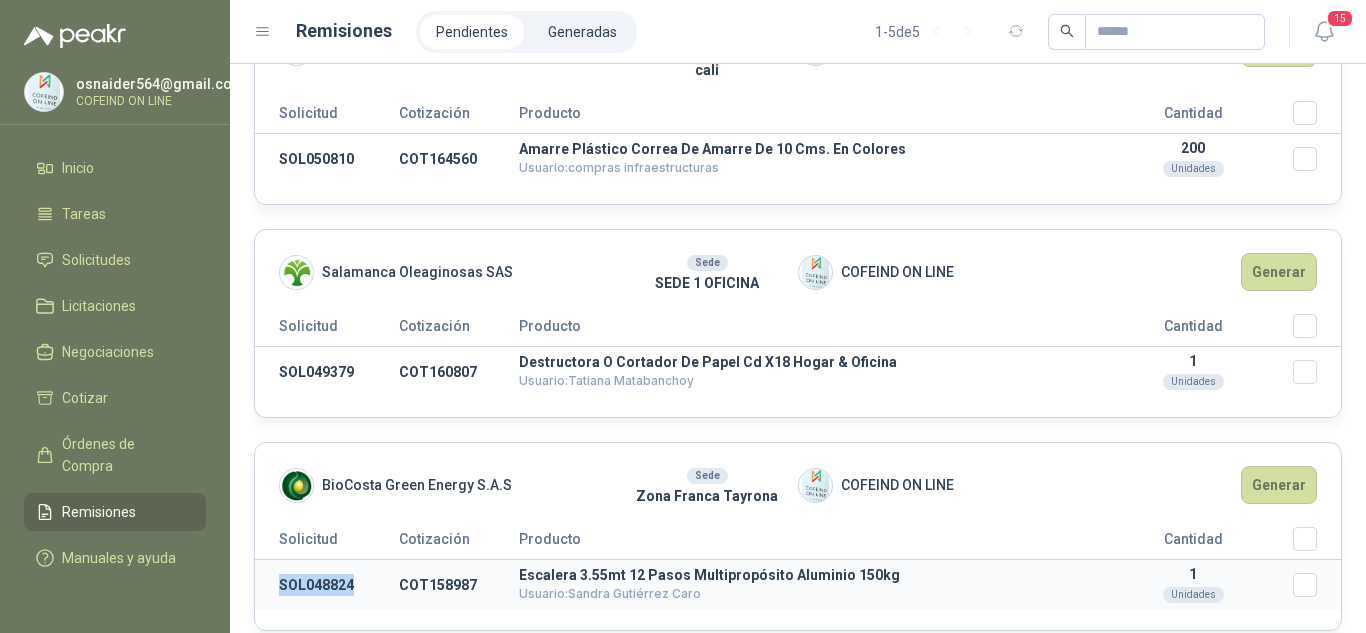 drag, startPoint x: 356, startPoint y: 560, endPoint x: 271, endPoint y: 558, distance: 85.02353 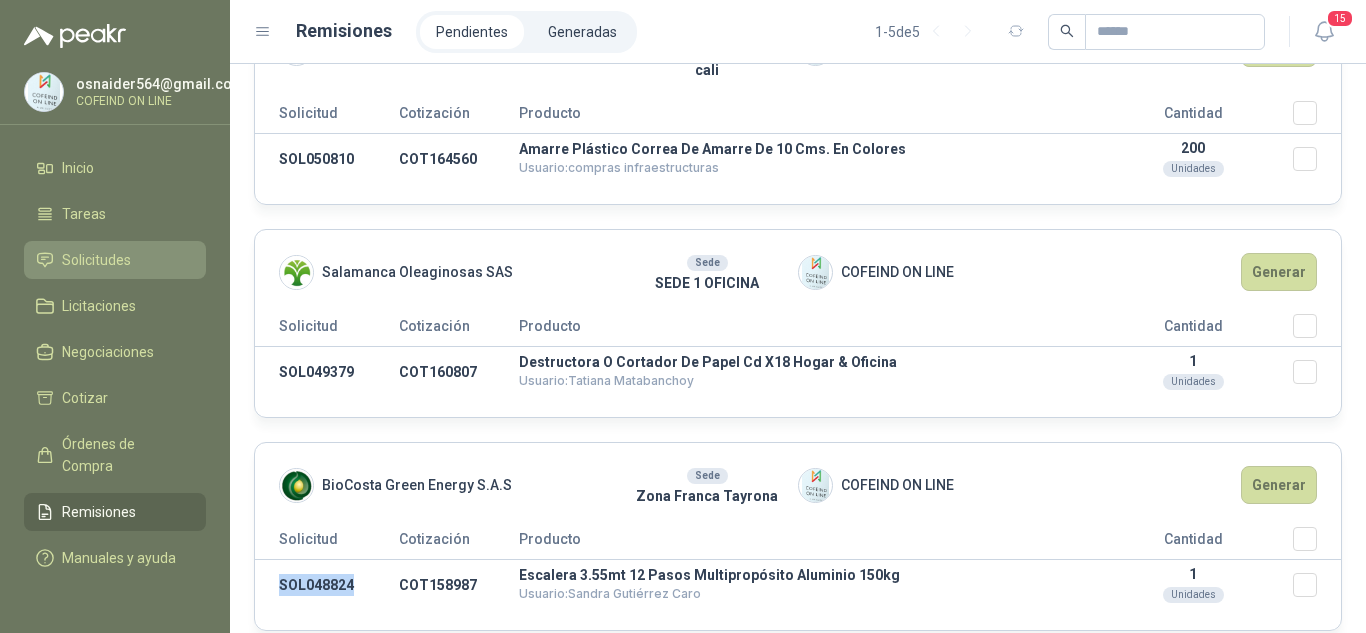 click on "Solicitudes" at bounding box center (96, 260) 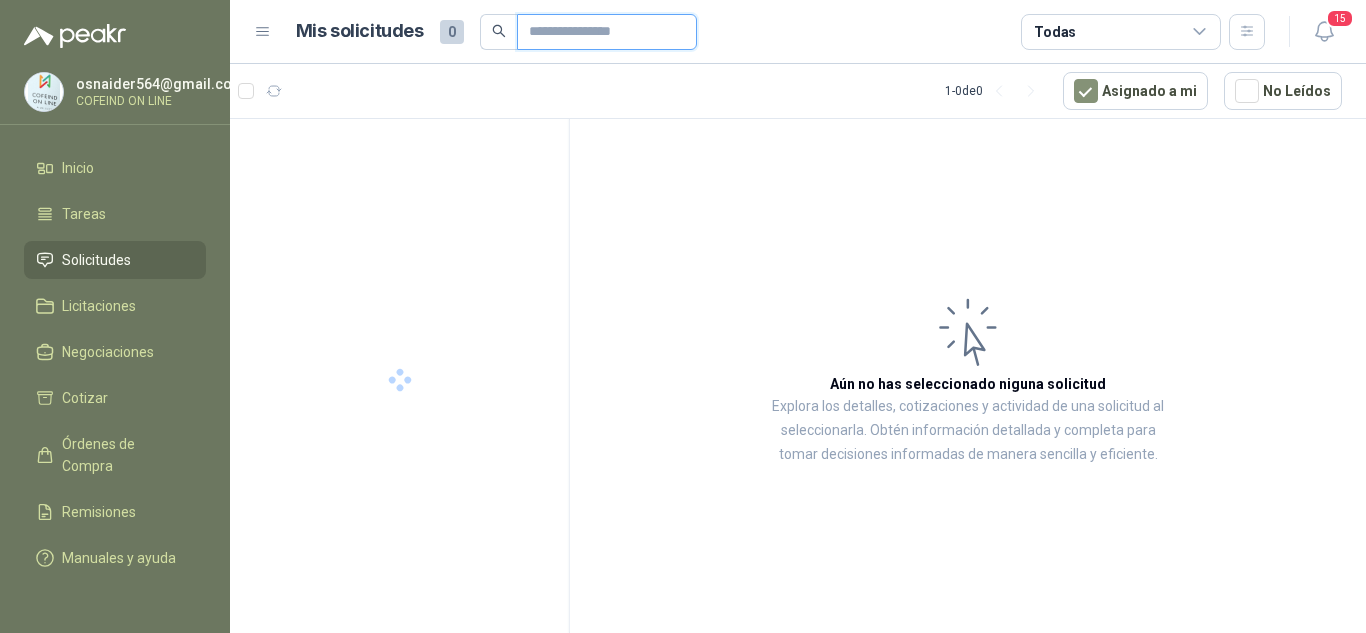 click at bounding box center [599, 32] 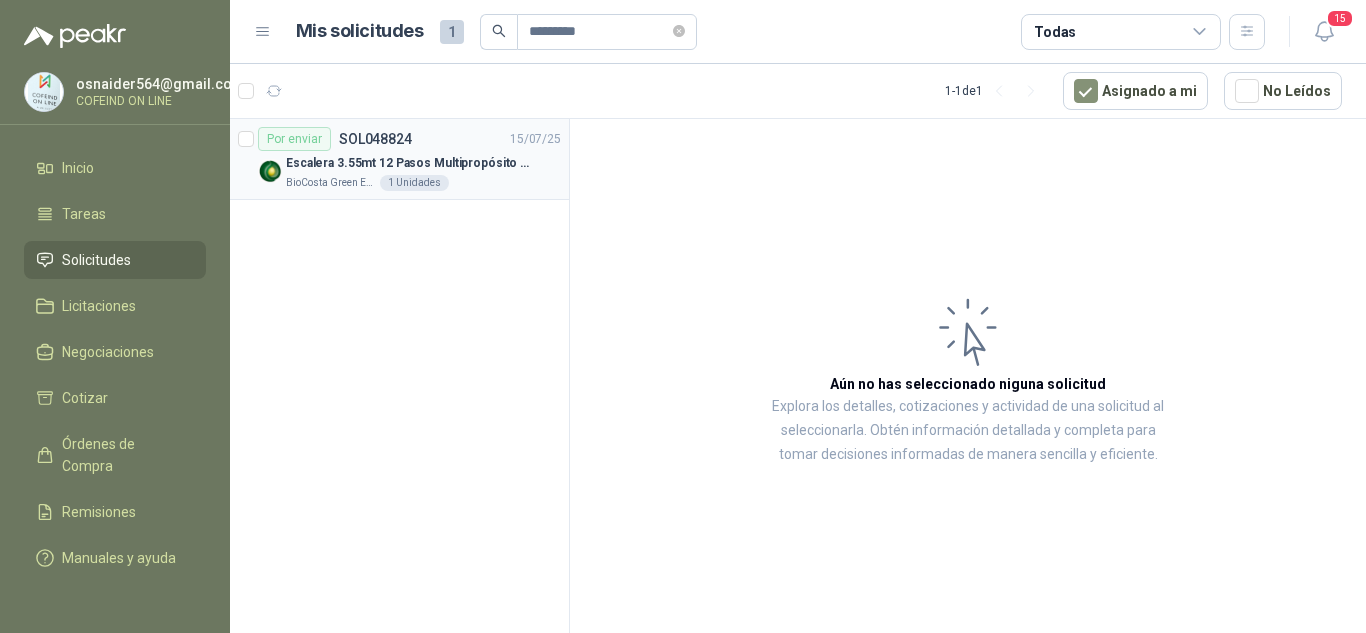 click on "Escalera 3.55mt 12 Pasos Multipropósito Aluminio 150kg" at bounding box center [410, 163] 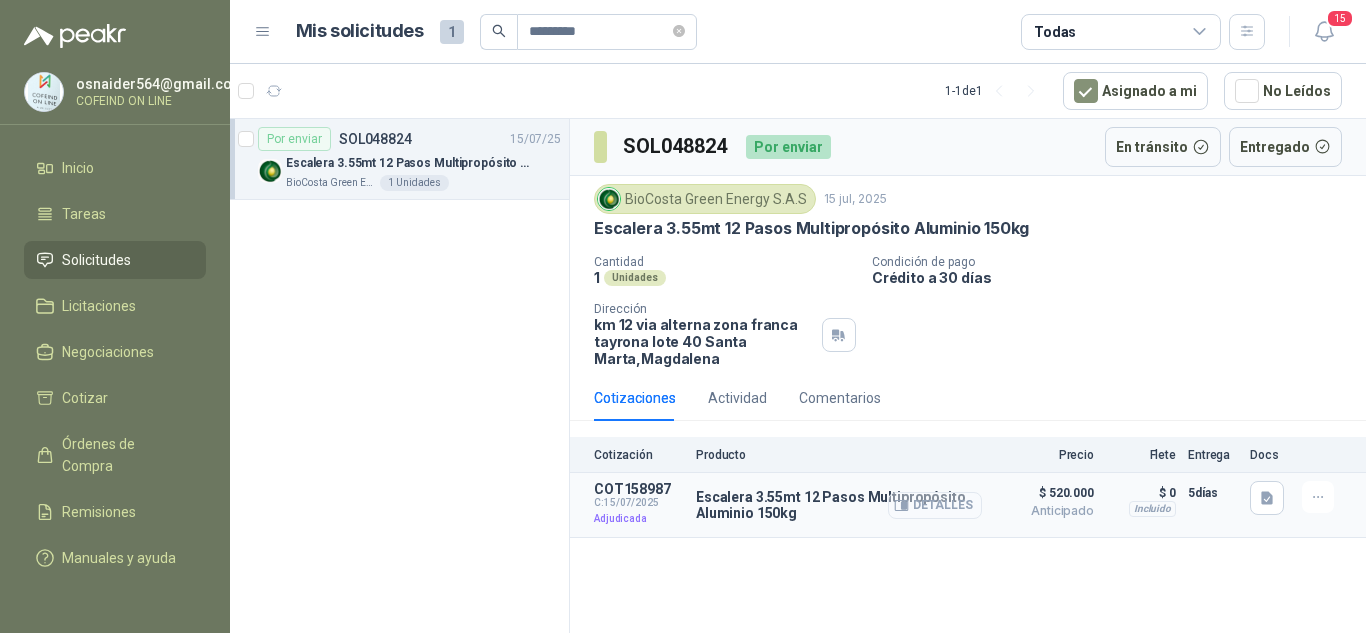 click on "Detalles" at bounding box center [935, 505] 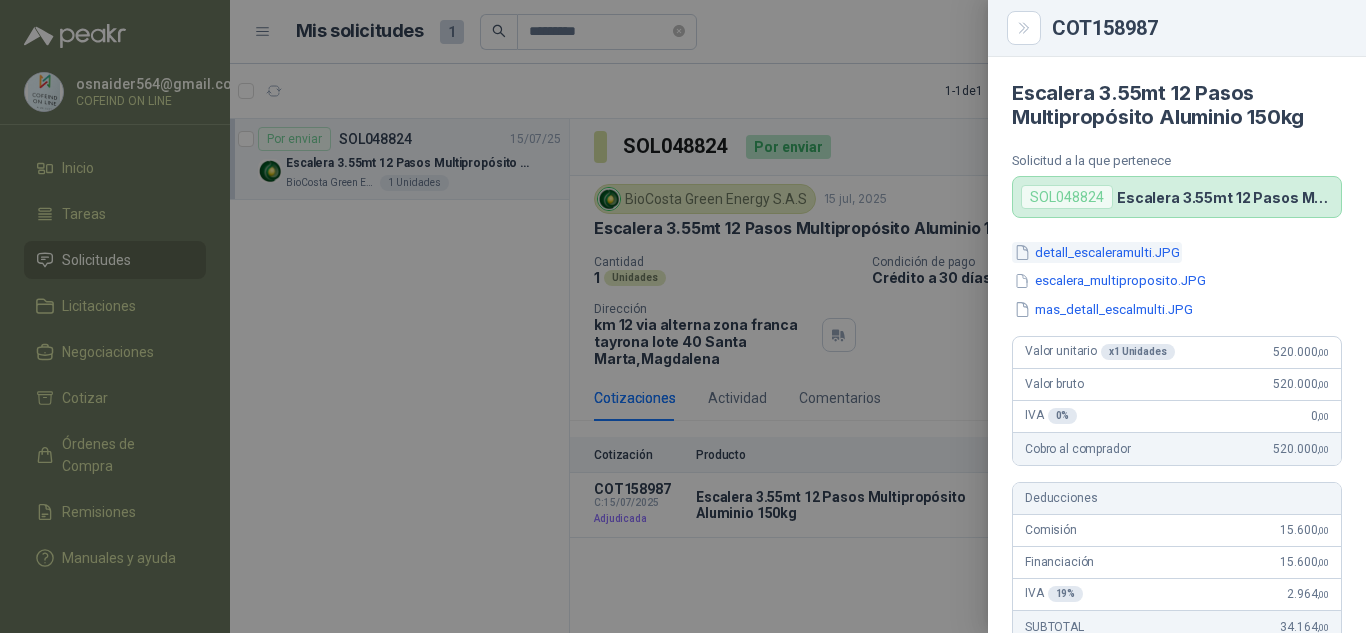 click on "detall_escaleramulti.JPG" at bounding box center (1097, 252) 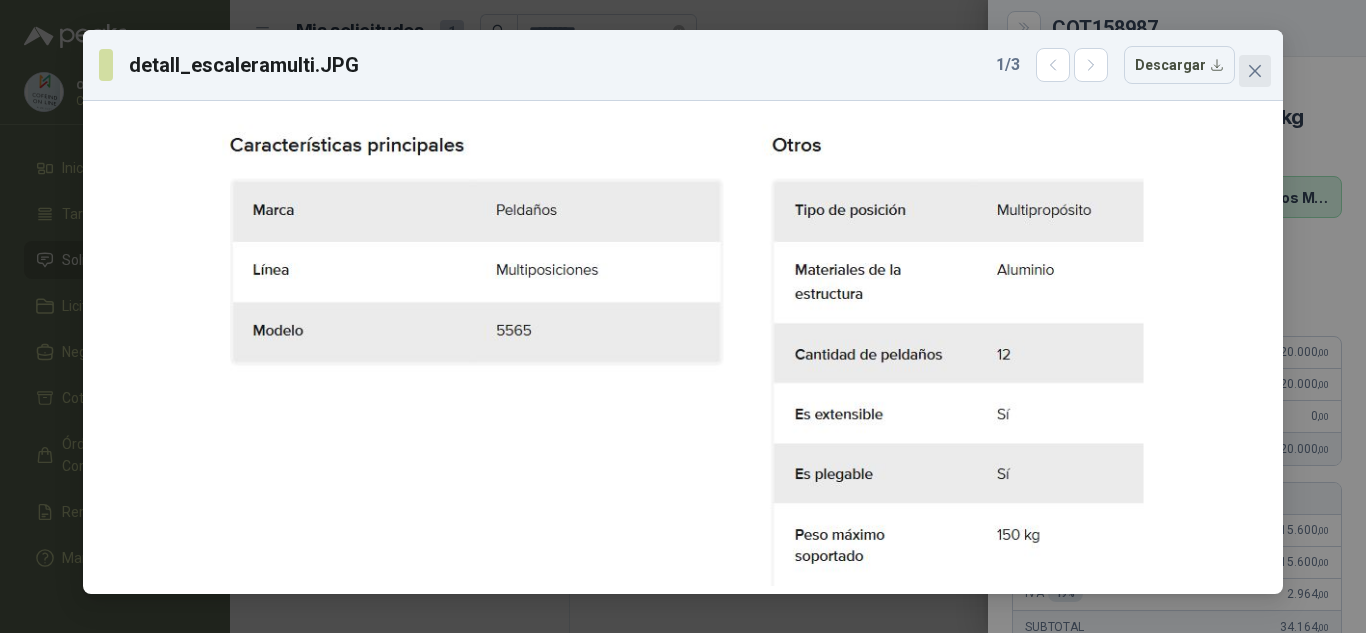 click at bounding box center [1255, 71] 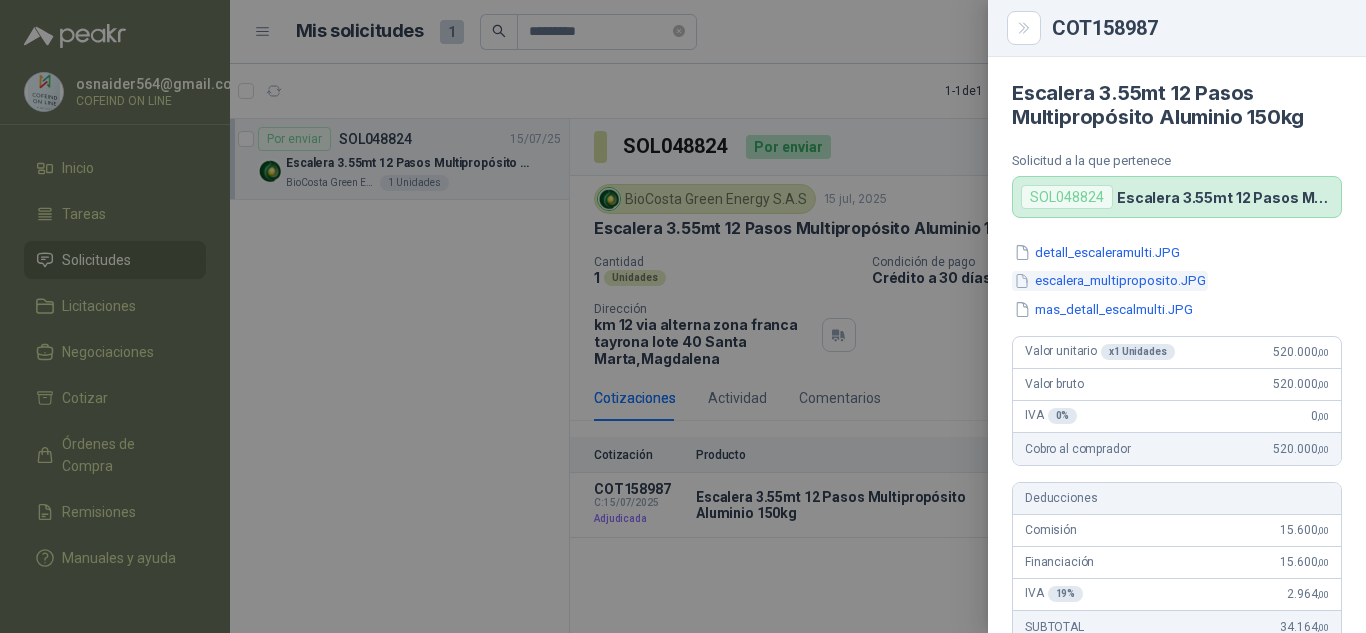 click on "escalera_multiproposito.JPG" at bounding box center [1110, 281] 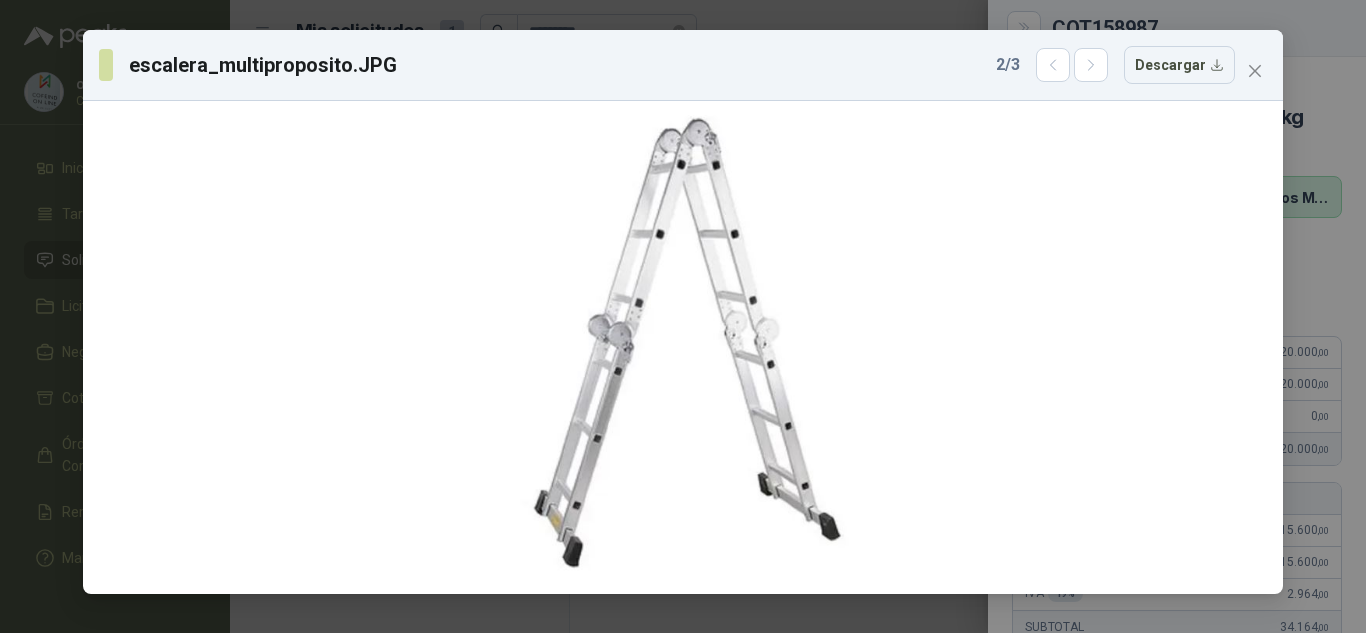 drag, startPoint x: 1247, startPoint y: 70, endPoint x: 1236, endPoint y: 116, distance: 47.296936 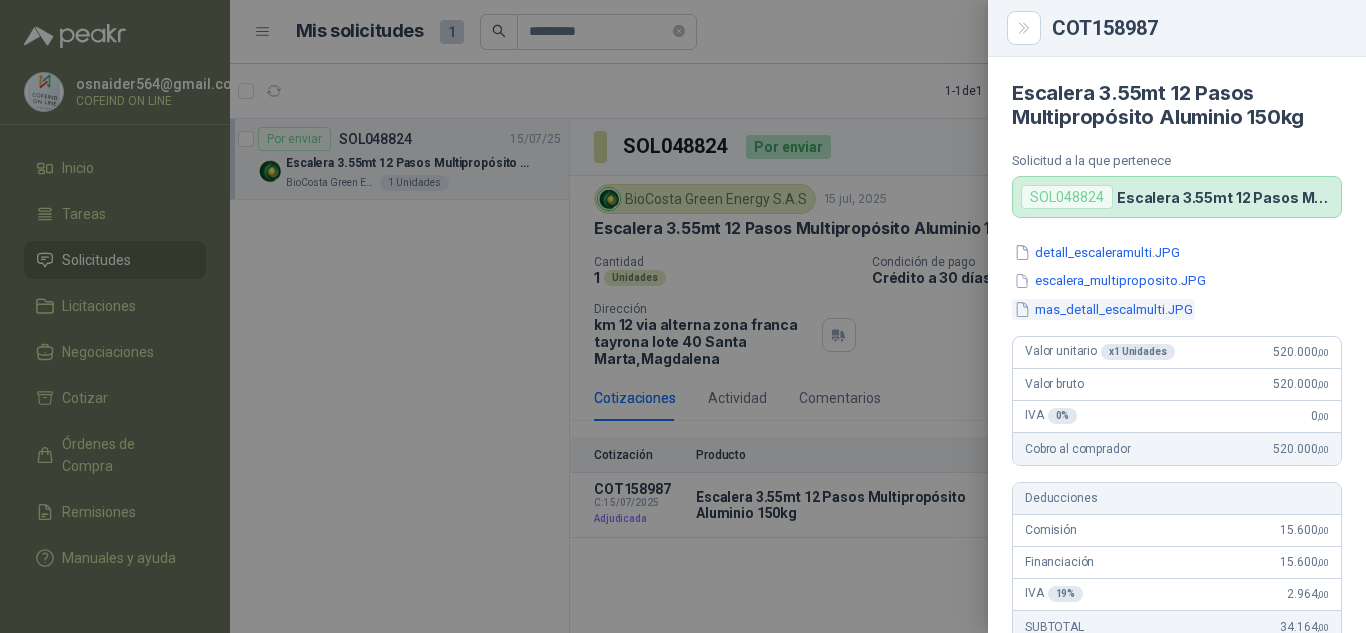 click on "mas_detall_escalmulti.JPG" at bounding box center (1103, 309) 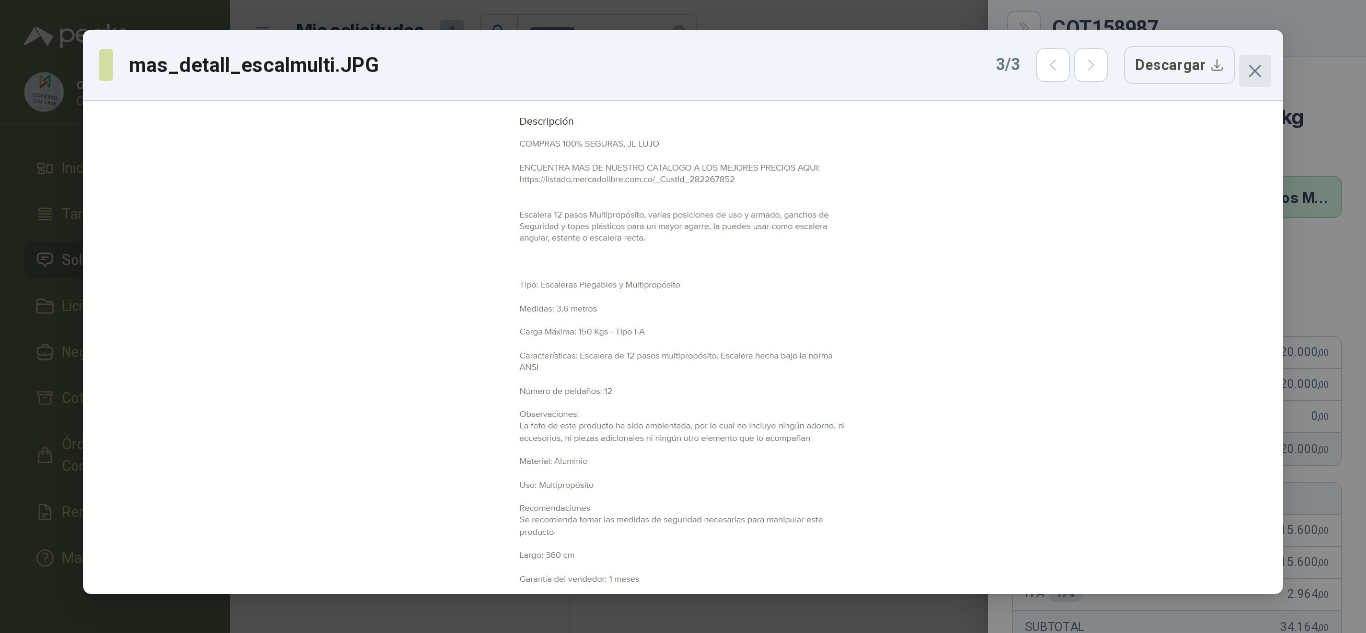 click 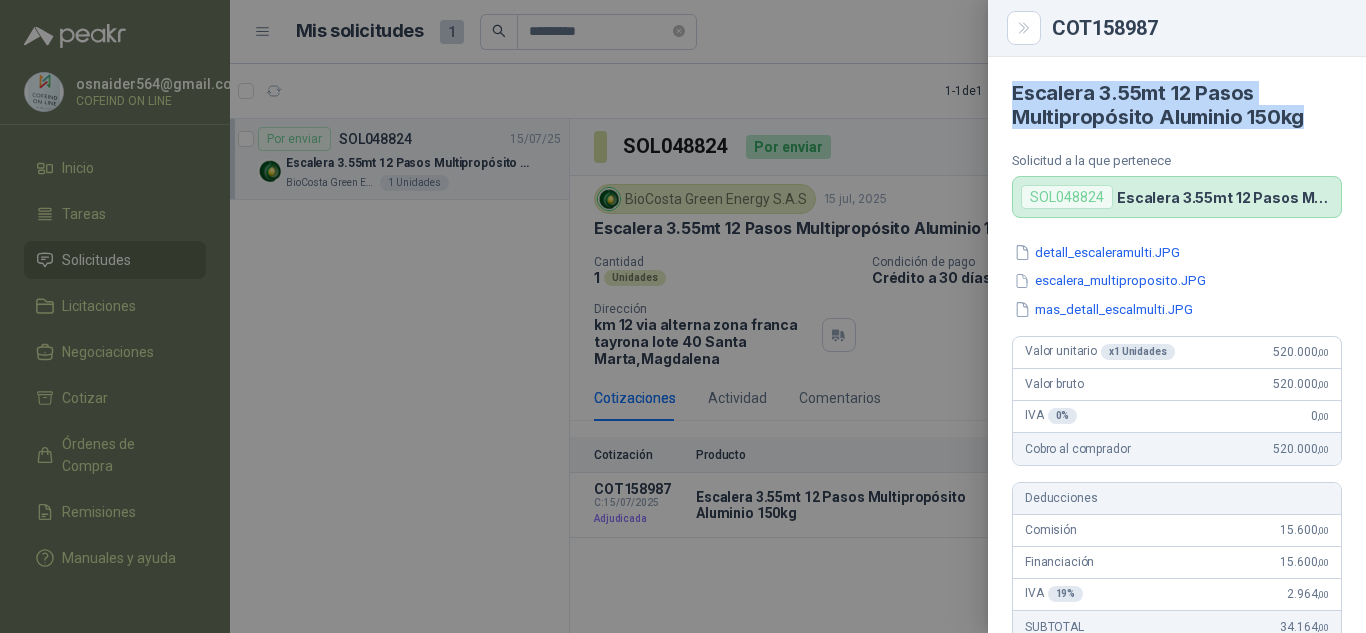 drag, startPoint x: 1299, startPoint y: 123, endPoint x: 1000, endPoint y: 94, distance: 300.40308 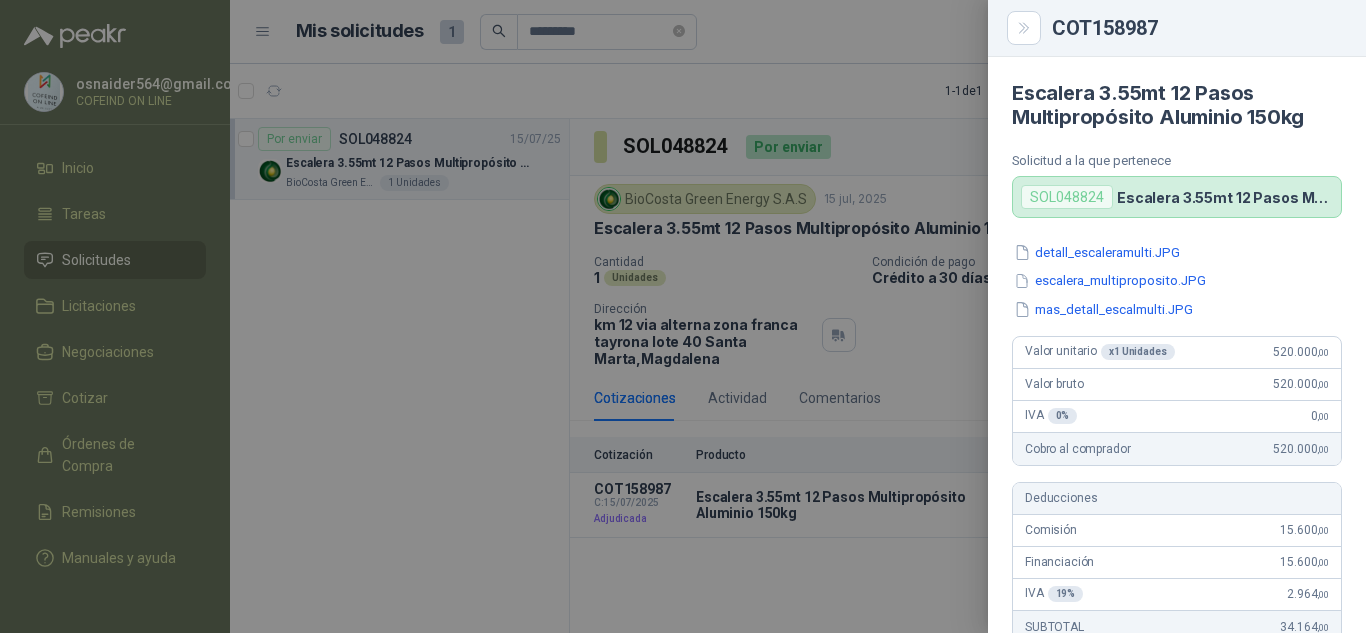 drag, startPoint x: 769, startPoint y: 296, endPoint x: 757, endPoint y: 286, distance: 15.6205 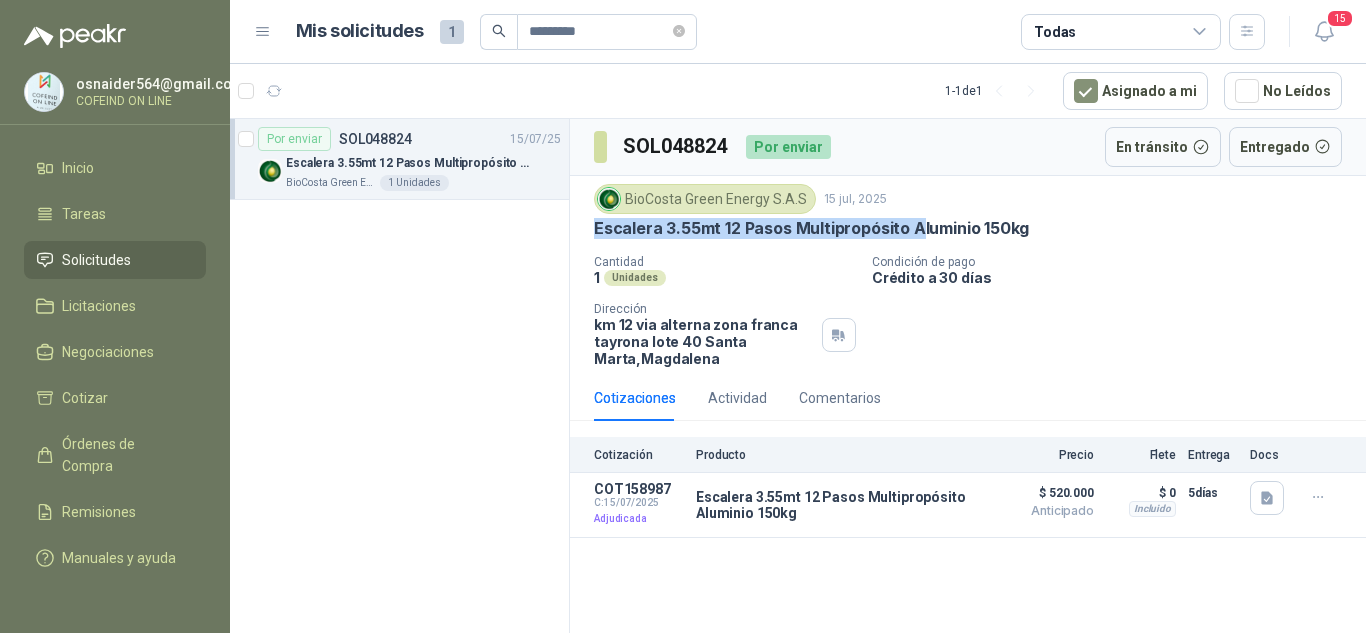 drag, startPoint x: 599, startPoint y: 223, endPoint x: 897, endPoint y: 455, distance: 377.66122 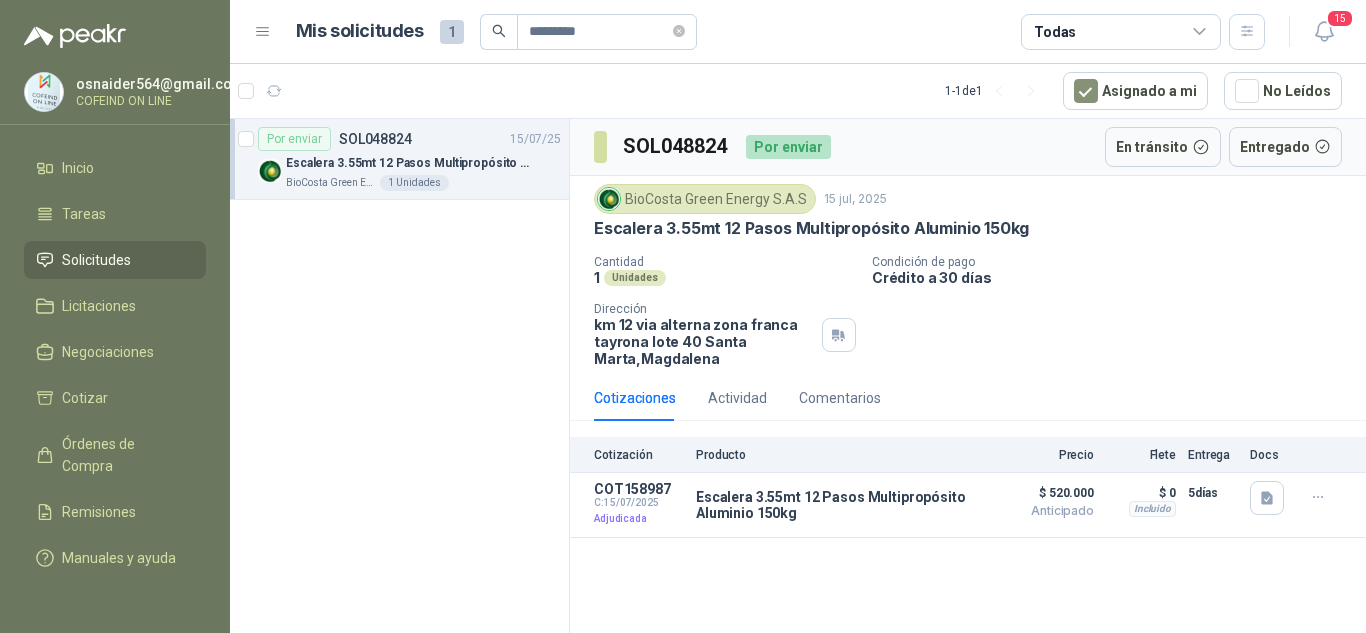 click on "SOL048824 Por enviar En tránsito  Entregado  BioCosta Green Energy S.A.S 15 jul, 2025   Escalera 3.55mt 12 Pasos Multipropósito Aluminio 150kg Cantidad 1   Unidades Condición de pago Crédito a 30 días Dirección km 12 via alterna zona franca tayrona lote 40    [CITY], [STATE] Cotizaciones Actividad Comentarios Cotización Producto Precio Flete Entrega Docs COT158987 C:  15/07/2025 Adjudicada Escalera 3.55mt 12 Pasos Multipropósito Aluminio 150kg Detalles $ 520.000 Anticipado $ 520.000 Anticipado Incluido   $ 0 Entrega:    5  días $ 0 Incluido   5  días" at bounding box center (968, 379) 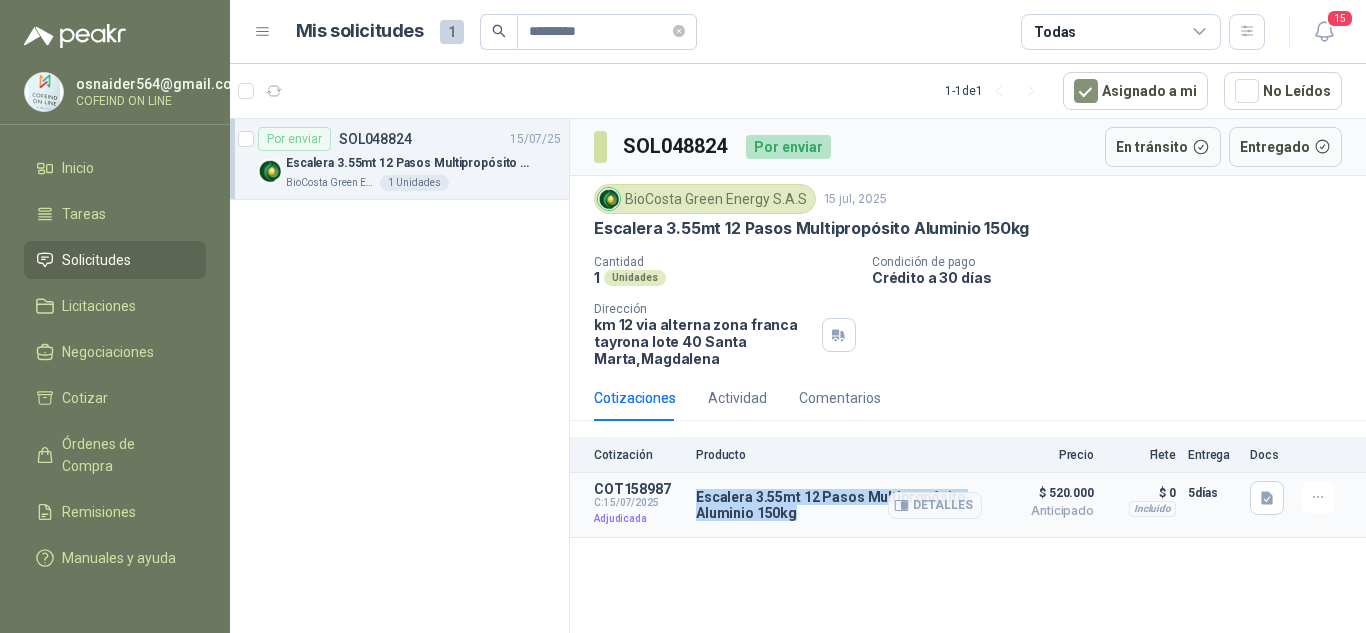 drag, startPoint x: 796, startPoint y: 511, endPoint x: 693, endPoint y: 499, distance: 103.69667 